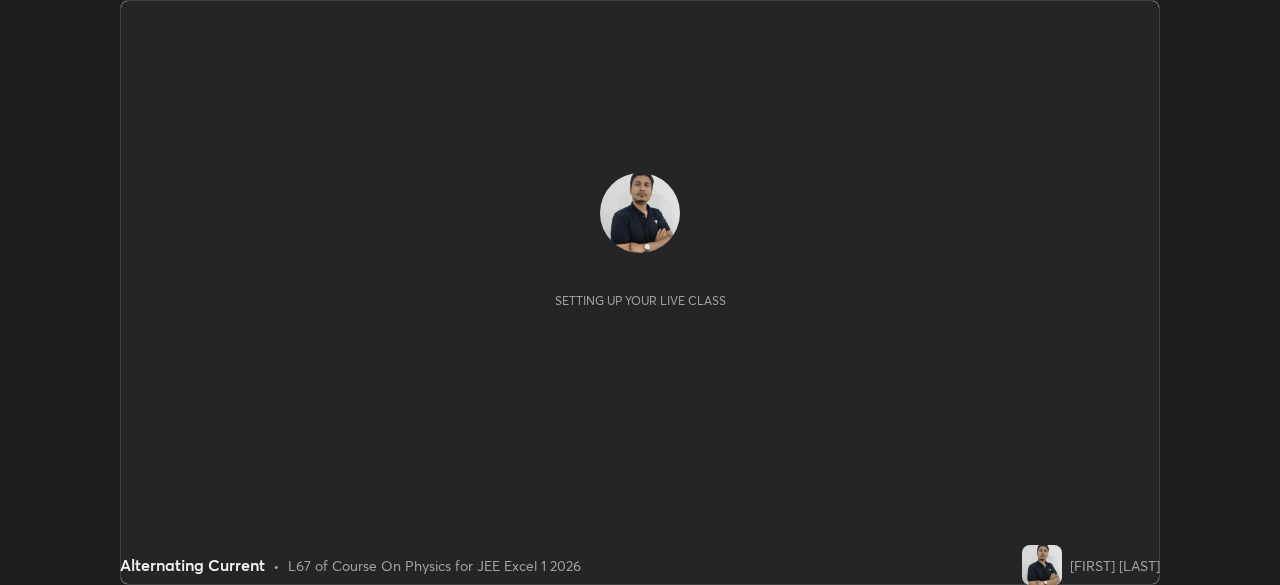 scroll, scrollTop: 0, scrollLeft: 0, axis: both 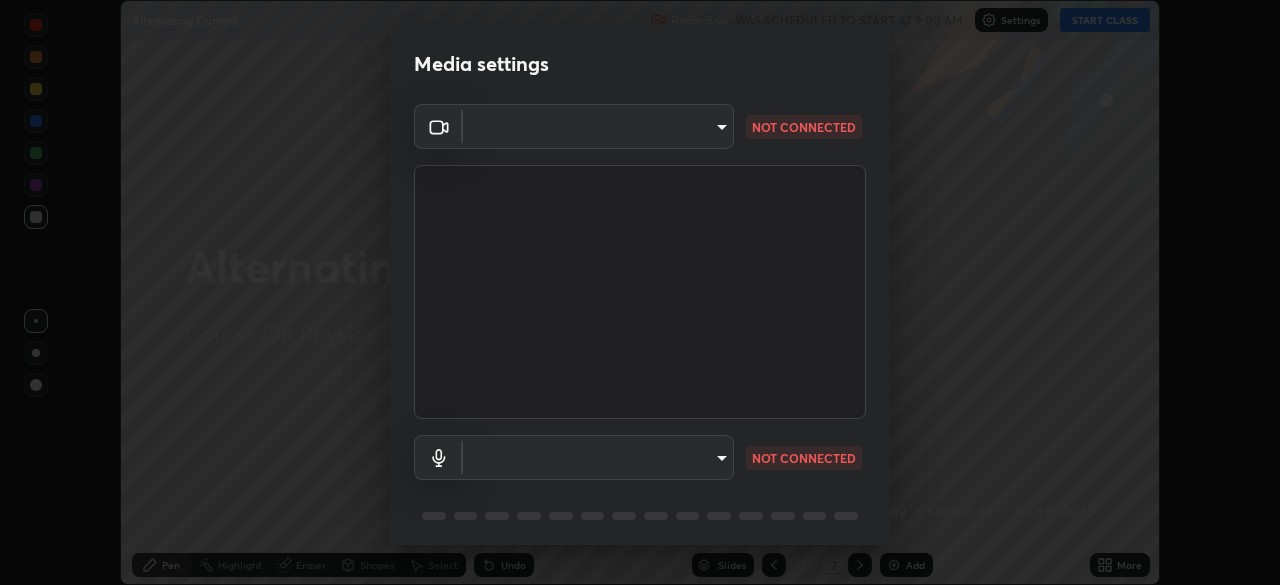 type on "a3b5dc79f1ecfe858b455d0bb3e71d1968431809174183cca7ad938a8bc51832" 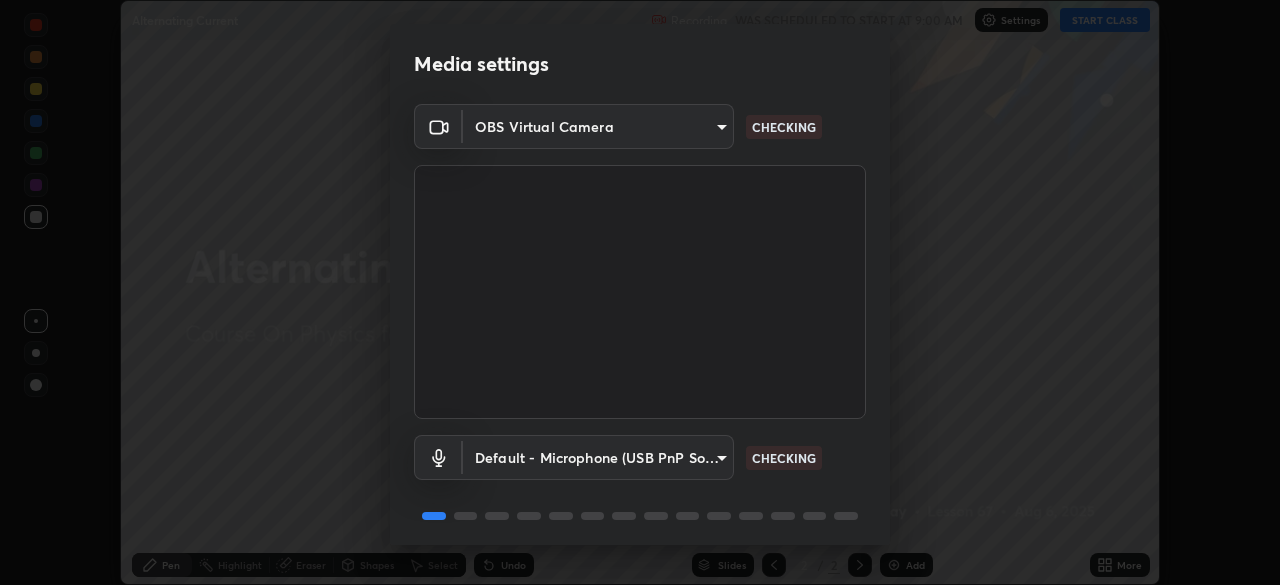 click on "Erase all Alternating Current Recording WAS SCHEDULED TO START AT  9:00 AM Settings START CLASS Setting up your live class Alternating Current • L67 of Course On Physics for JEE Excel 1 2026 [FIRST] [LAST] Pen Highlight Eraser Shapes Select Undo Slides 2 / 2 Add More No doubts shared Encourage your learners to ask a doubt for better clarity Report an issue Reason for reporting Buffering Chat not working Audio - Video sync issue Educator video quality low ​ Attach an image Report Media settings OBS Virtual Camera a3b5dc79f1ecfe858b455d0bb3e71d1968431809174183cca7ad938a8bc51832 CHECKING Default - Microphone (USB PnP Sound Device) default CHECKING 1 / 5 Next" at bounding box center [640, 292] 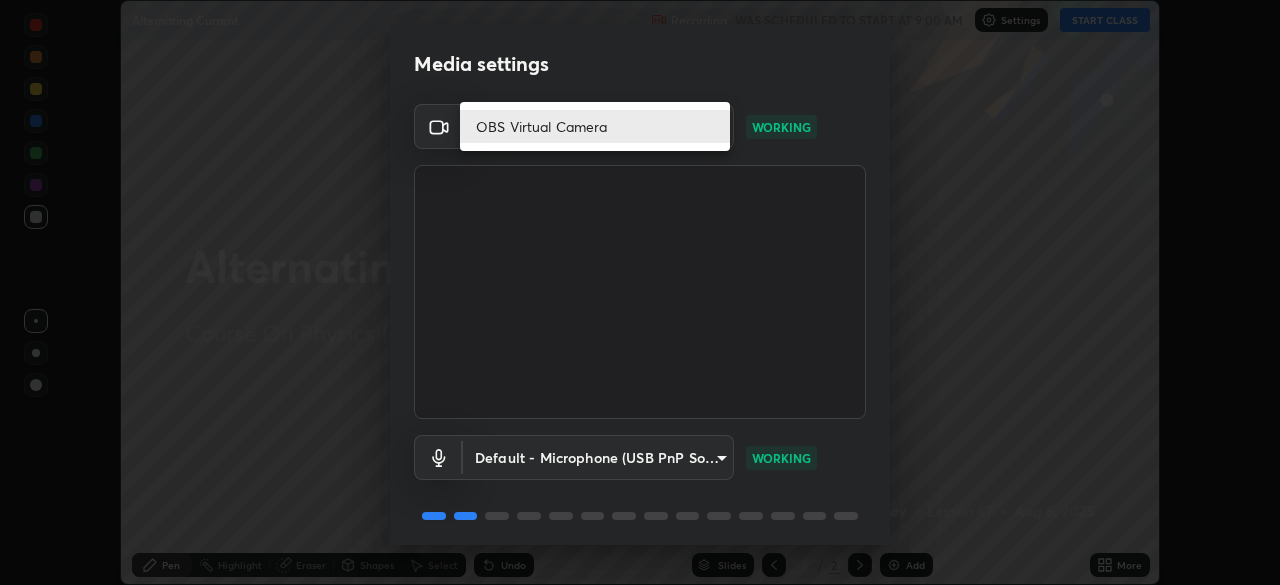 click on "OBS Virtual Camera" at bounding box center (595, 126) 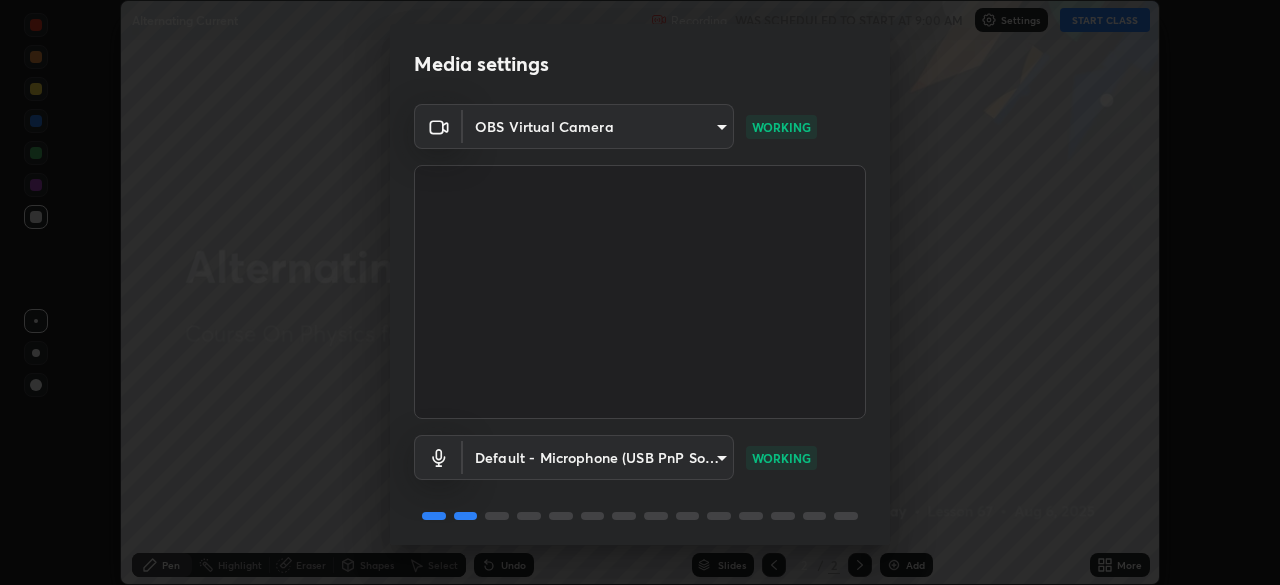 scroll, scrollTop: 71, scrollLeft: 0, axis: vertical 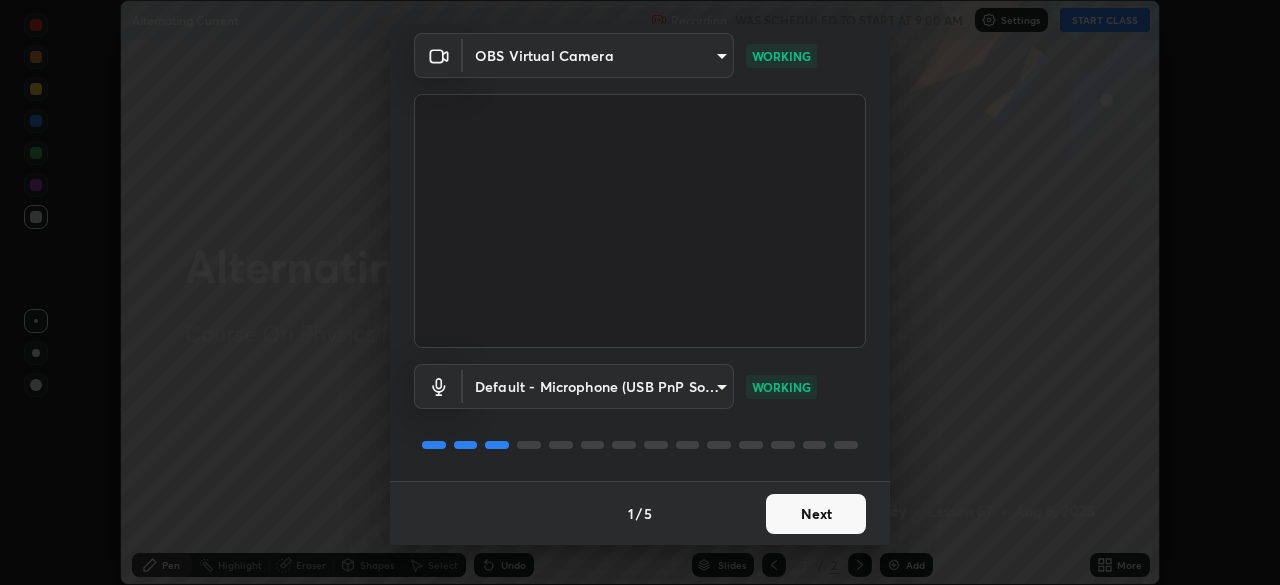 click on "Next" at bounding box center [816, 514] 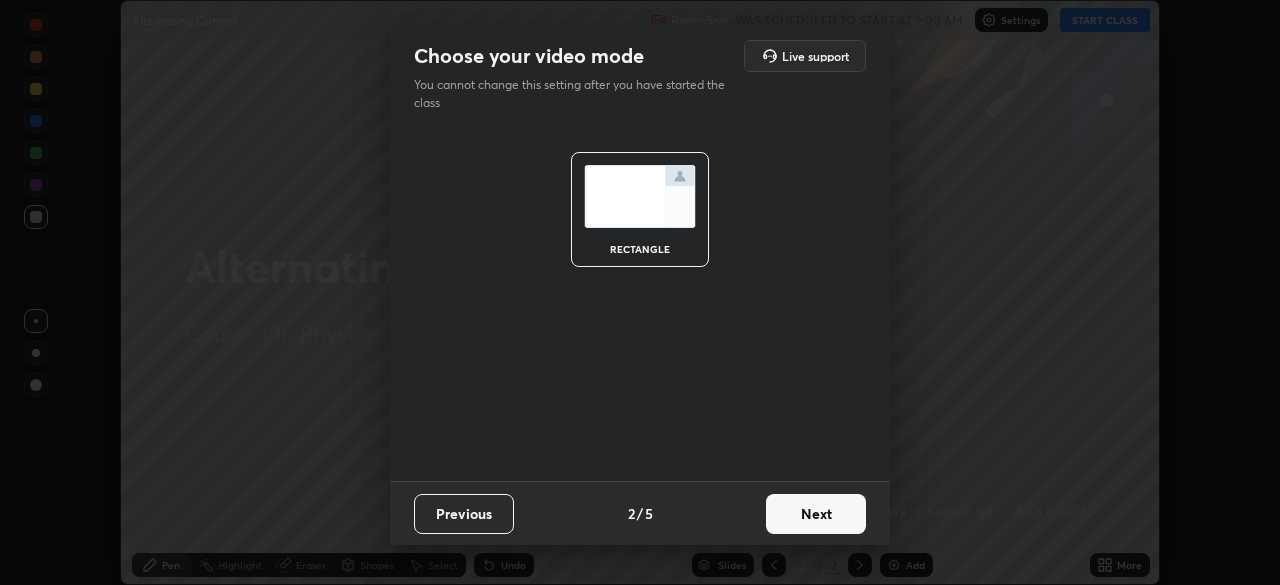 scroll, scrollTop: 0, scrollLeft: 0, axis: both 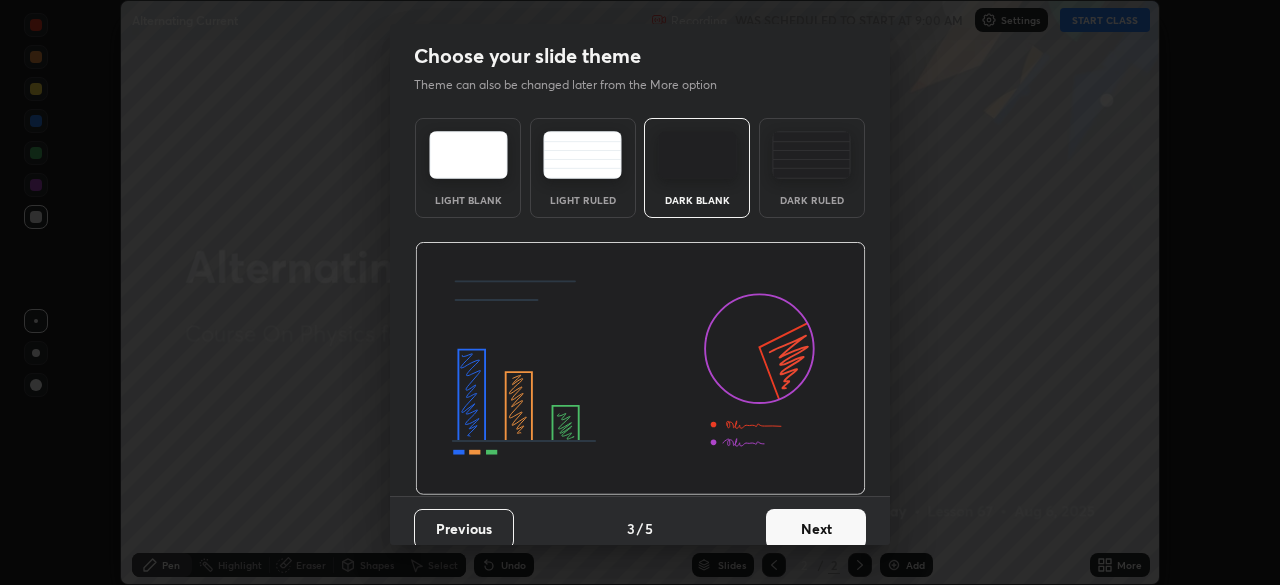 click on "Next" at bounding box center (816, 529) 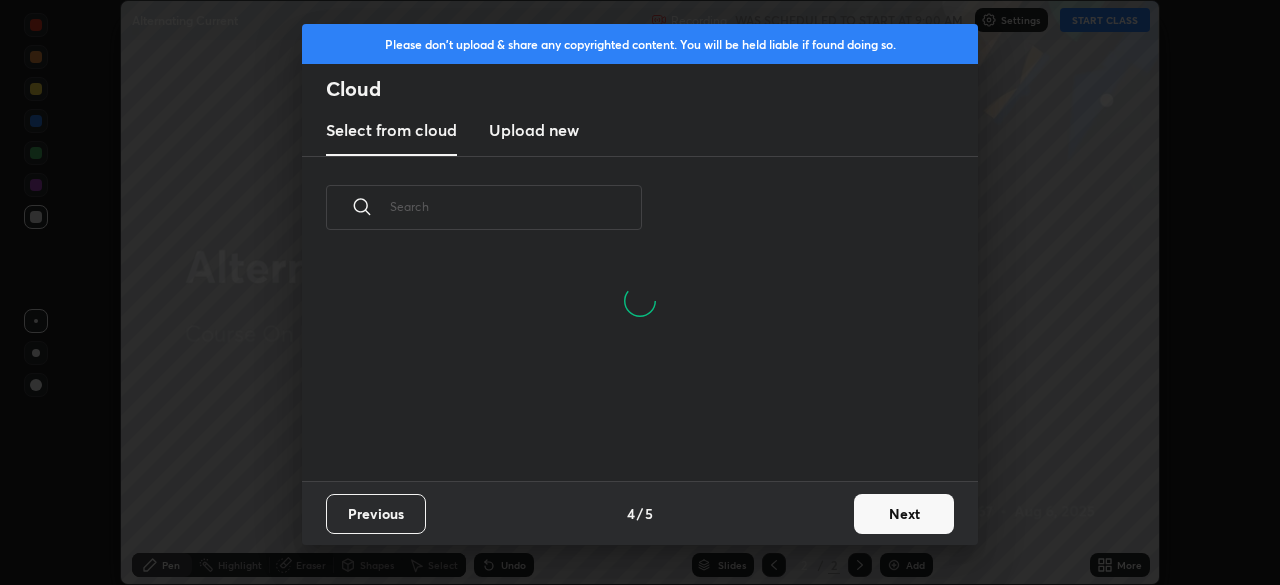 click on "Next" at bounding box center (904, 514) 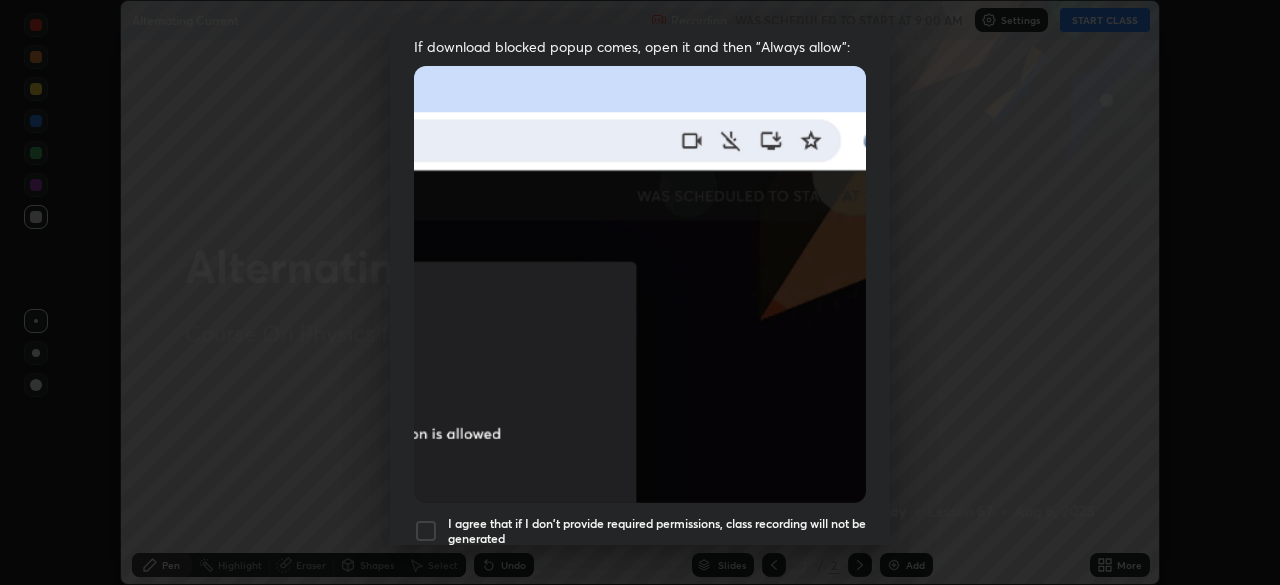 scroll, scrollTop: 418, scrollLeft: 0, axis: vertical 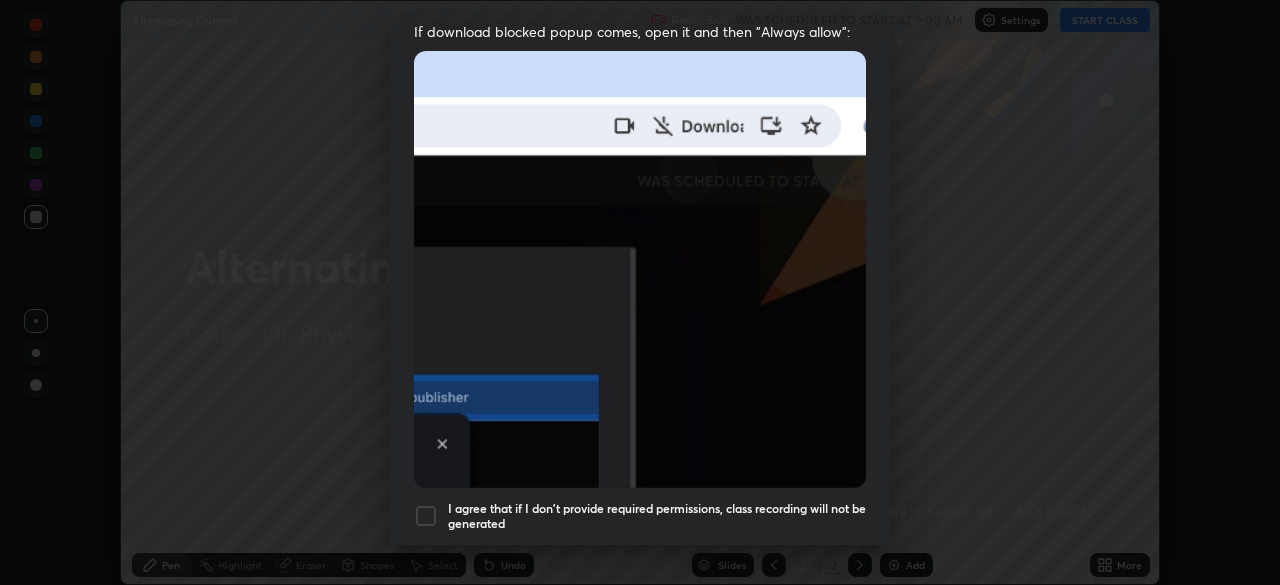 click at bounding box center (426, 516) 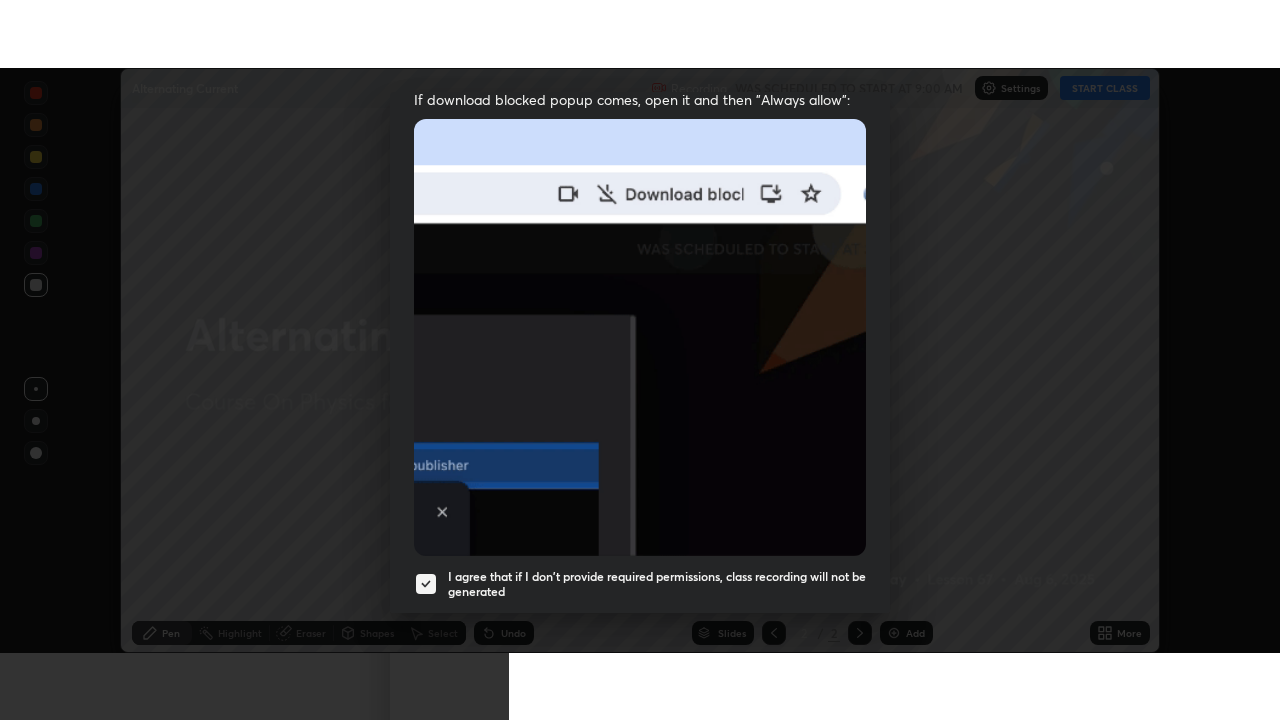 scroll, scrollTop: 479, scrollLeft: 0, axis: vertical 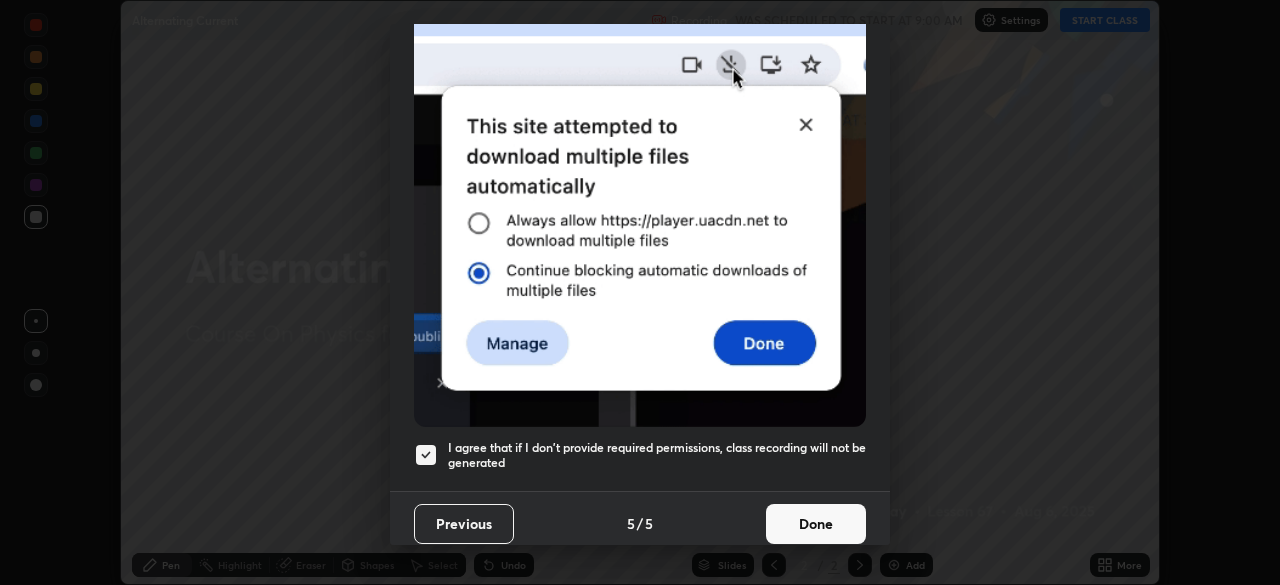 click on "Done" at bounding box center [816, 524] 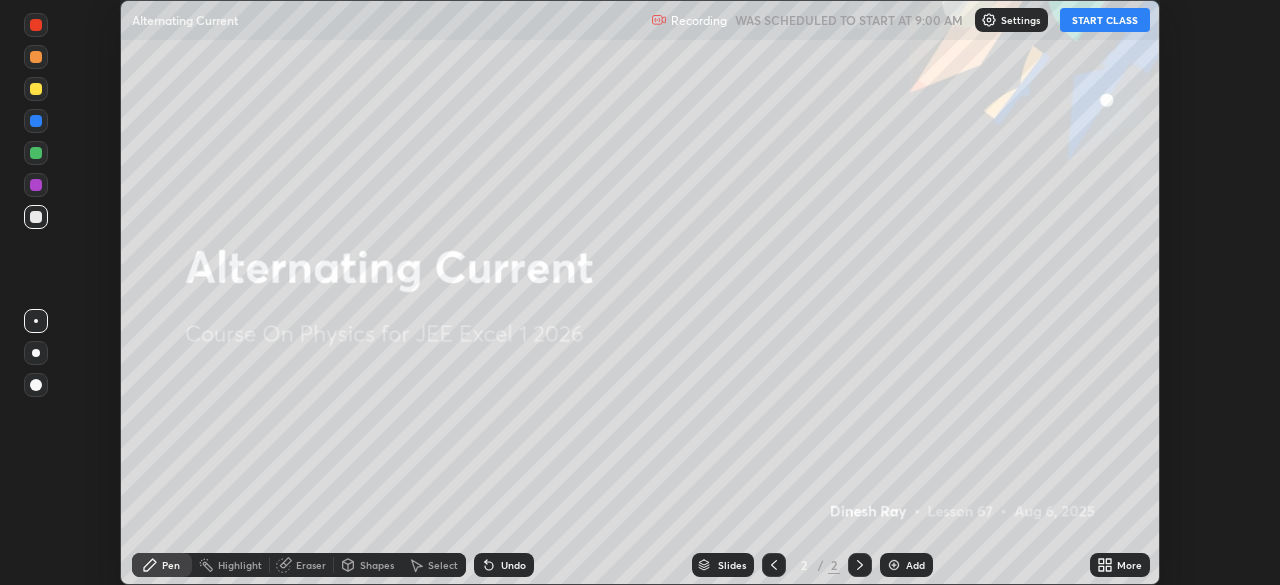 click on "More" at bounding box center (1120, 565) 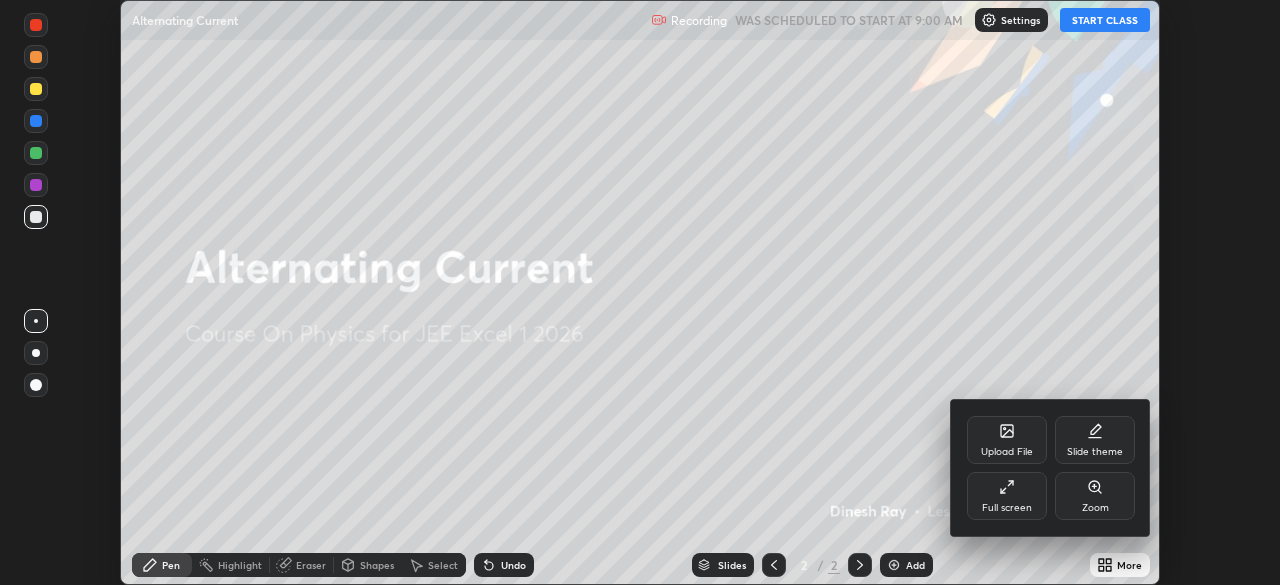 click 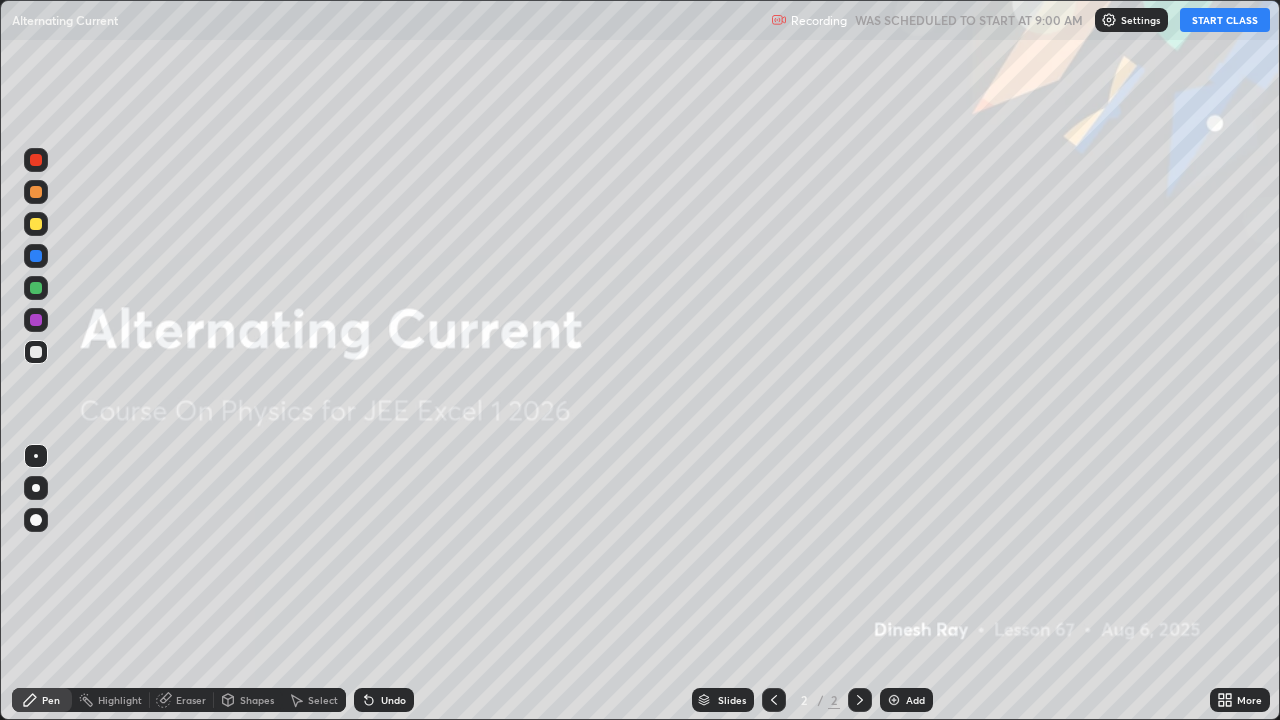 scroll, scrollTop: 99280, scrollLeft: 98720, axis: both 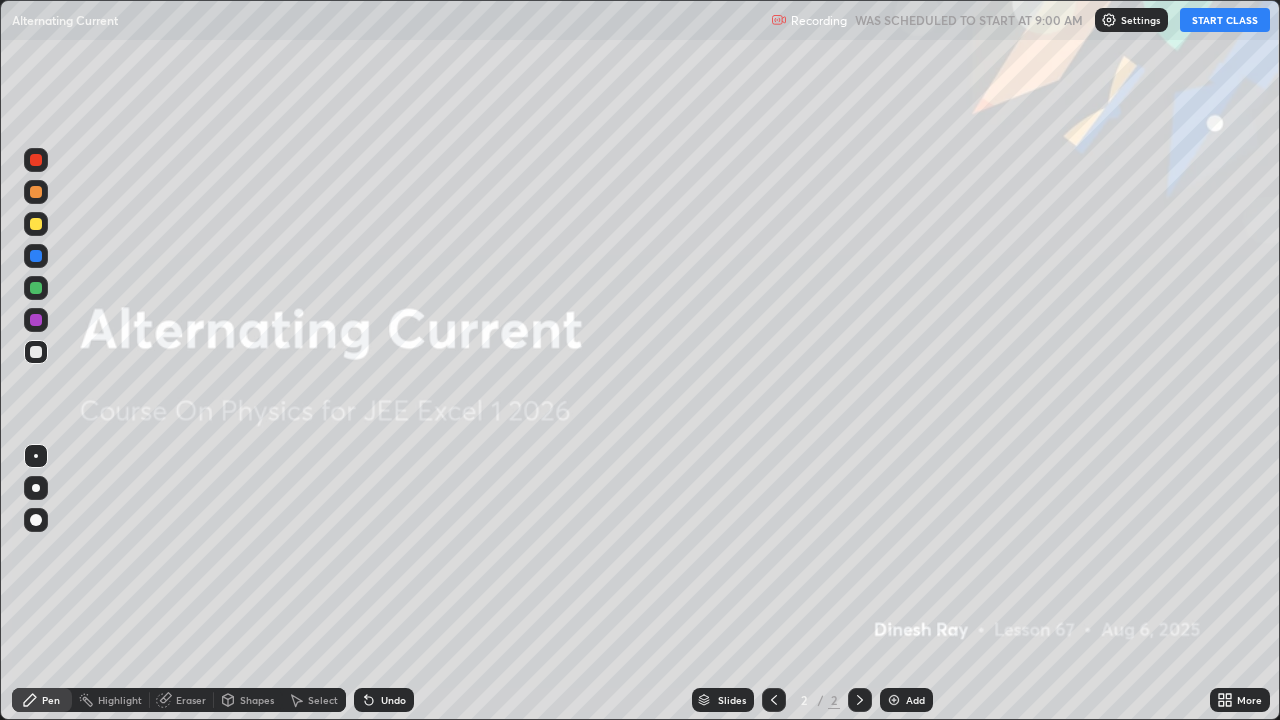 click on "START CLASS" at bounding box center (1225, 20) 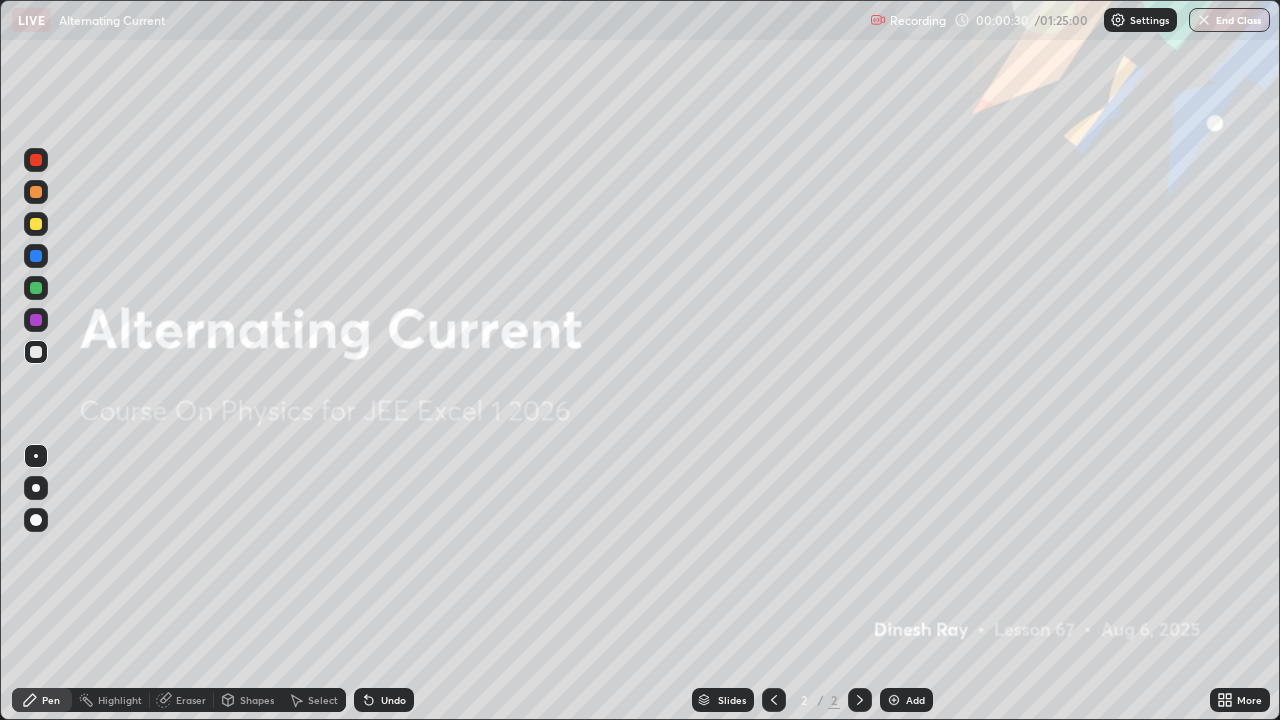 click at bounding box center [894, 700] 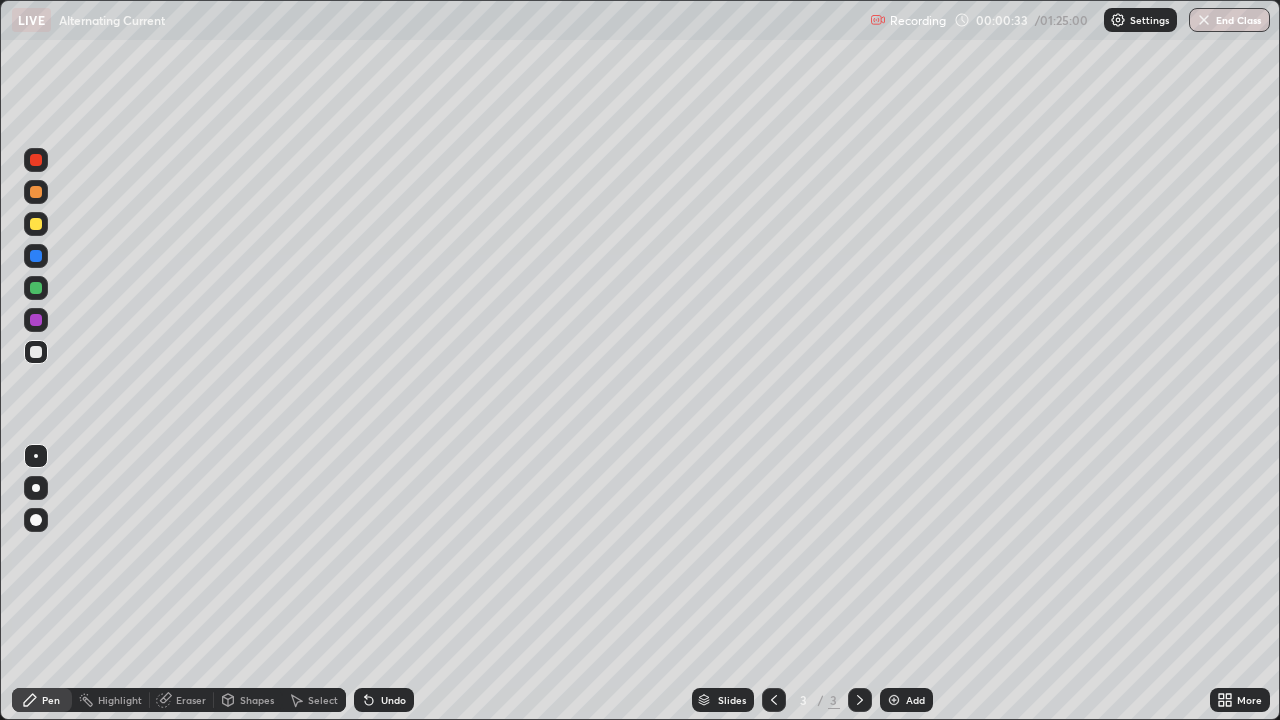 click at bounding box center [36, 488] 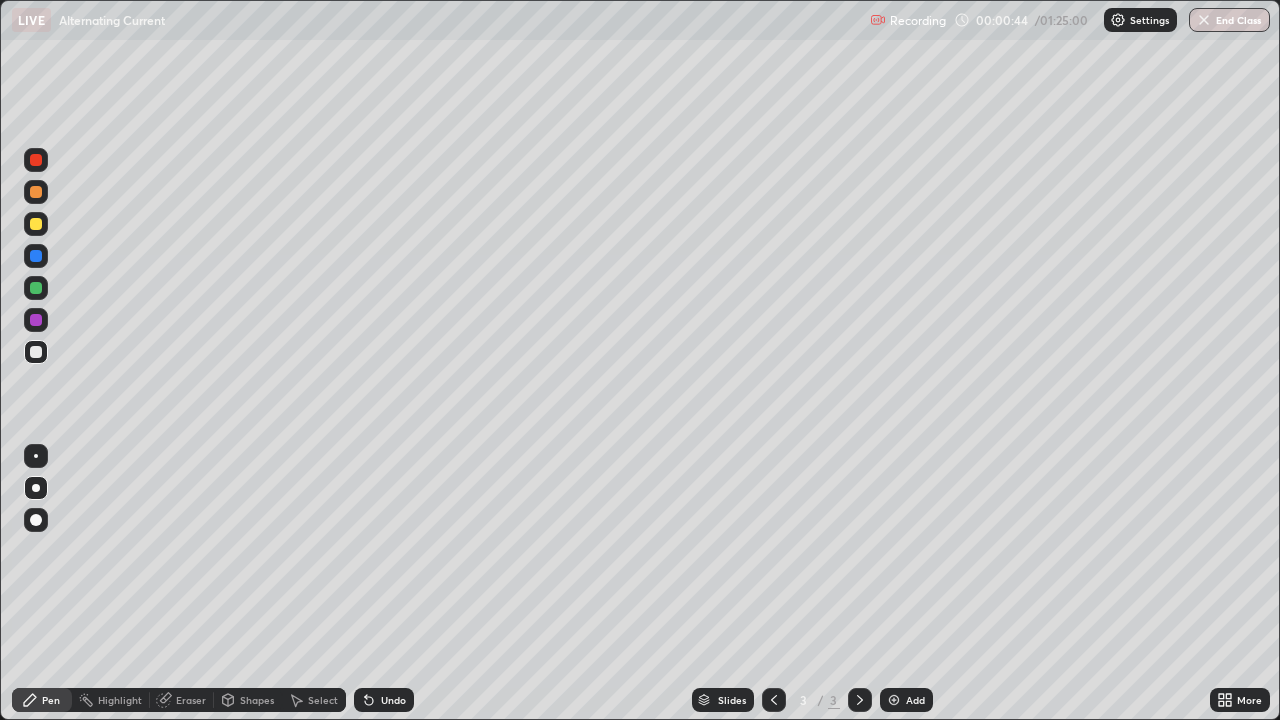 click at bounding box center (36, 224) 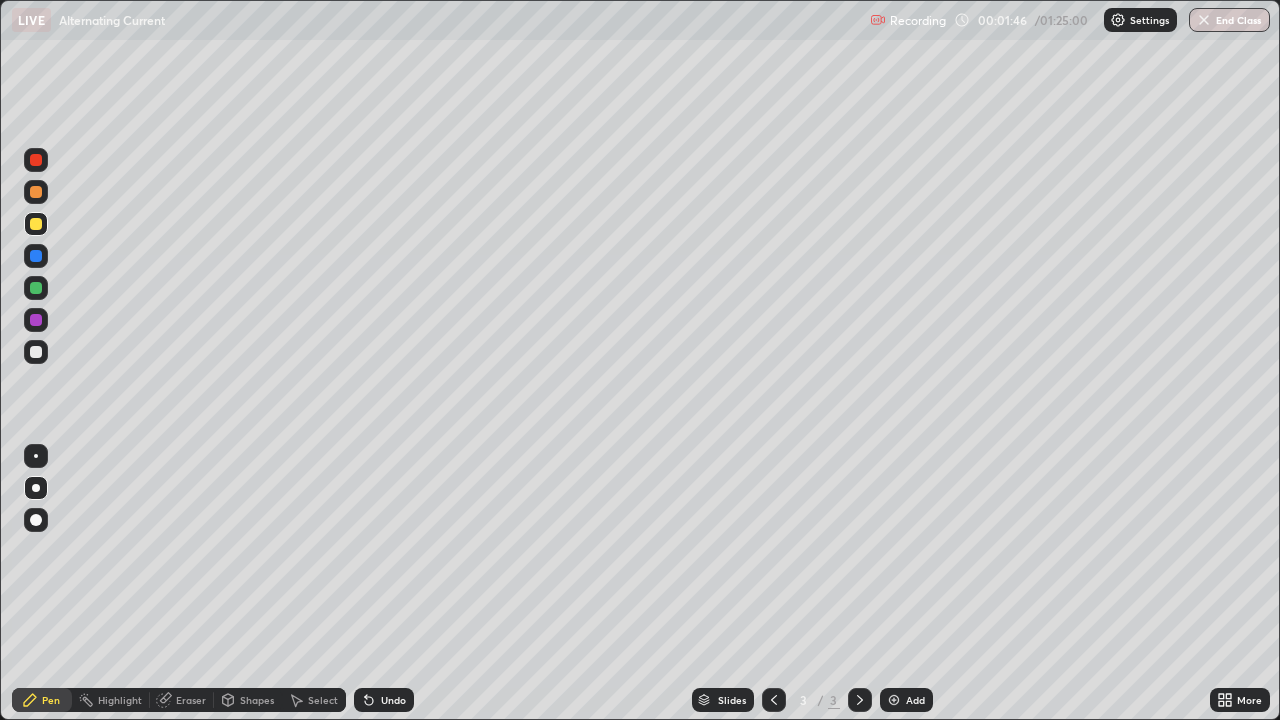 click at bounding box center (36, 352) 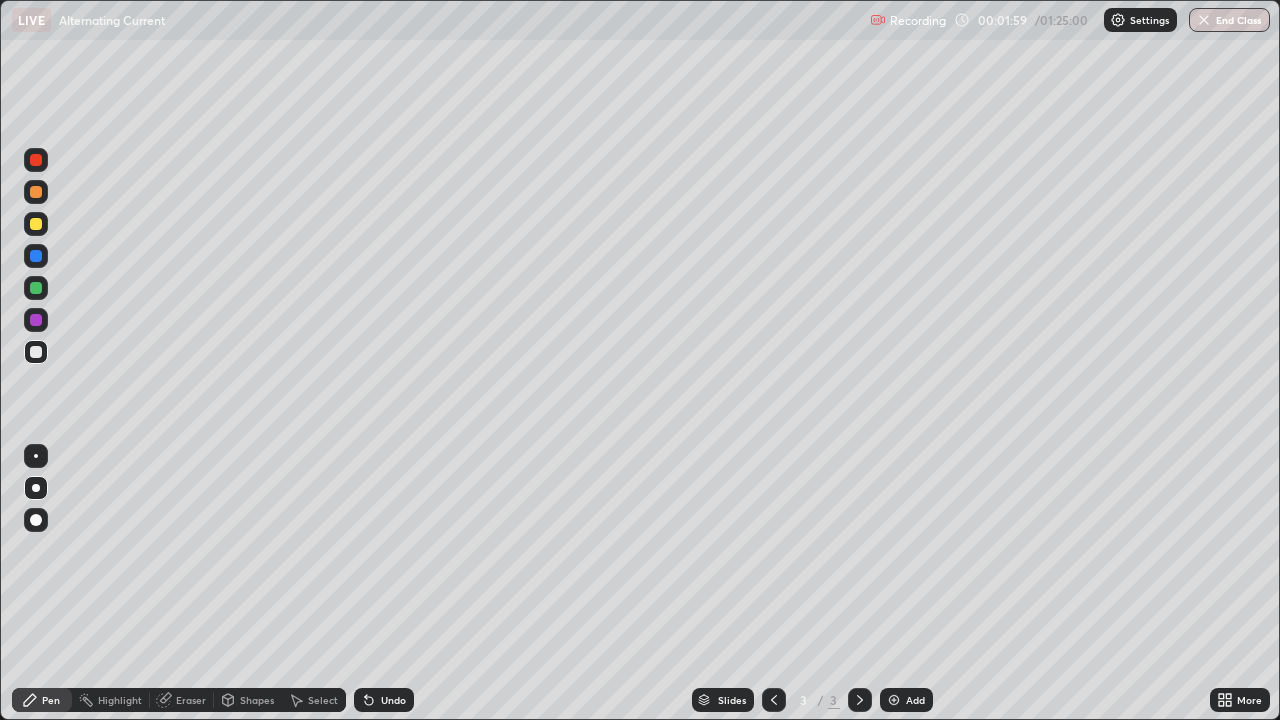 click at bounding box center (36, 288) 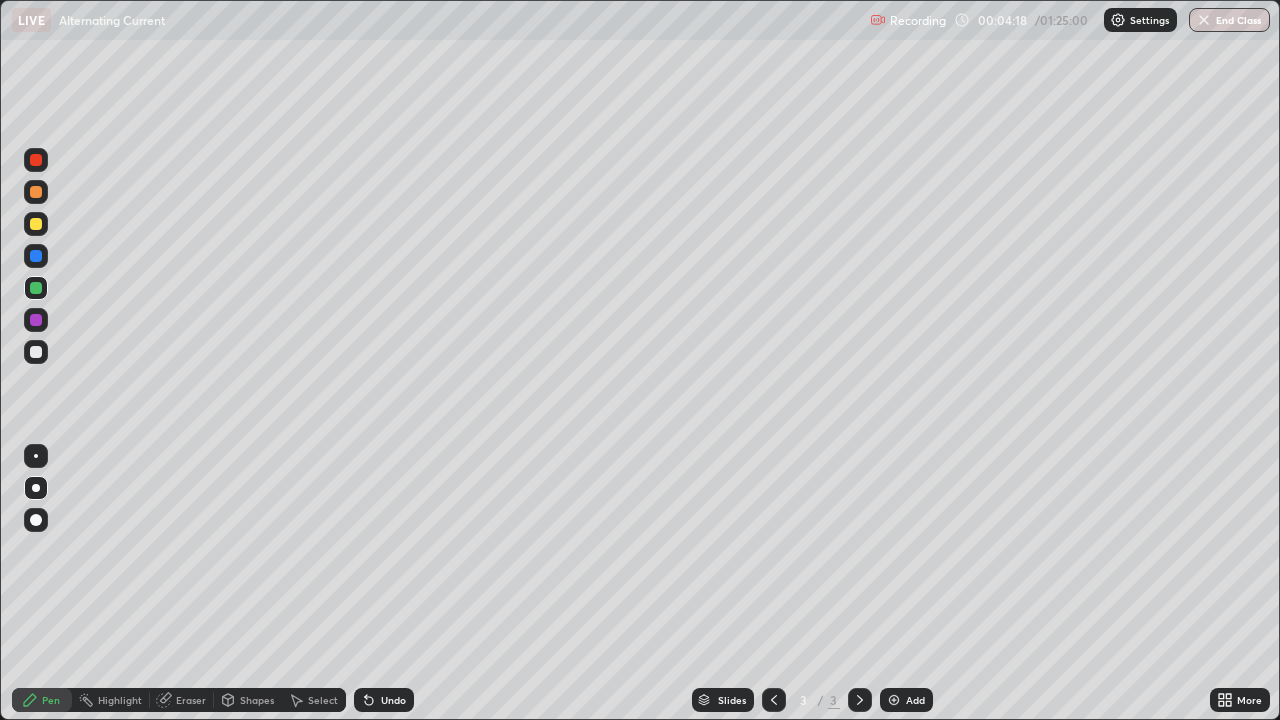 click at bounding box center [36, 224] 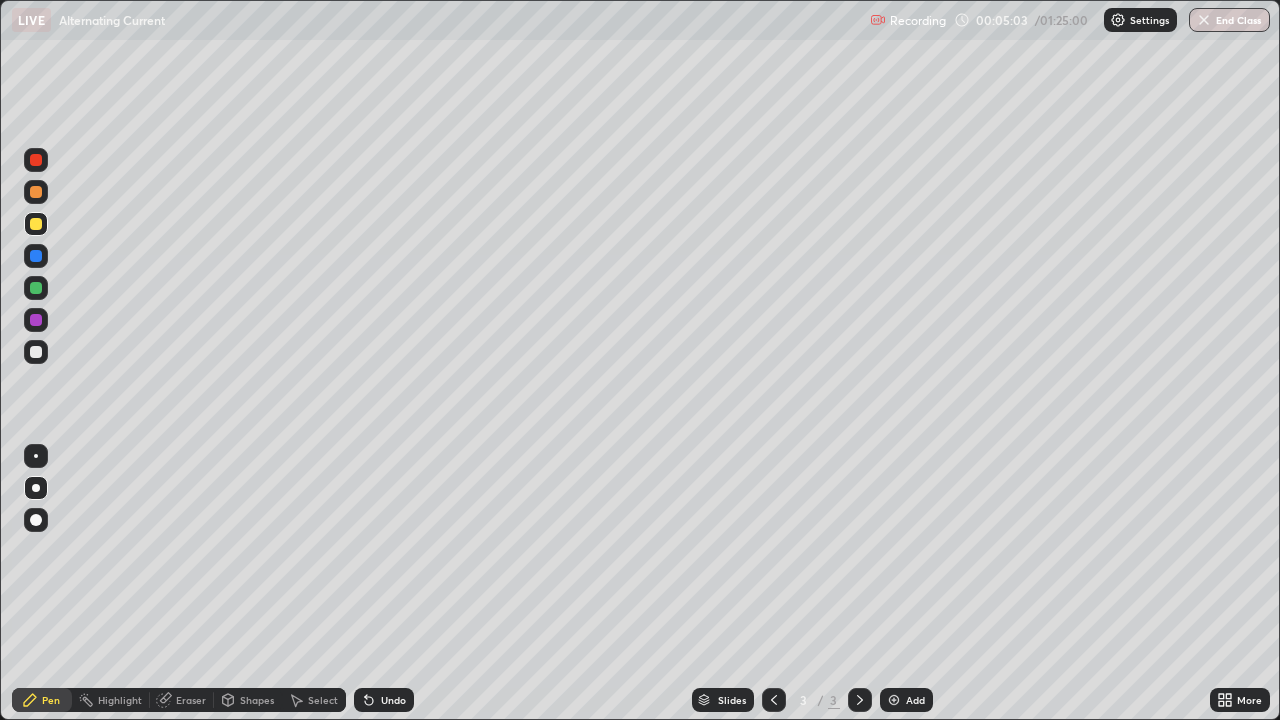 click on "Undo" at bounding box center (393, 700) 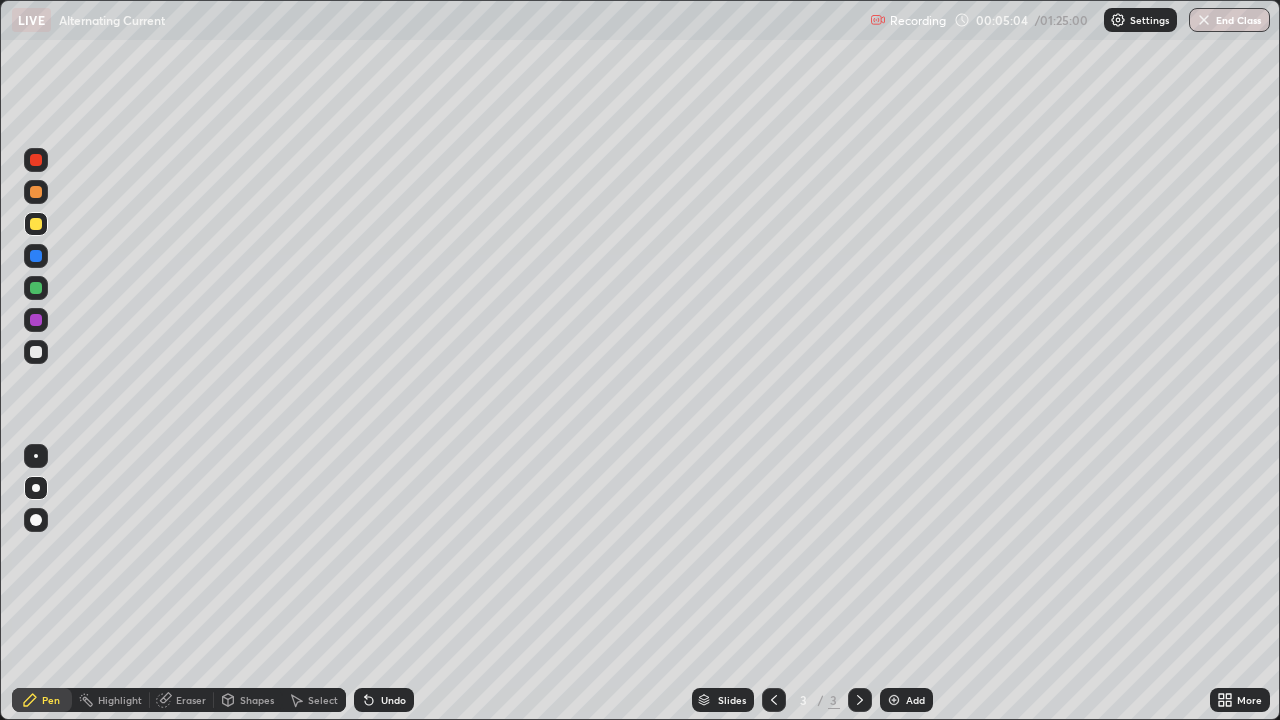 click on "Undo" at bounding box center [393, 700] 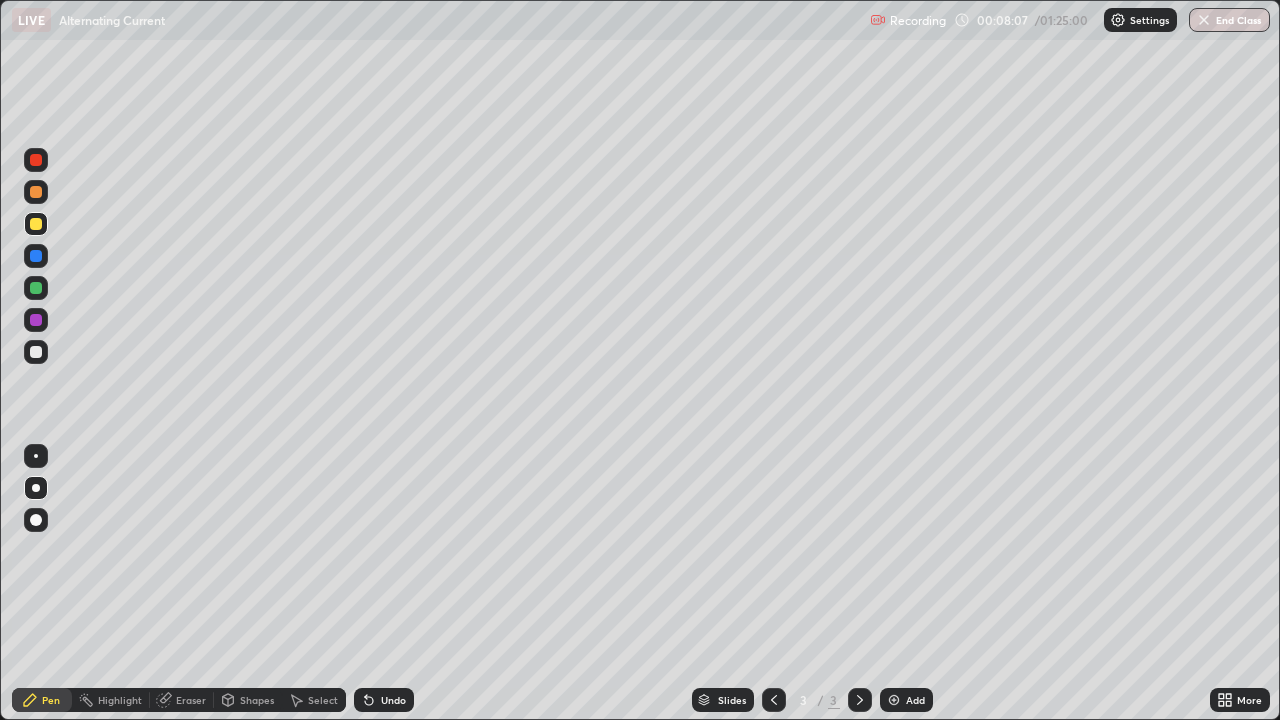 click on "Add" at bounding box center (915, 700) 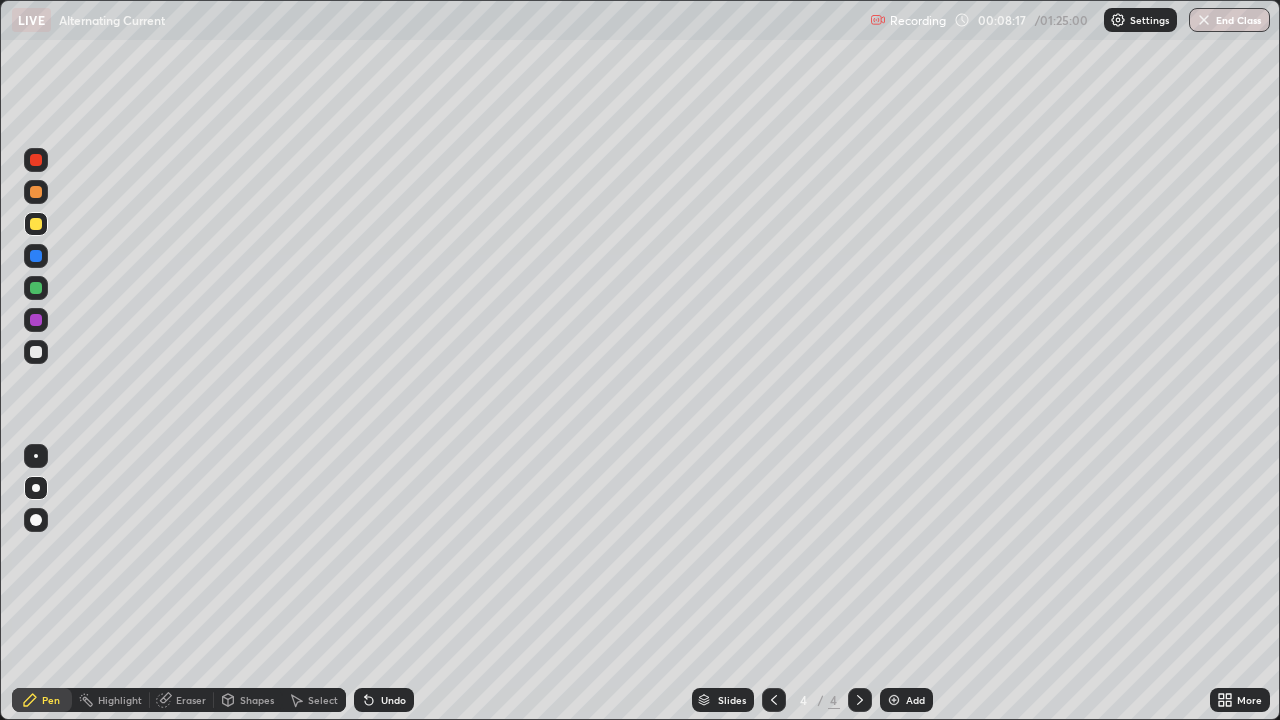 click at bounding box center (36, 352) 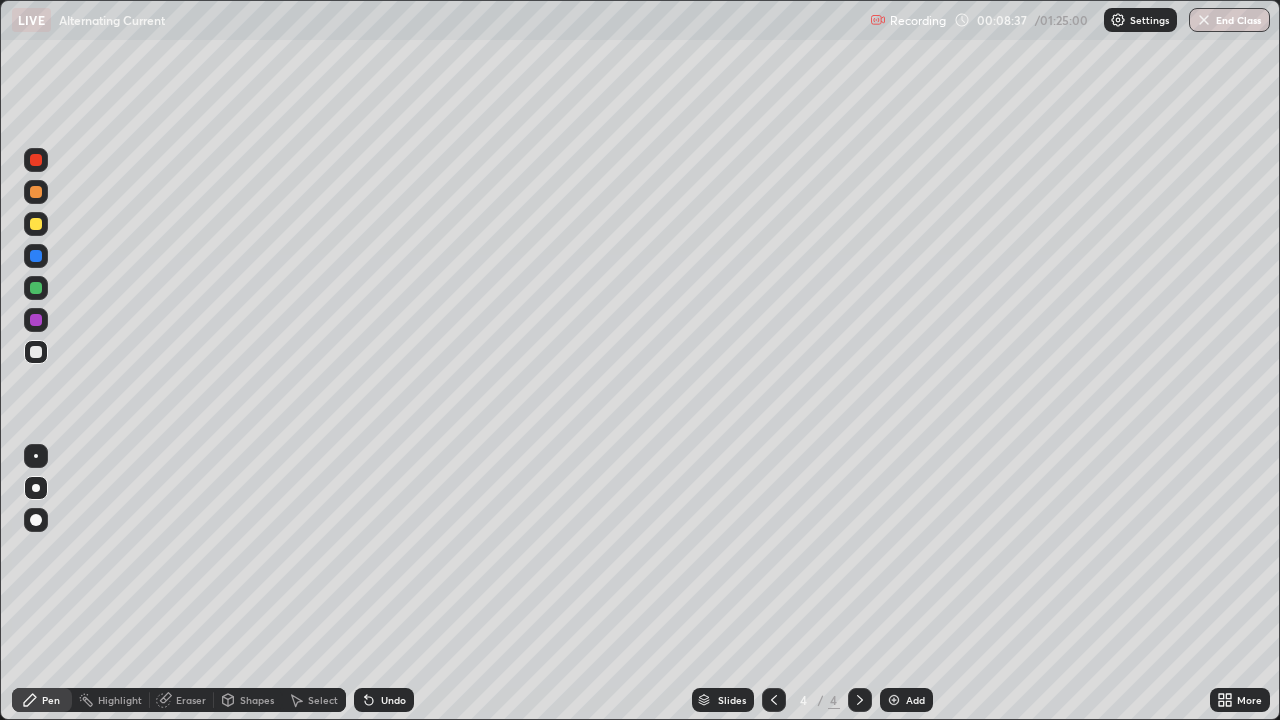 click at bounding box center [36, 288] 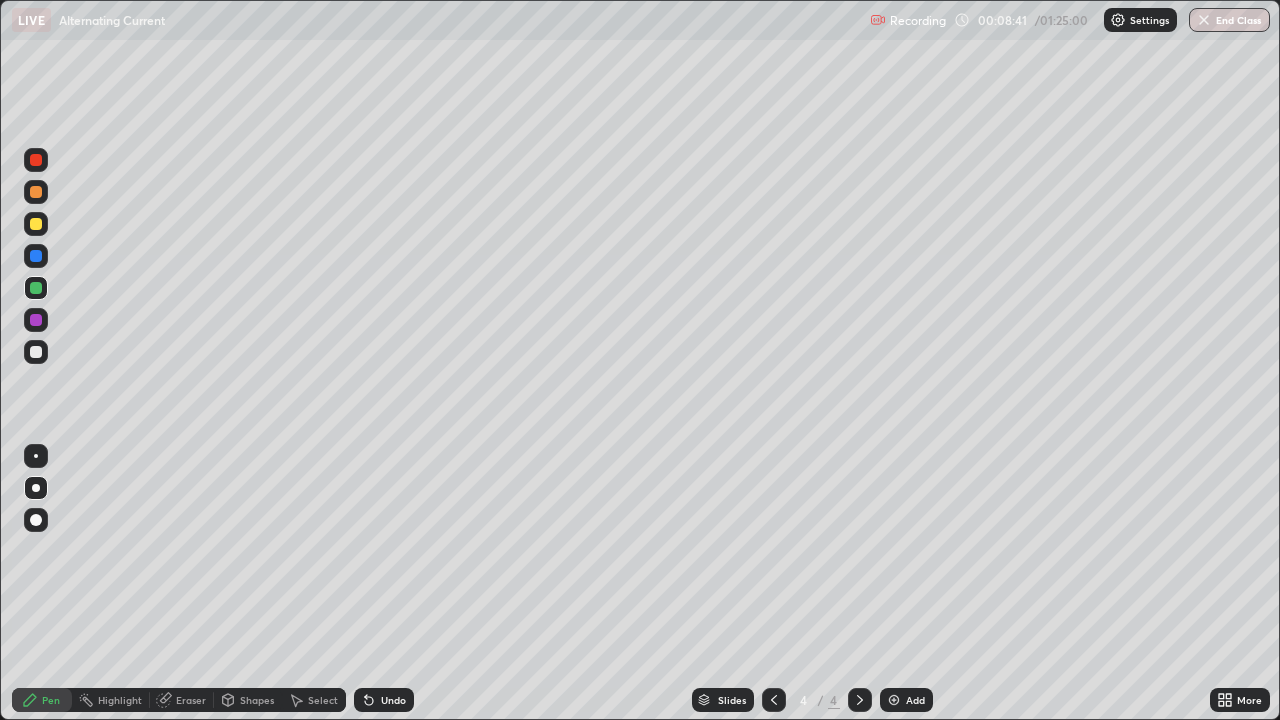 click on "Undo" at bounding box center [384, 700] 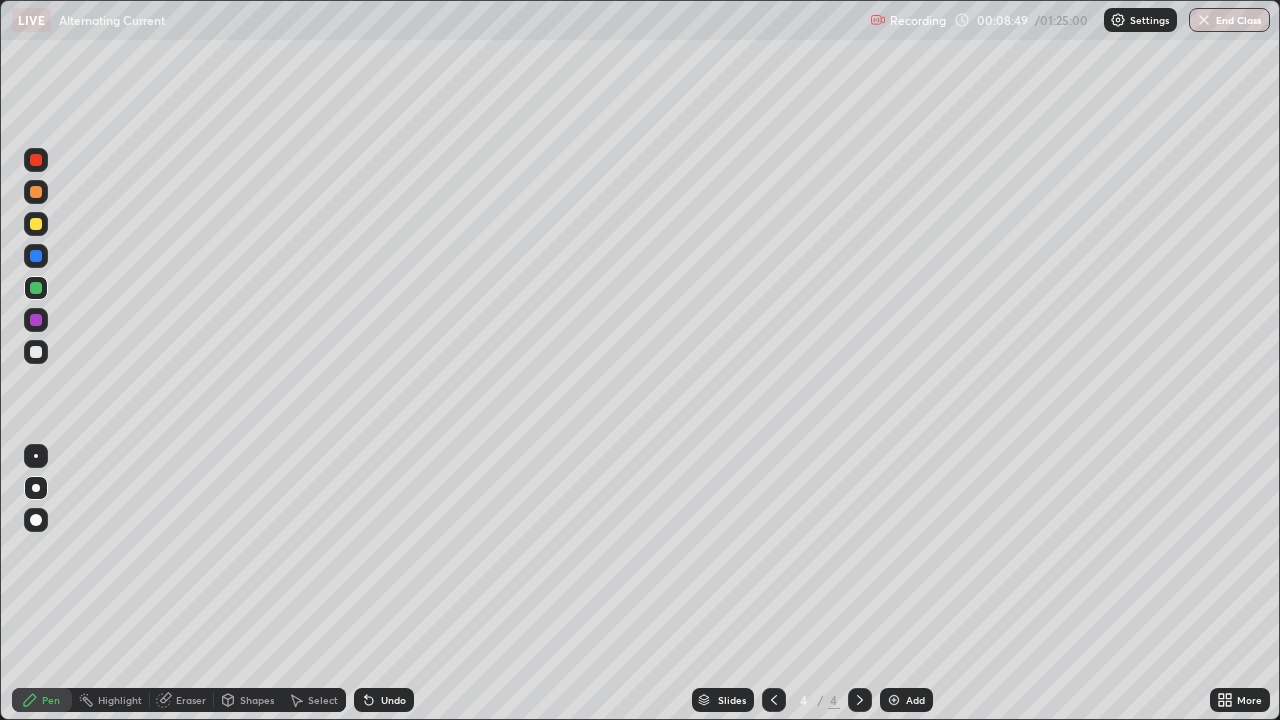 click at bounding box center (36, 288) 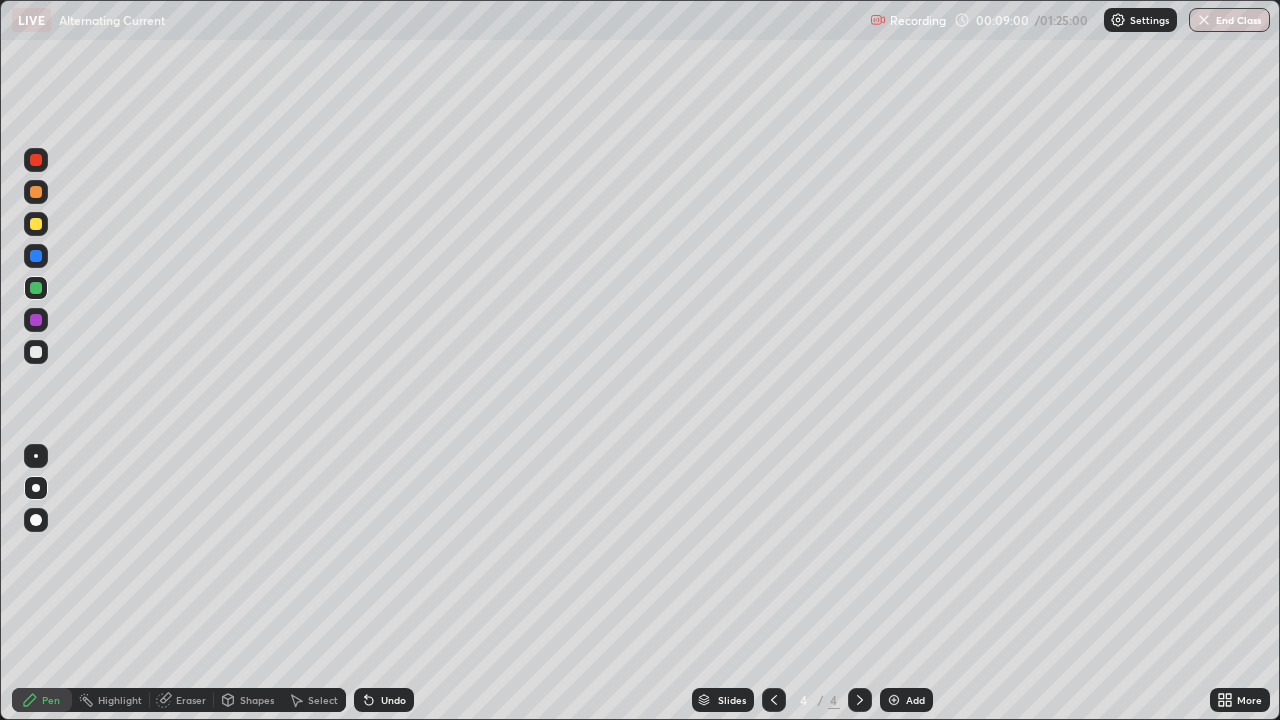 click at bounding box center [36, 256] 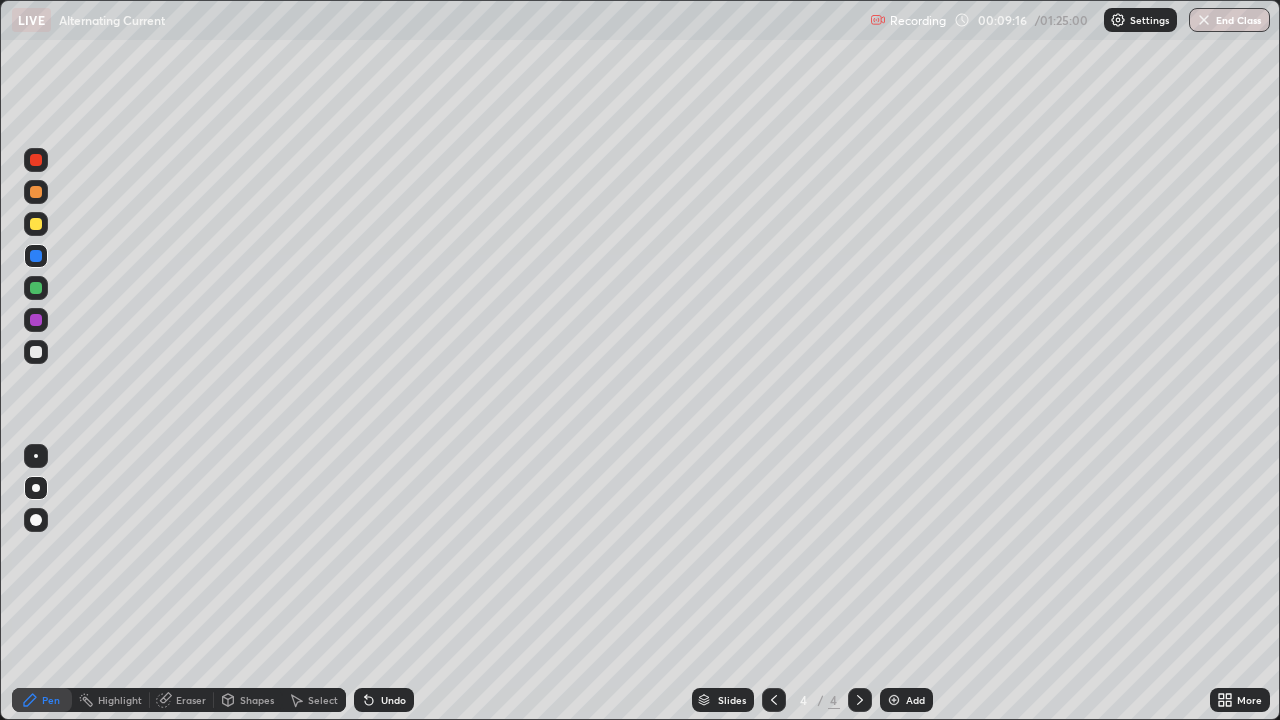click at bounding box center [36, 224] 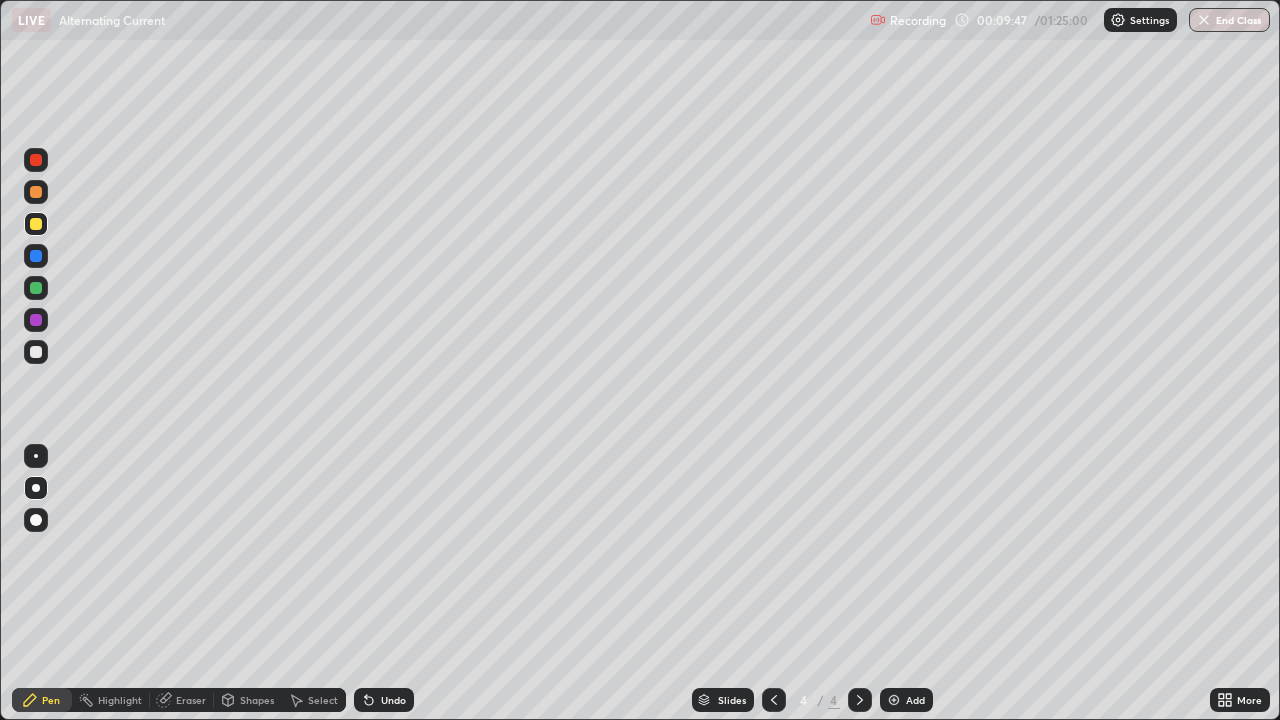 click at bounding box center (36, 224) 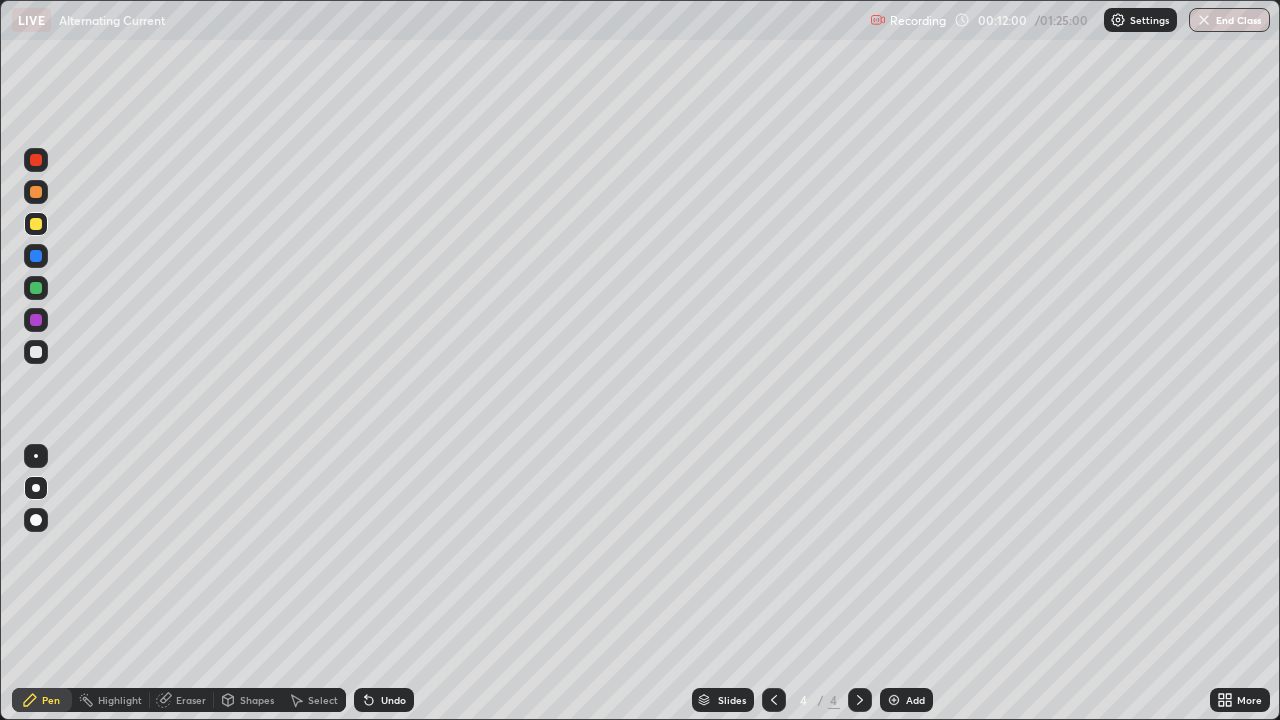 click at bounding box center [36, 224] 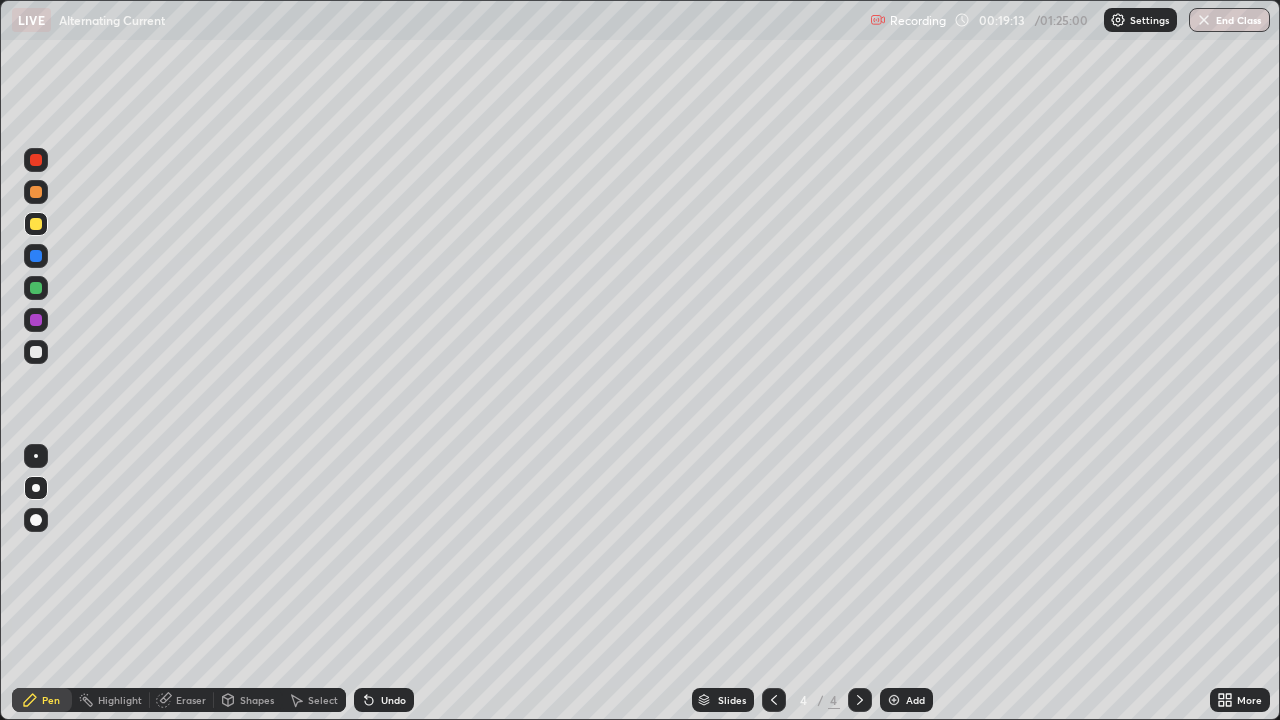 click on "Add" at bounding box center [915, 700] 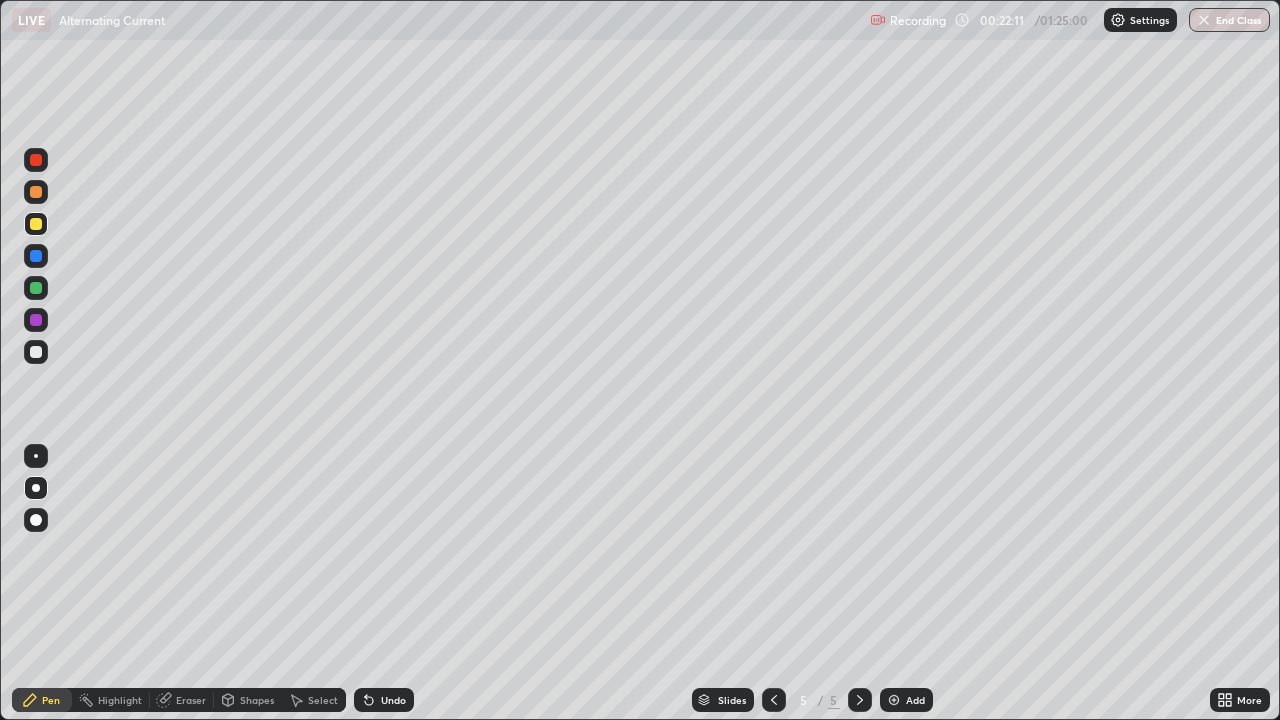 click at bounding box center [36, 352] 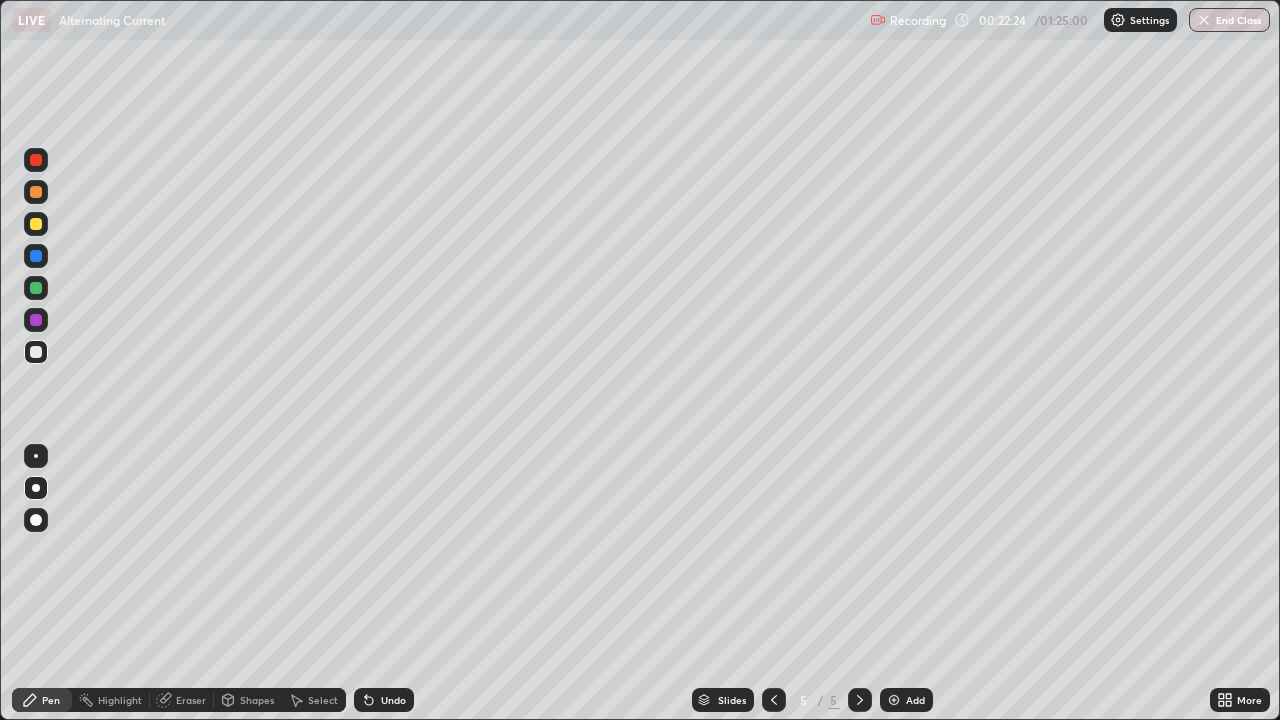 click at bounding box center (36, 288) 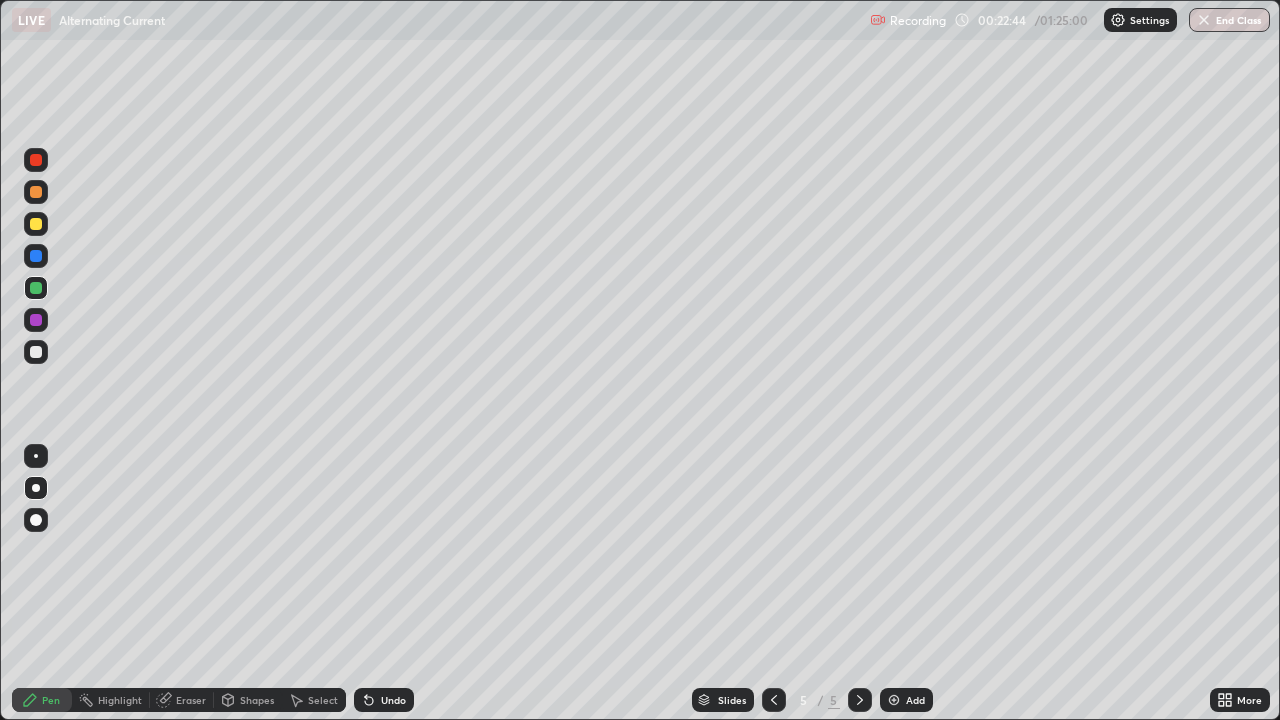 click on "Eraser" at bounding box center [182, 700] 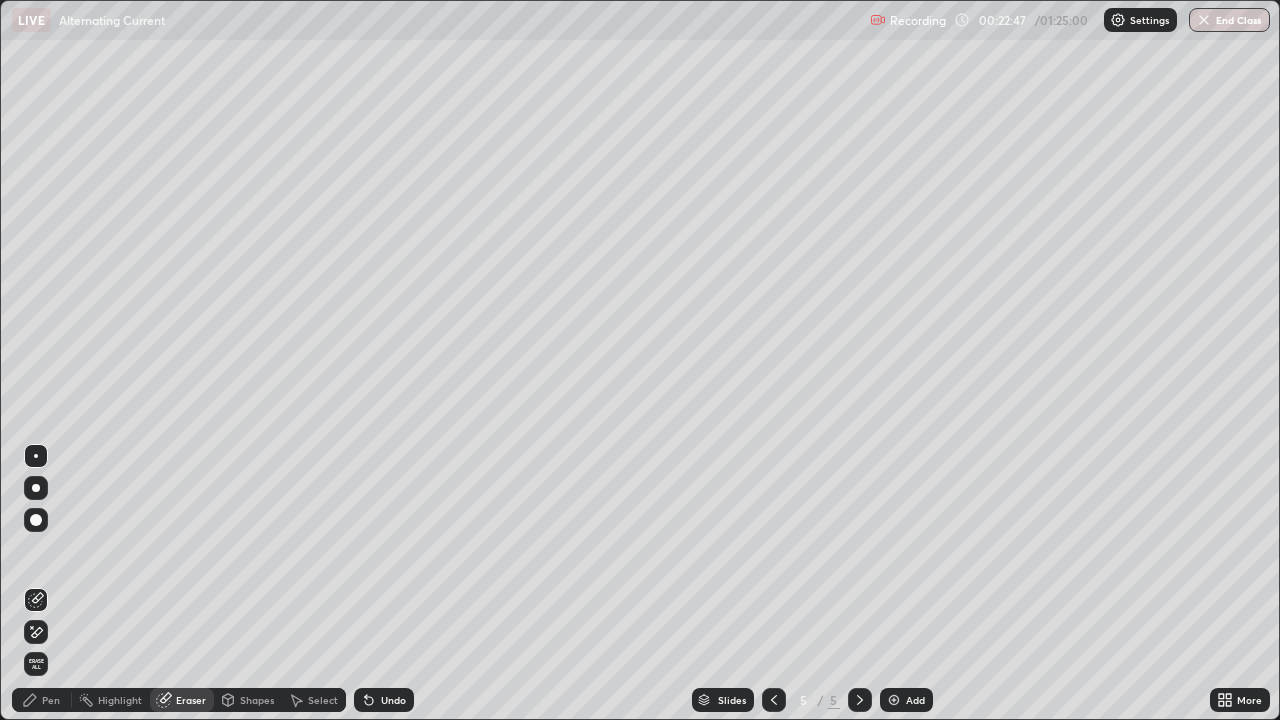 click on "Pen" at bounding box center [51, 700] 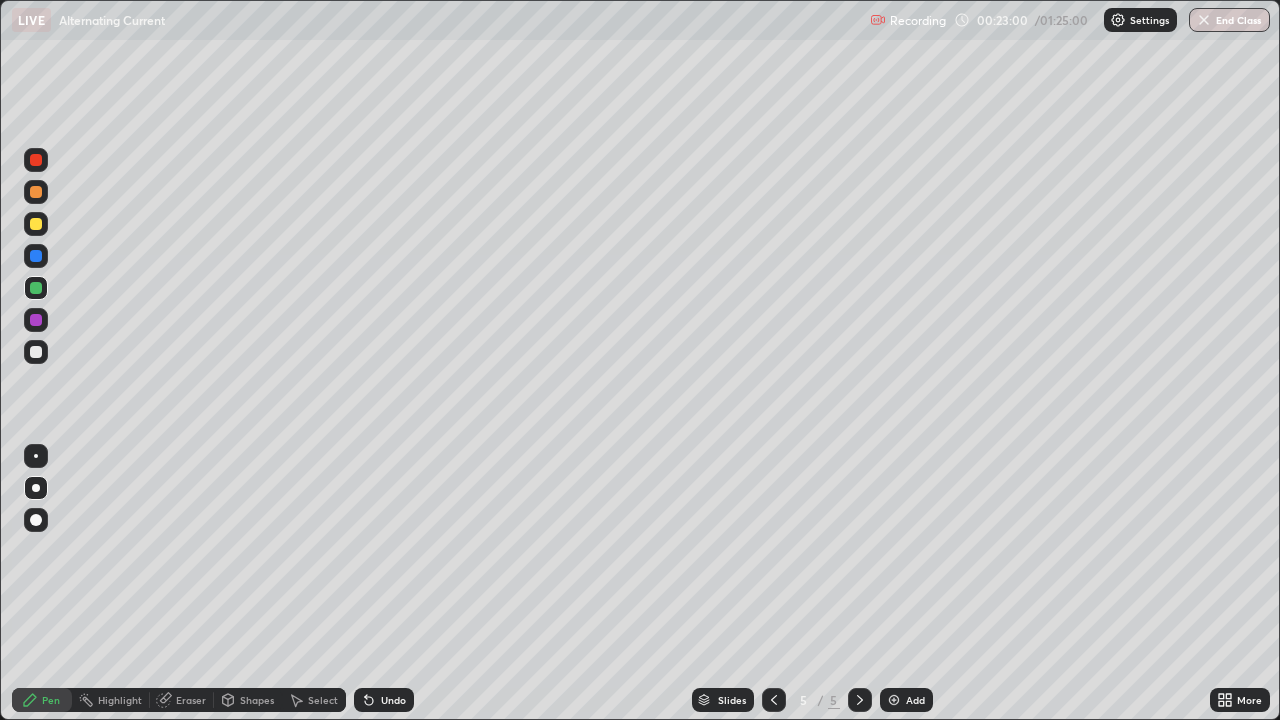 click at bounding box center (36, 256) 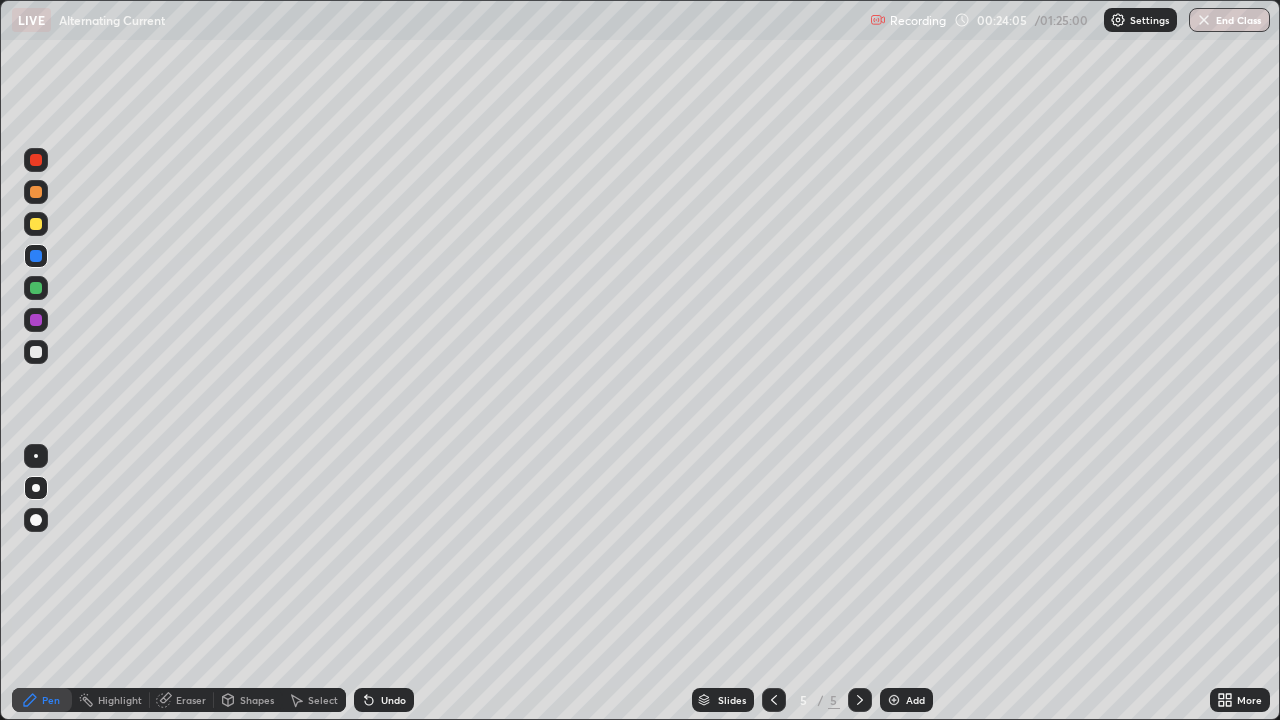 click at bounding box center [36, 224] 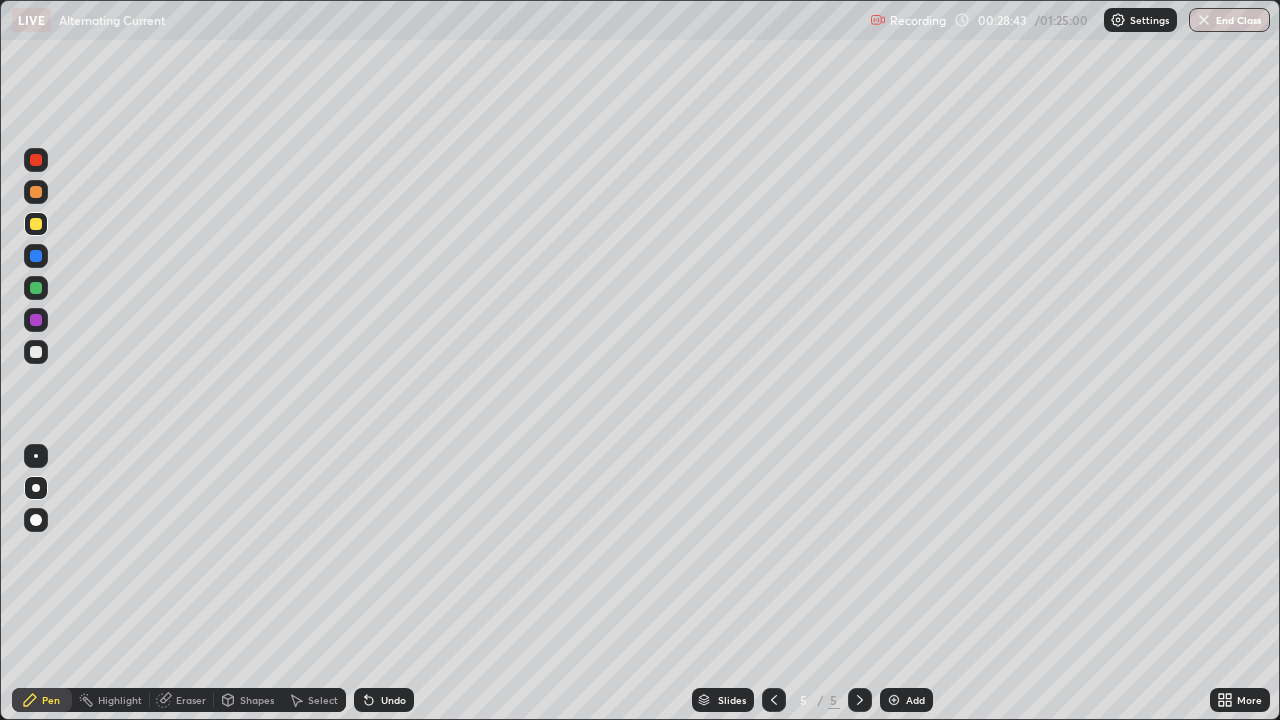 click on "Add" at bounding box center [906, 700] 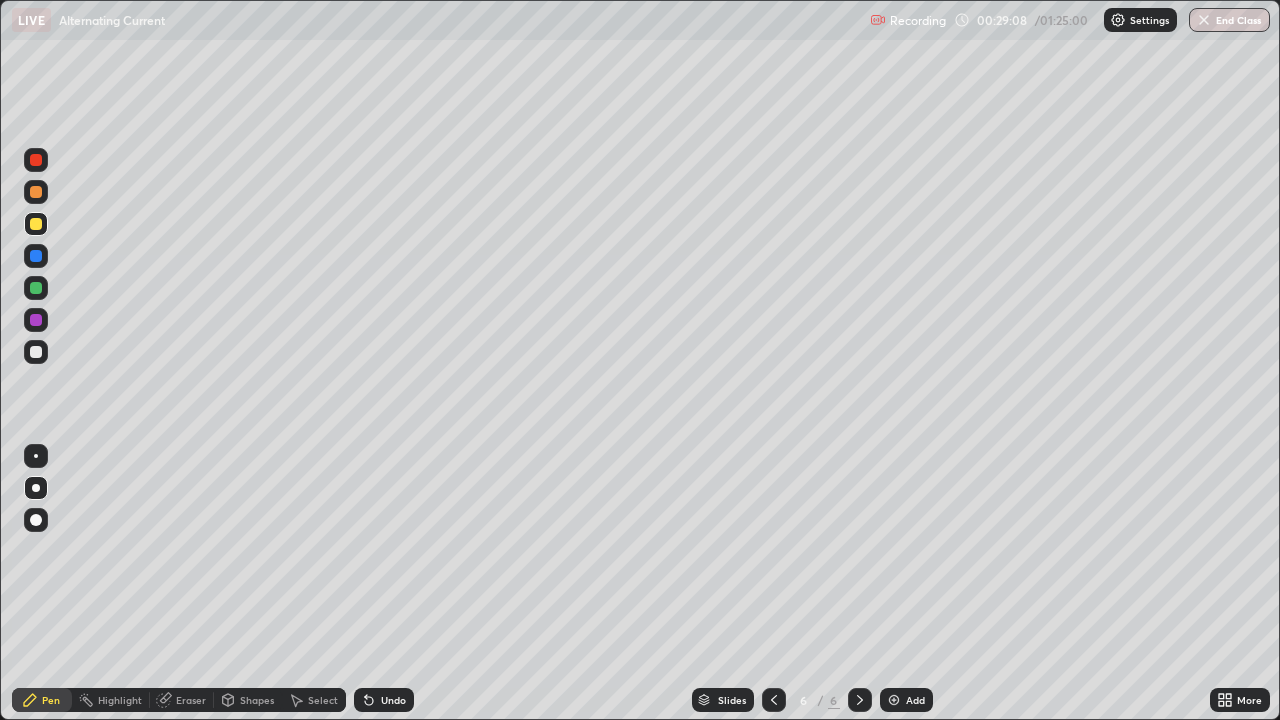 click at bounding box center [36, 288] 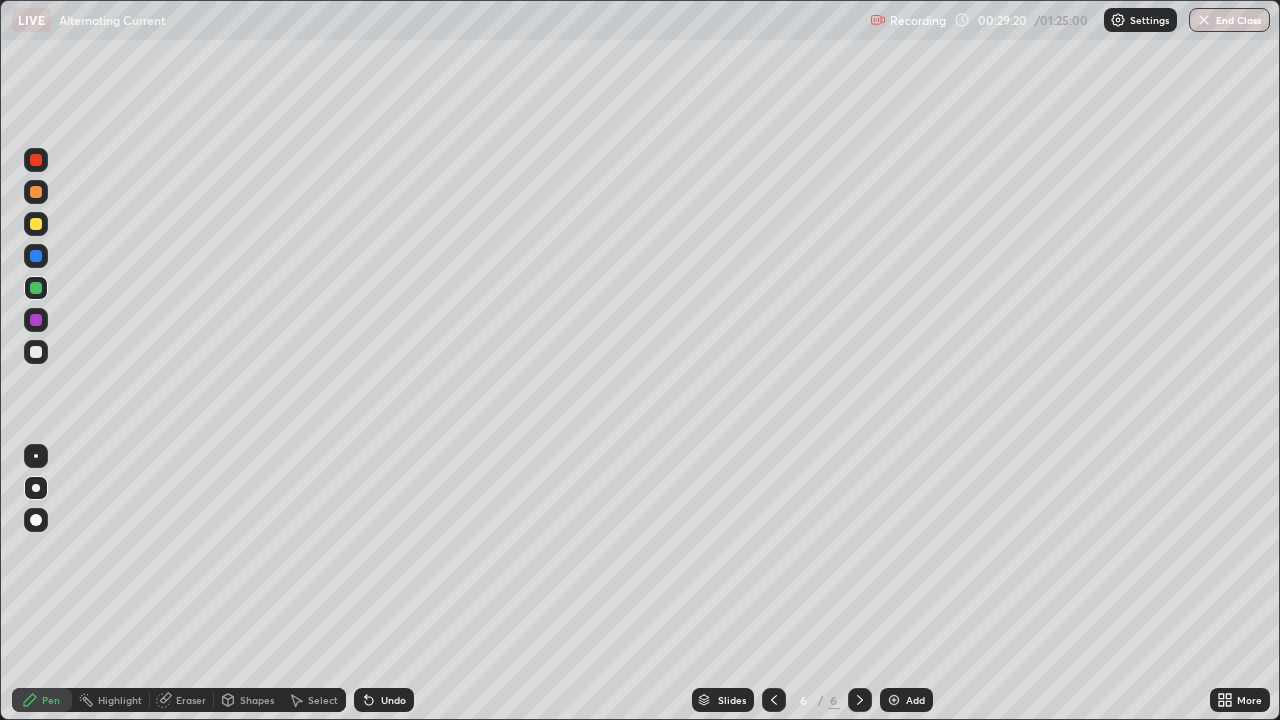 click at bounding box center (36, 256) 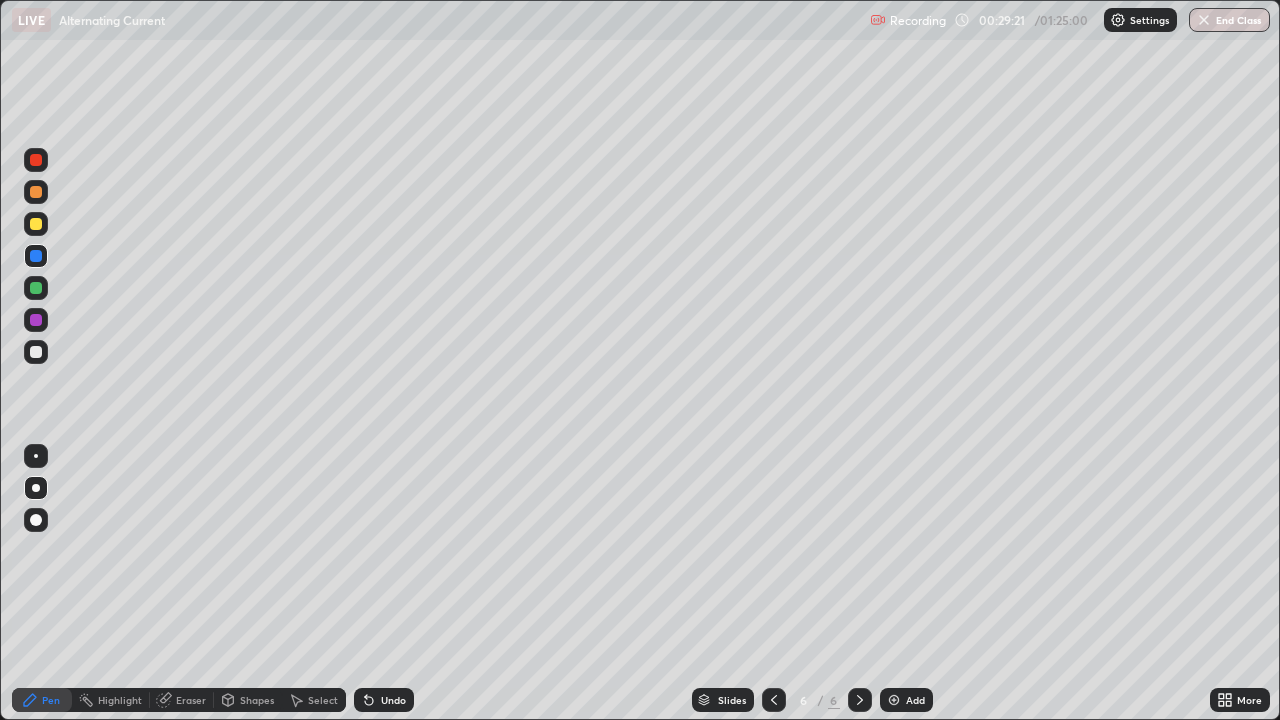 click at bounding box center (36, 352) 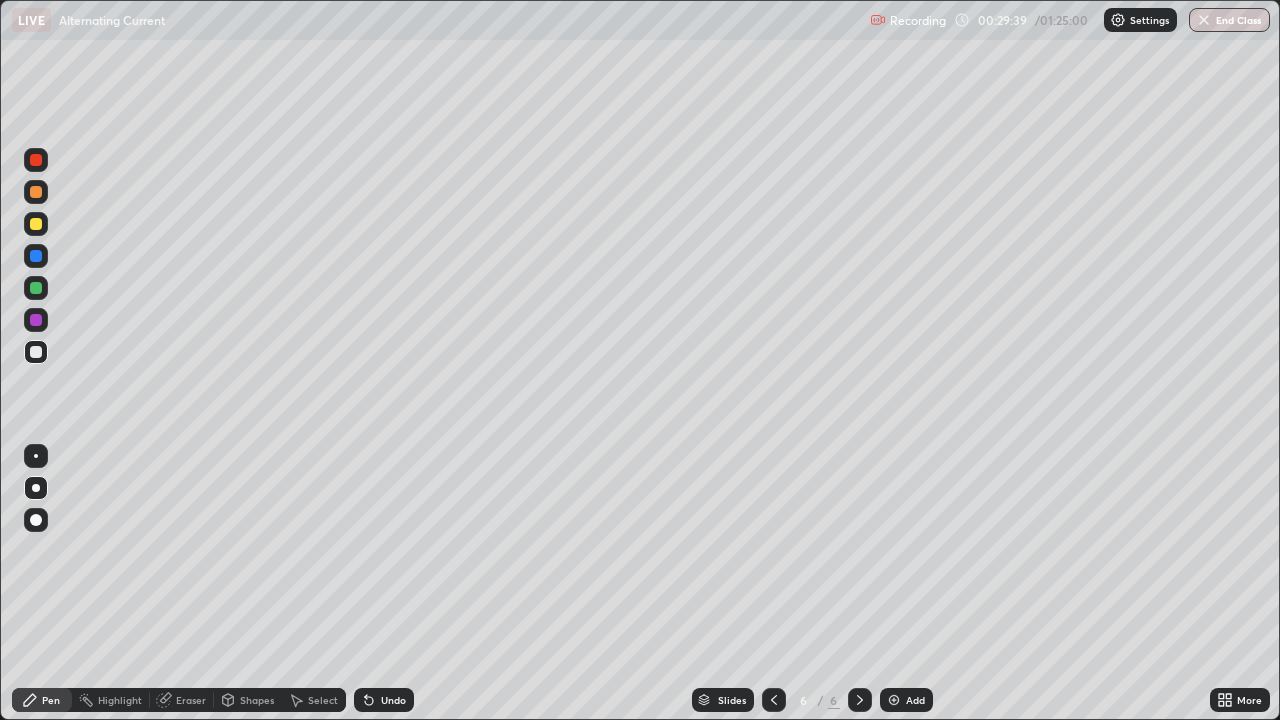 click at bounding box center [36, 288] 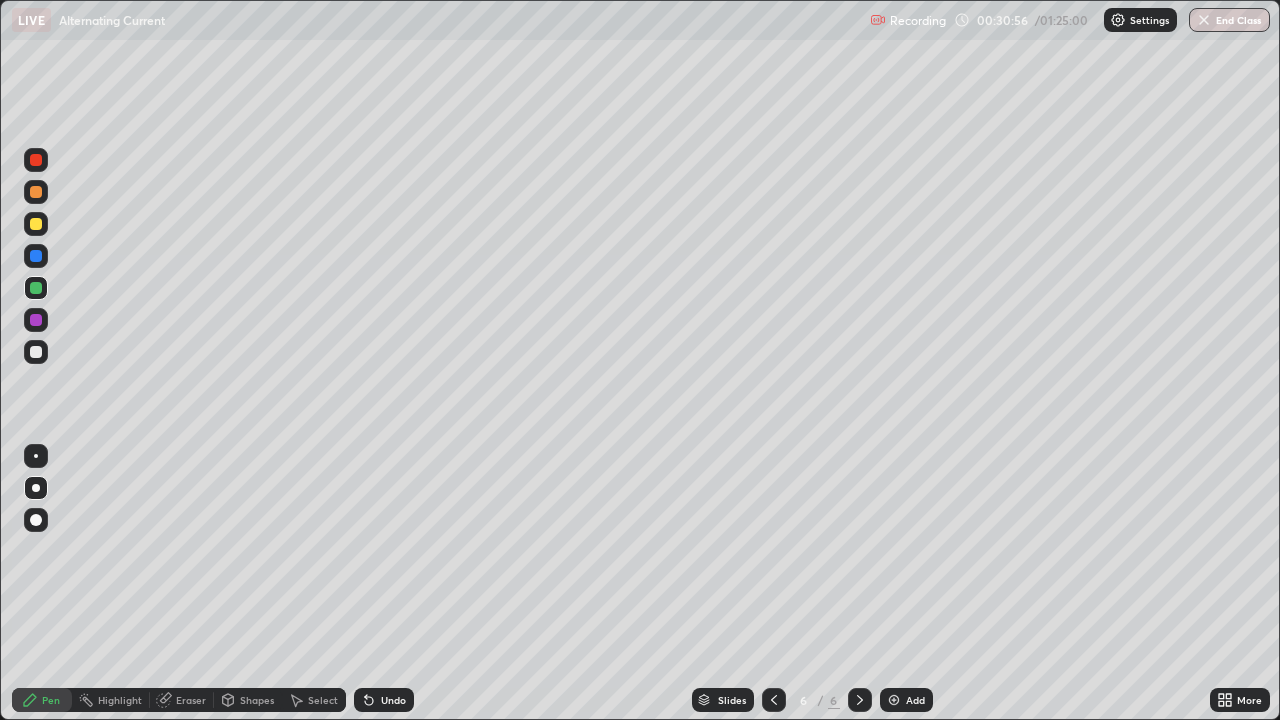 click at bounding box center (36, 224) 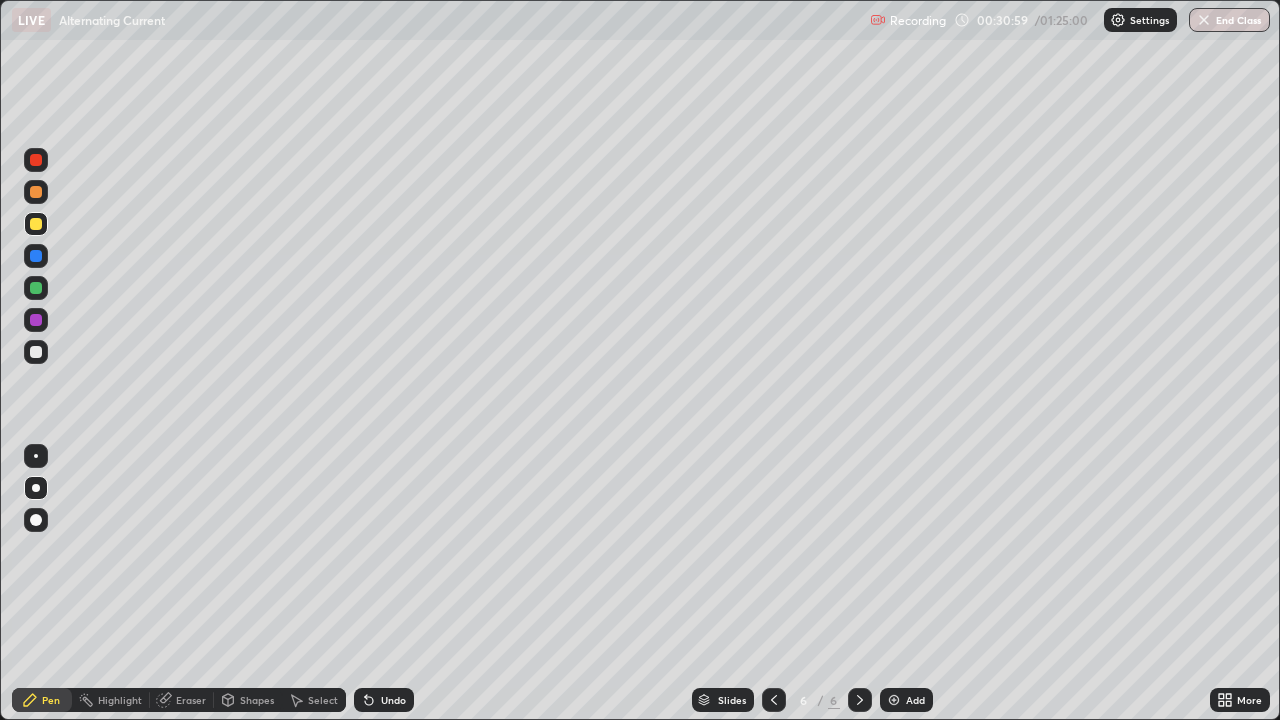 click at bounding box center (774, 700) 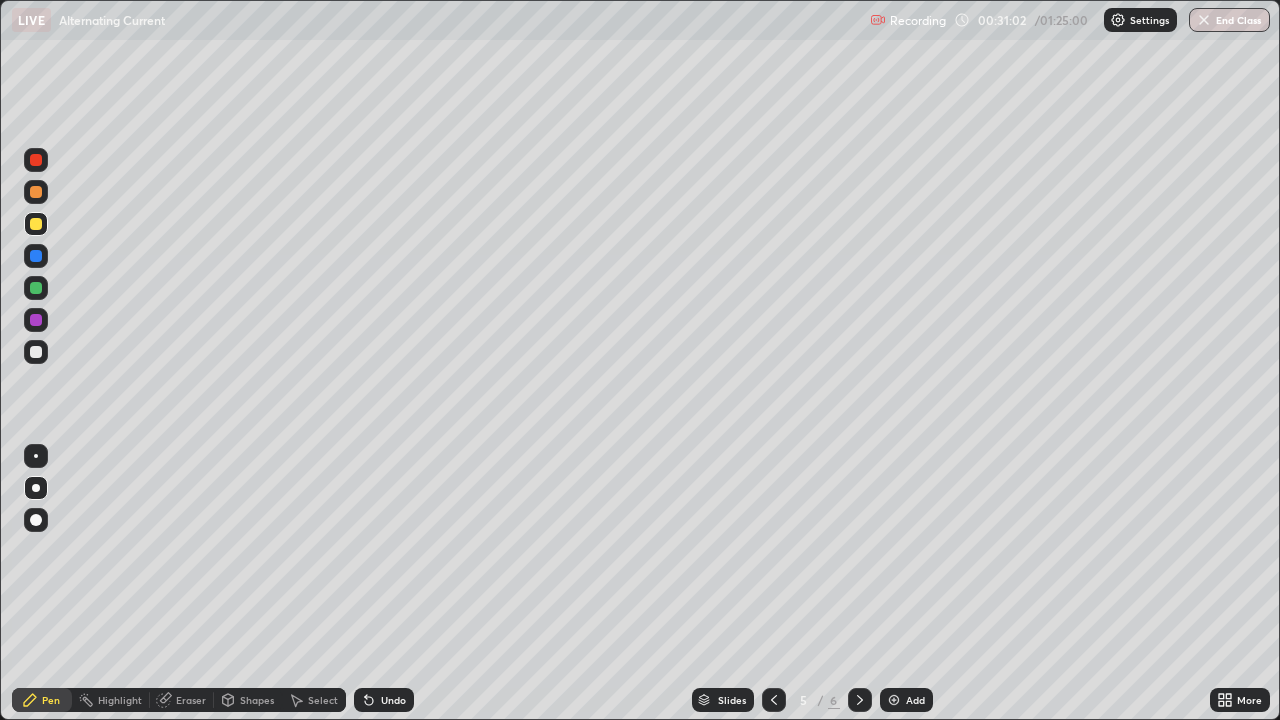 click at bounding box center (860, 700) 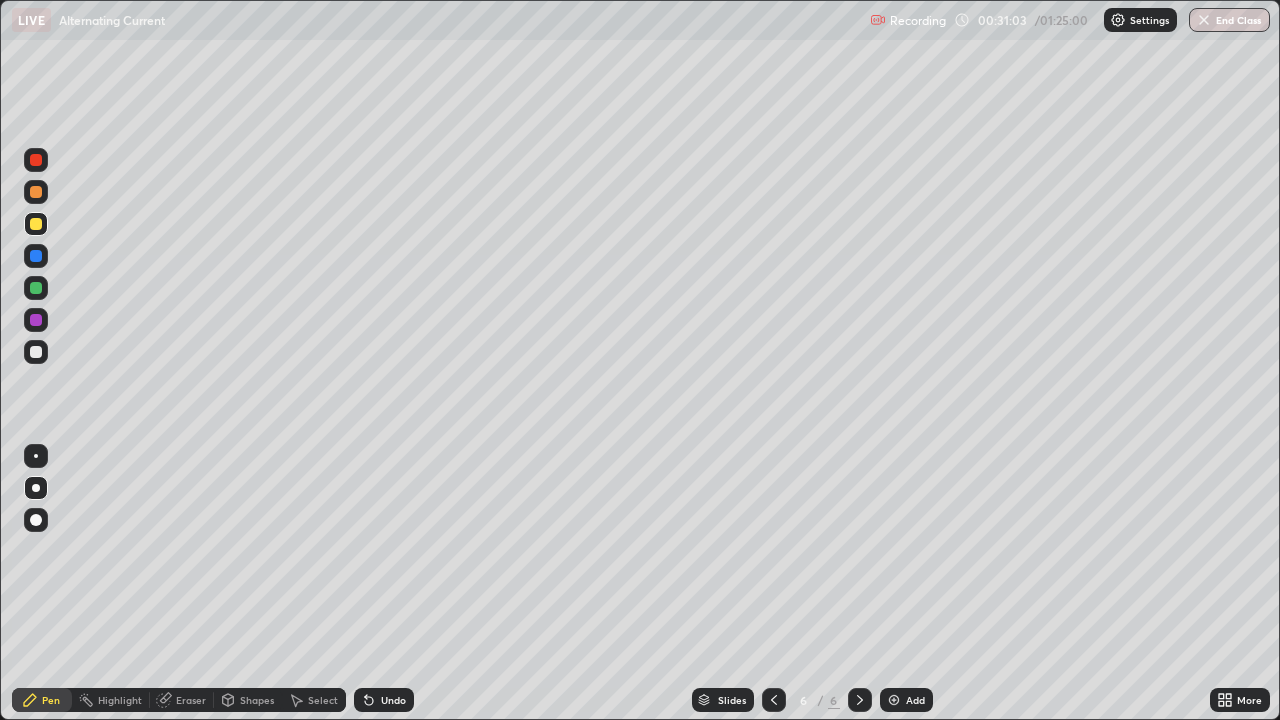 click at bounding box center [774, 700] 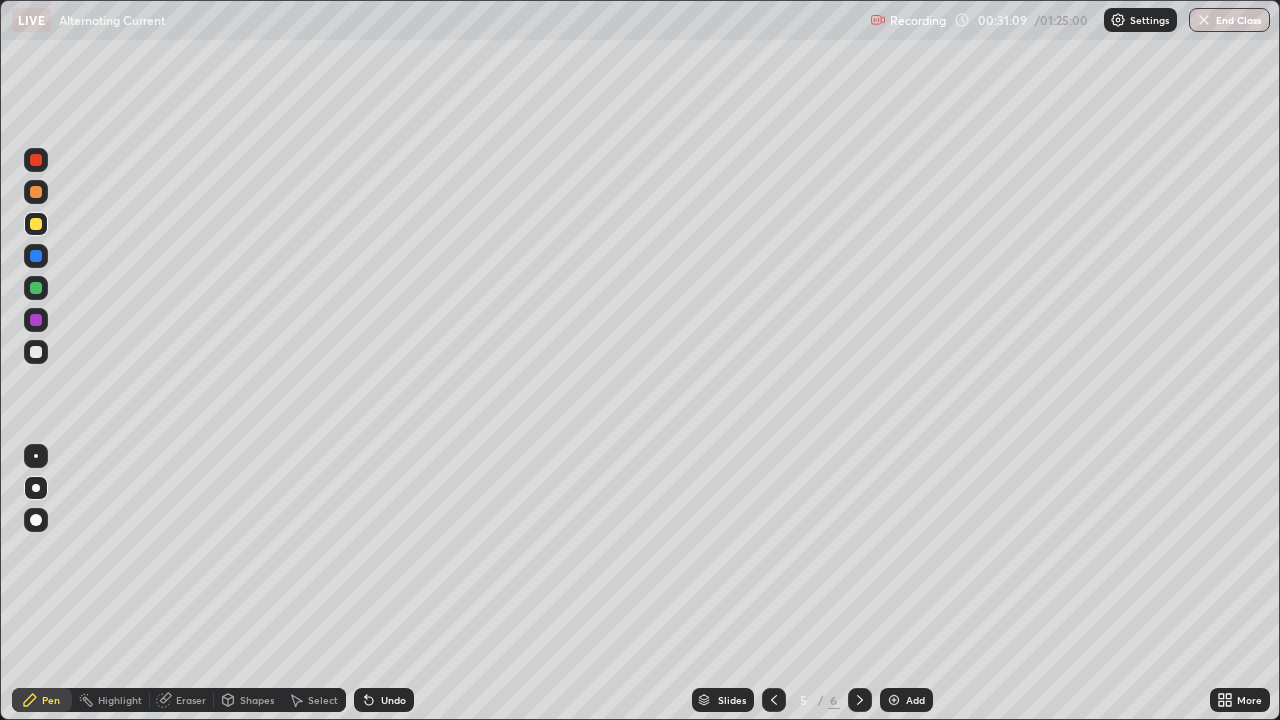 click 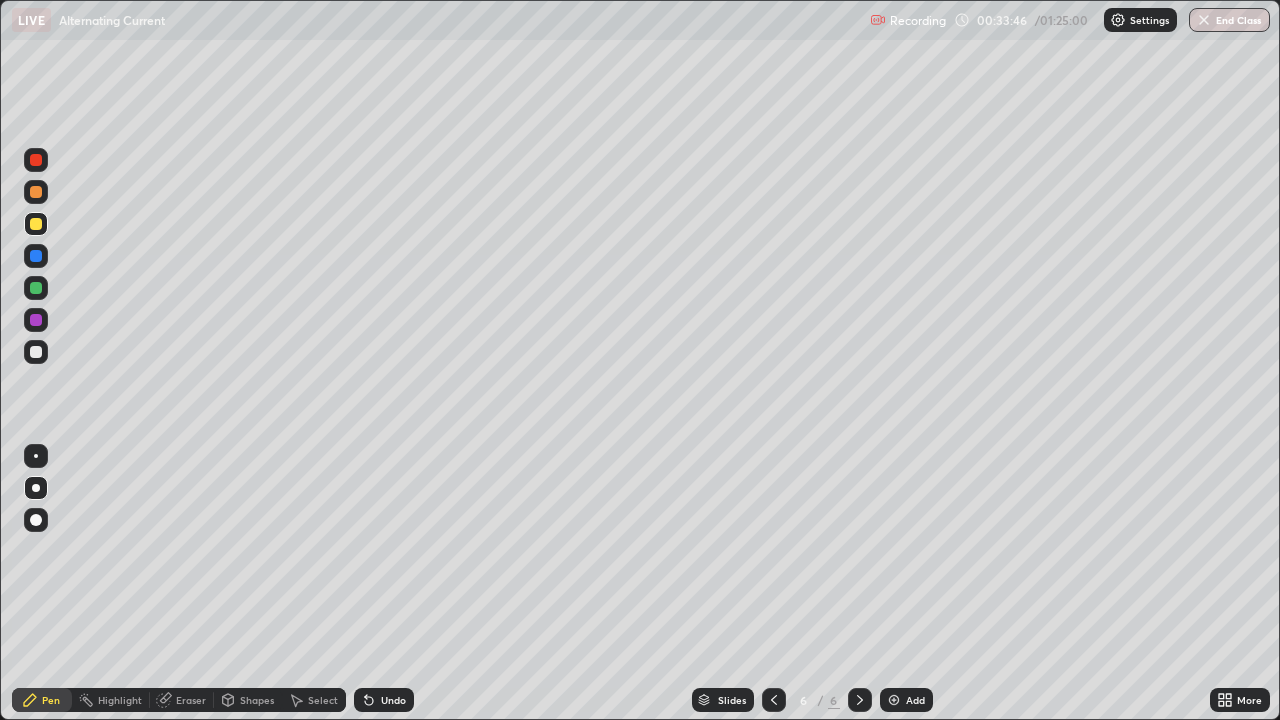 click on "Add" at bounding box center (915, 700) 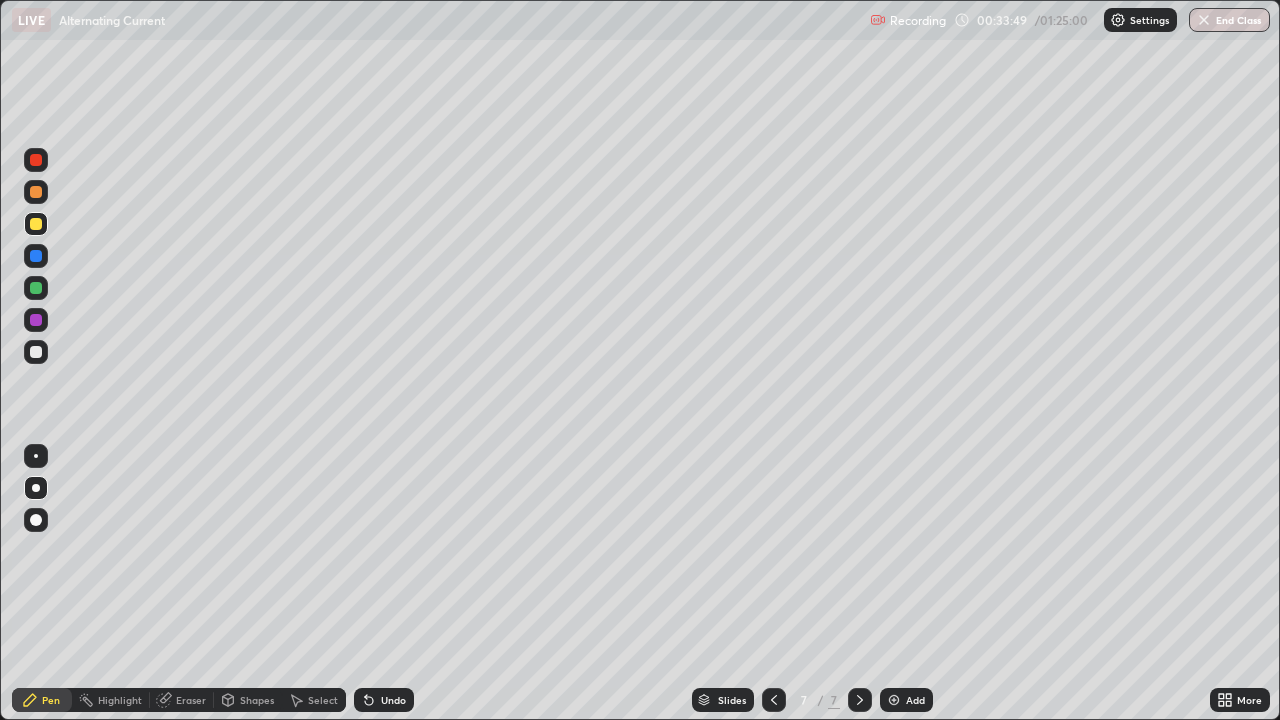 click at bounding box center [36, 288] 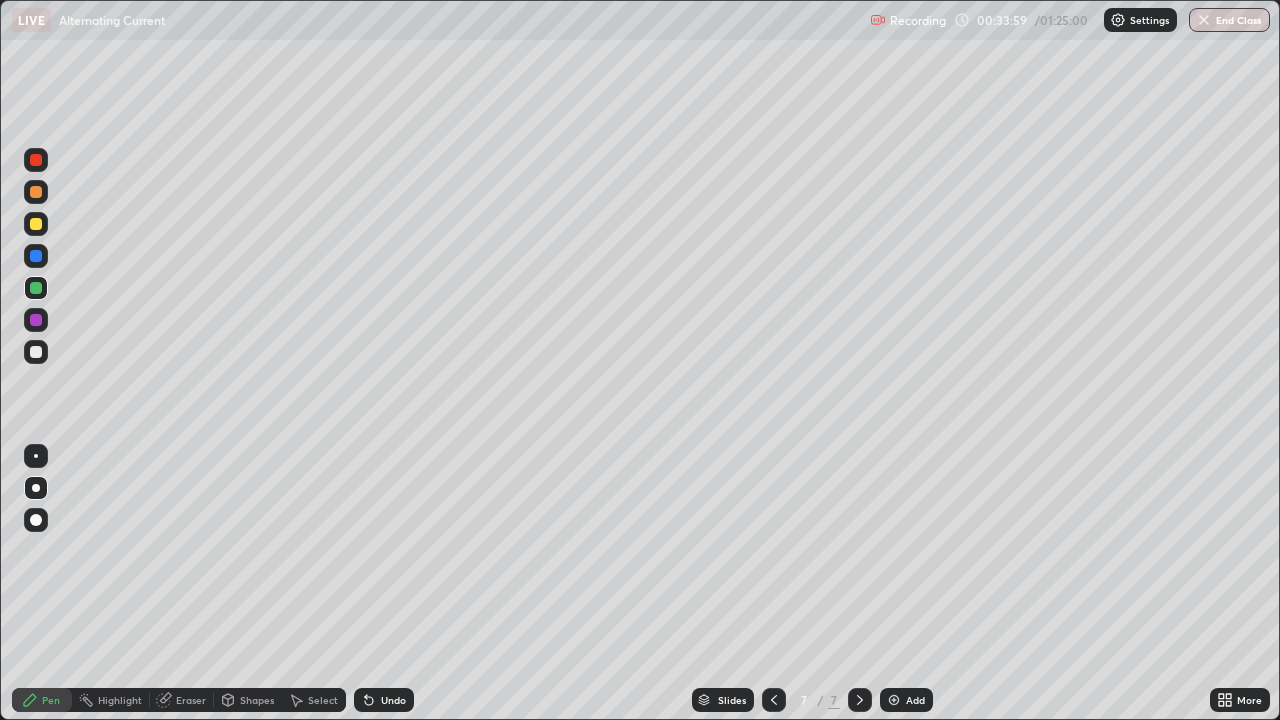 click at bounding box center [36, 256] 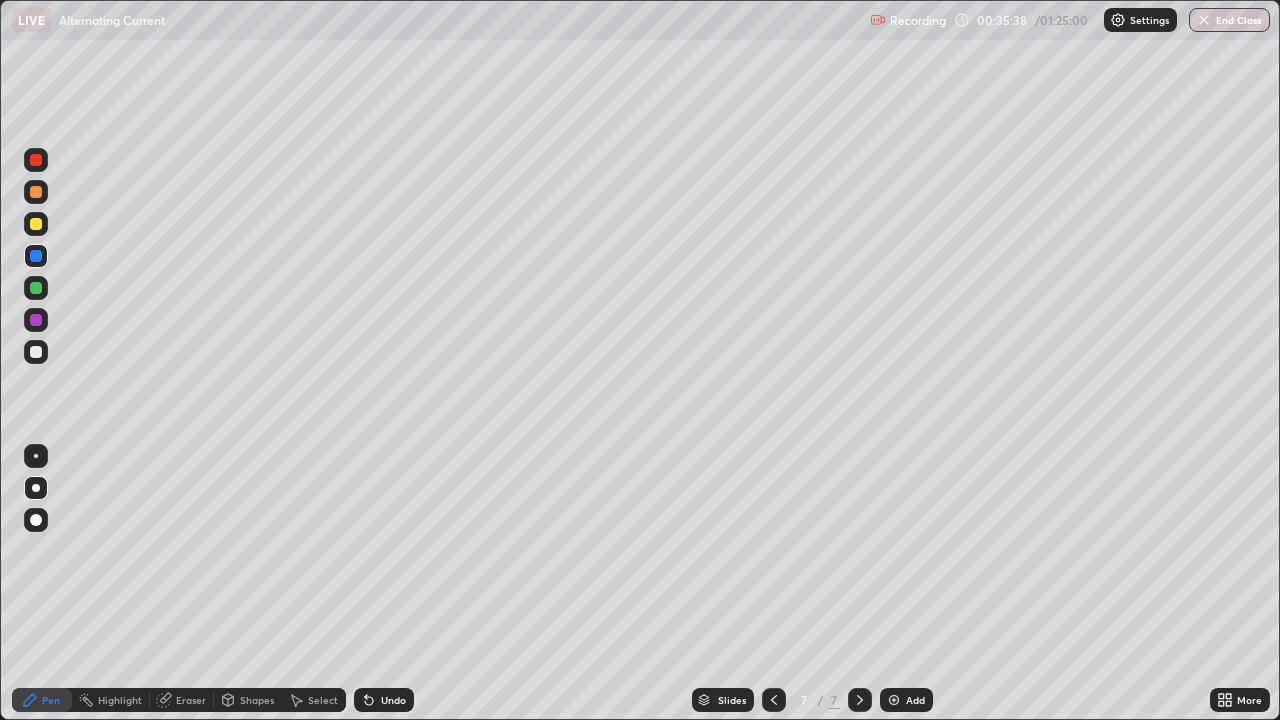 click at bounding box center (36, 288) 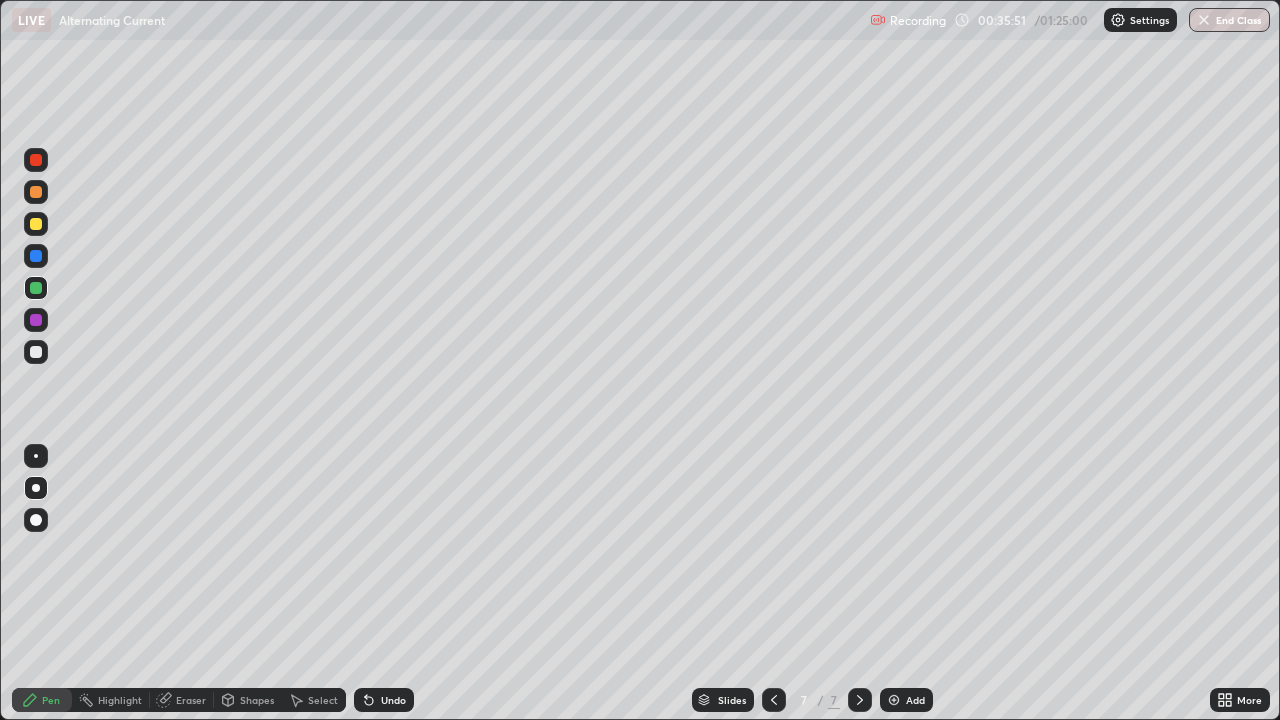 click at bounding box center [36, 224] 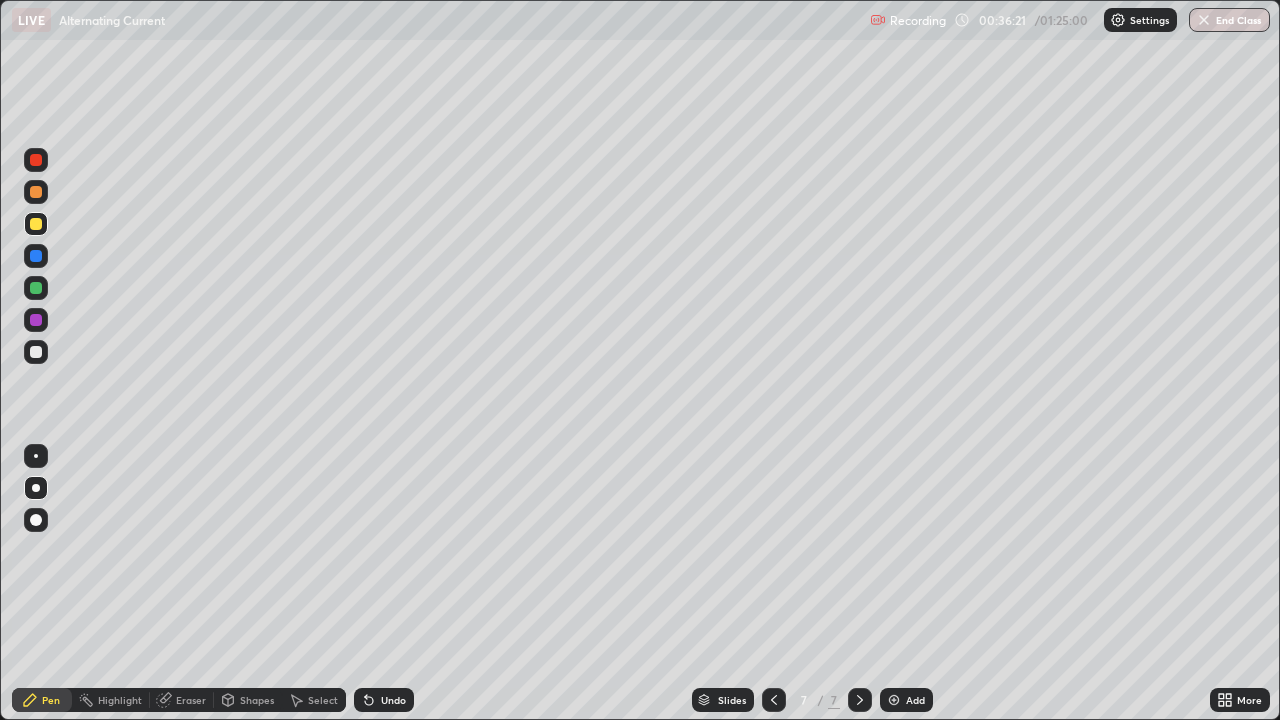 click on "Undo" at bounding box center [384, 700] 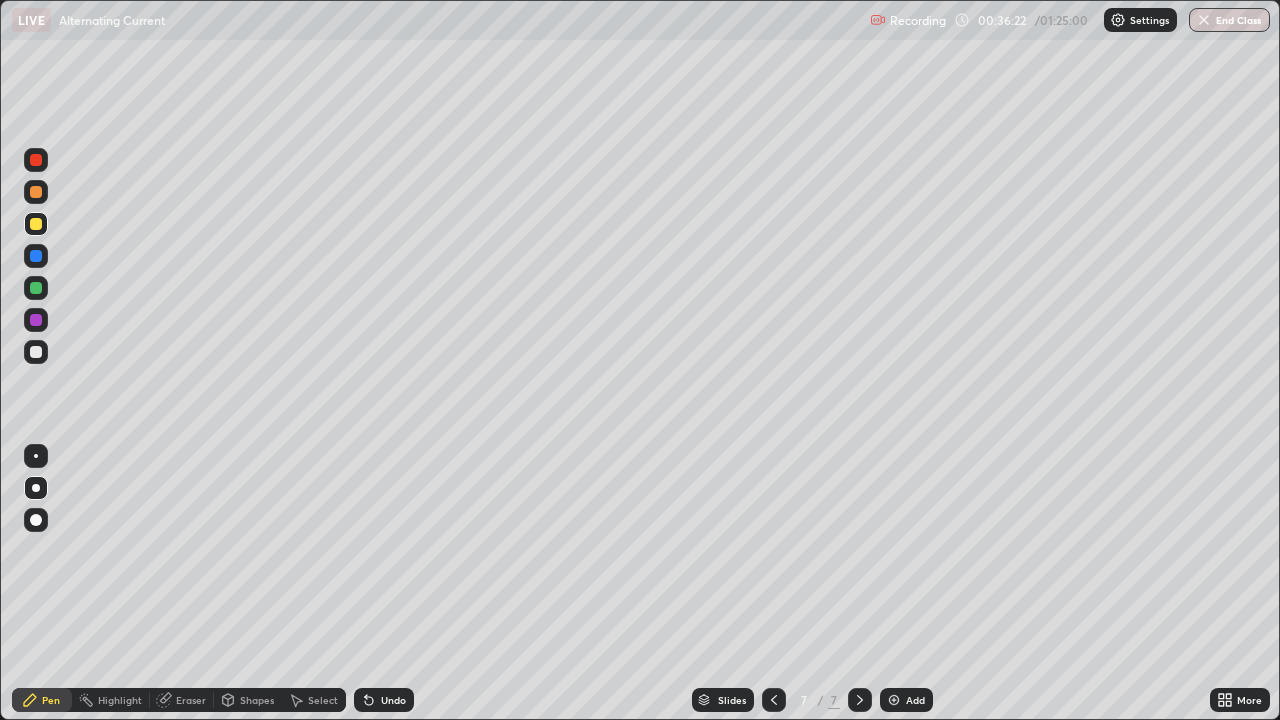 click on "Undo" at bounding box center [393, 700] 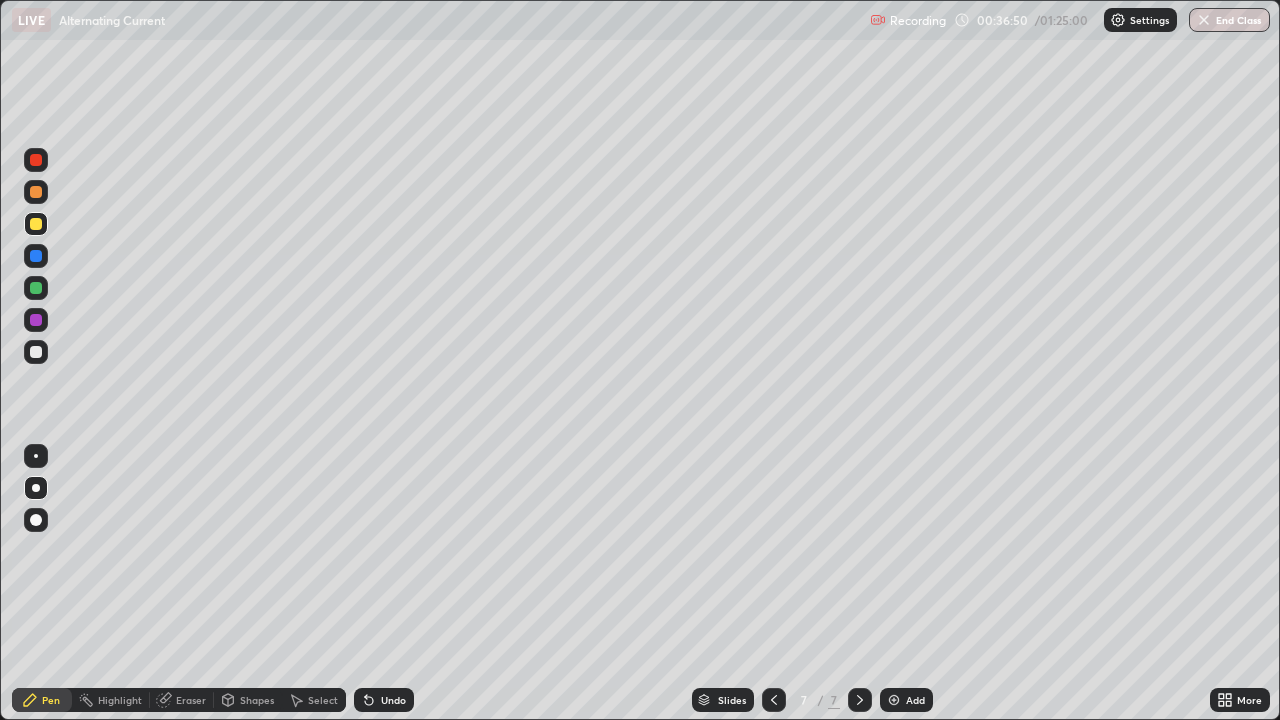 click at bounding box center (36, 352) 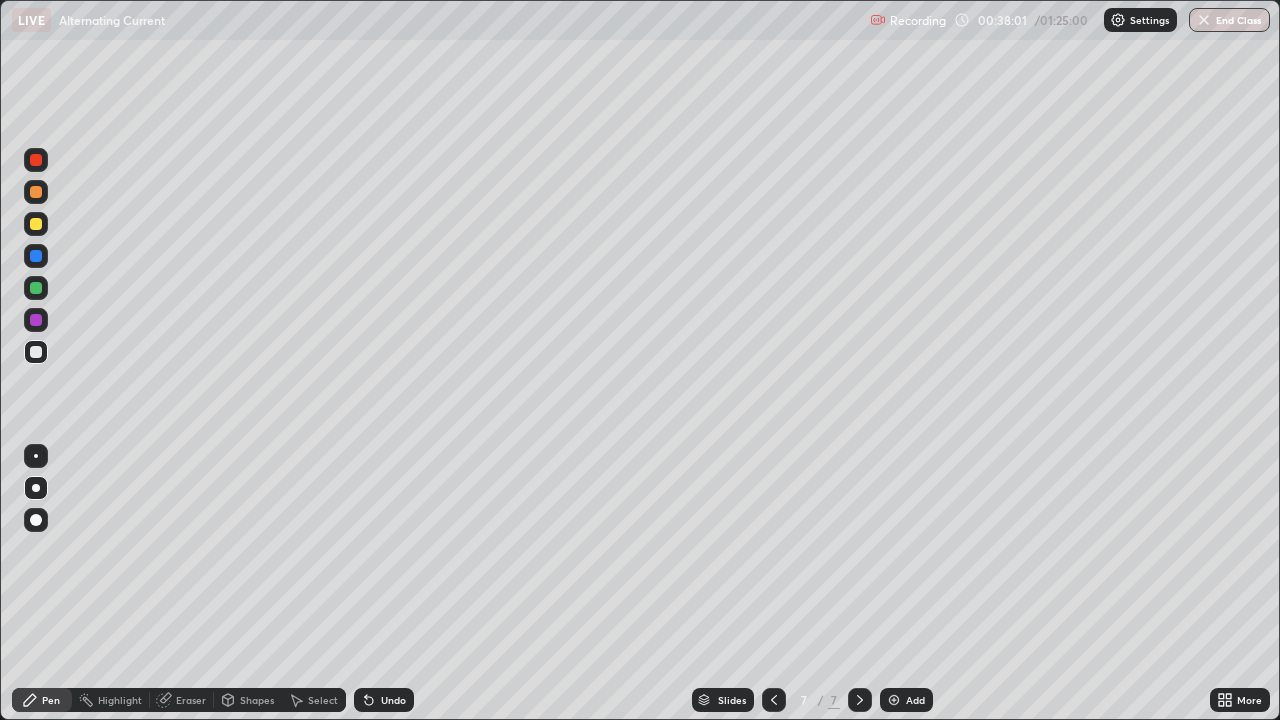 click on "Undo" at bounding box center (393, 700) 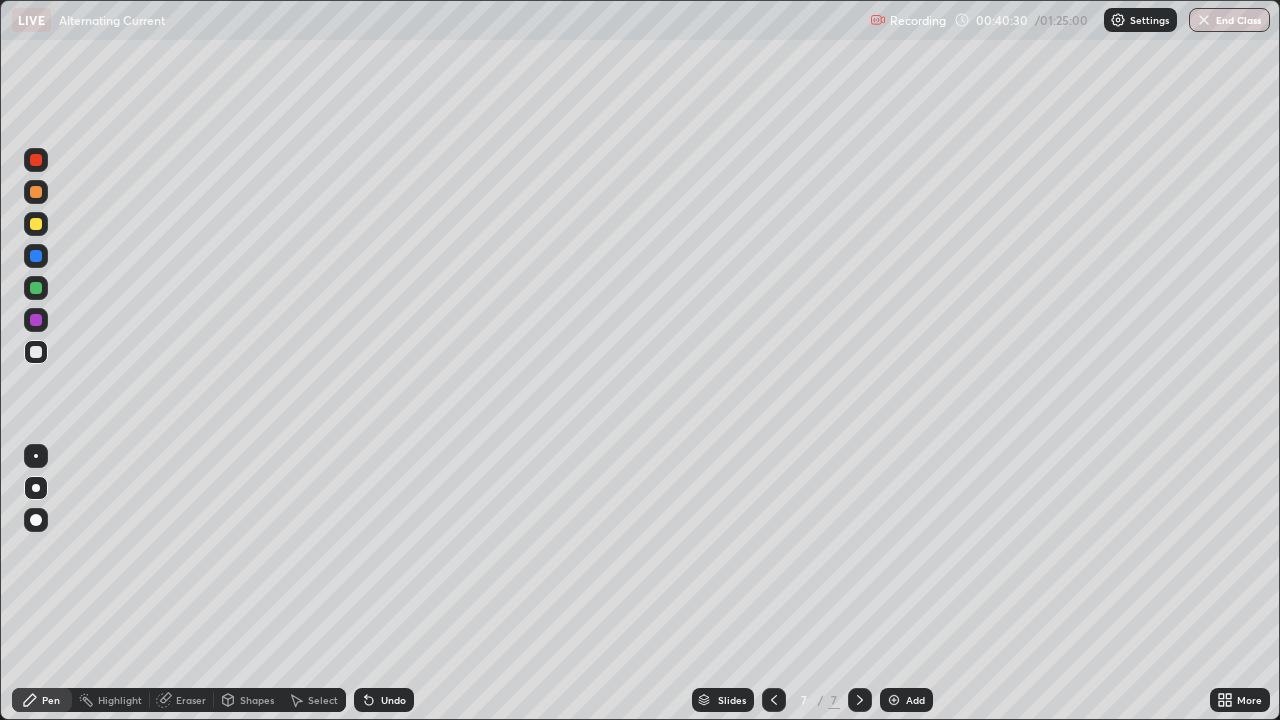 click at bounding box center (894, 700) 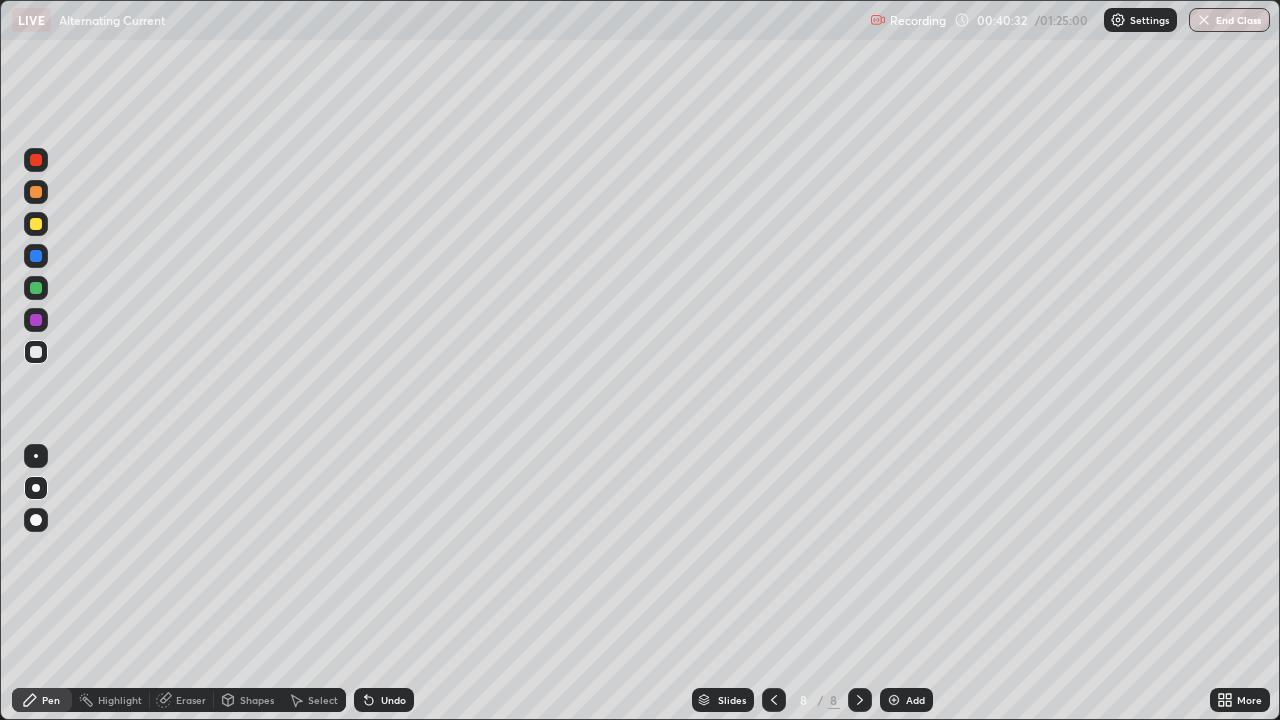 click at bounding box center [36, 224] 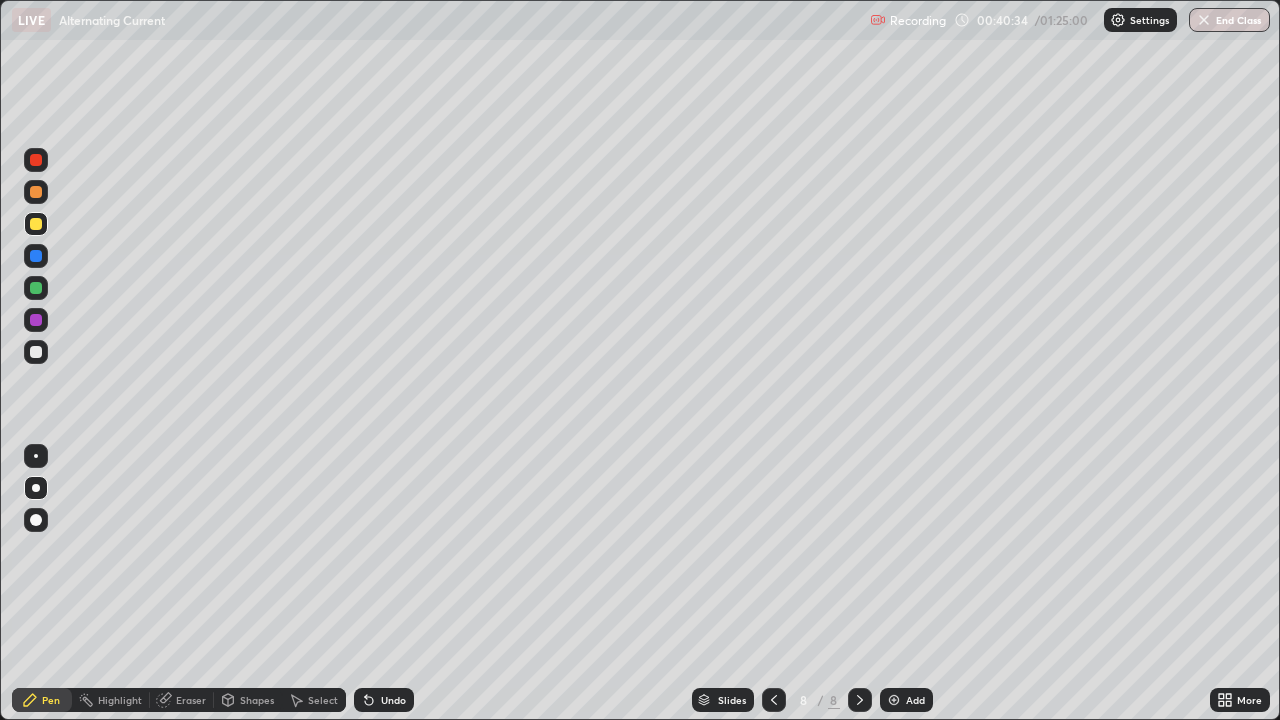 click on "Undo" at bounding box center [384, 700] 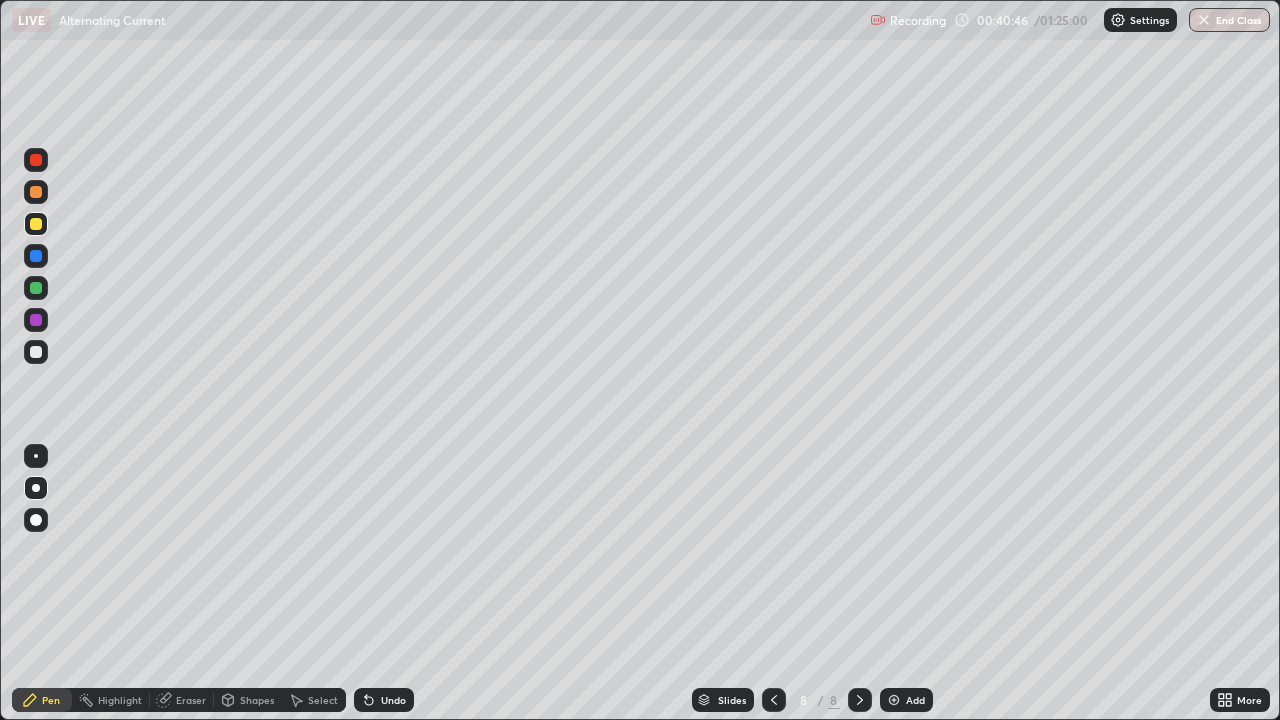 click at bounding box center [36, 256] 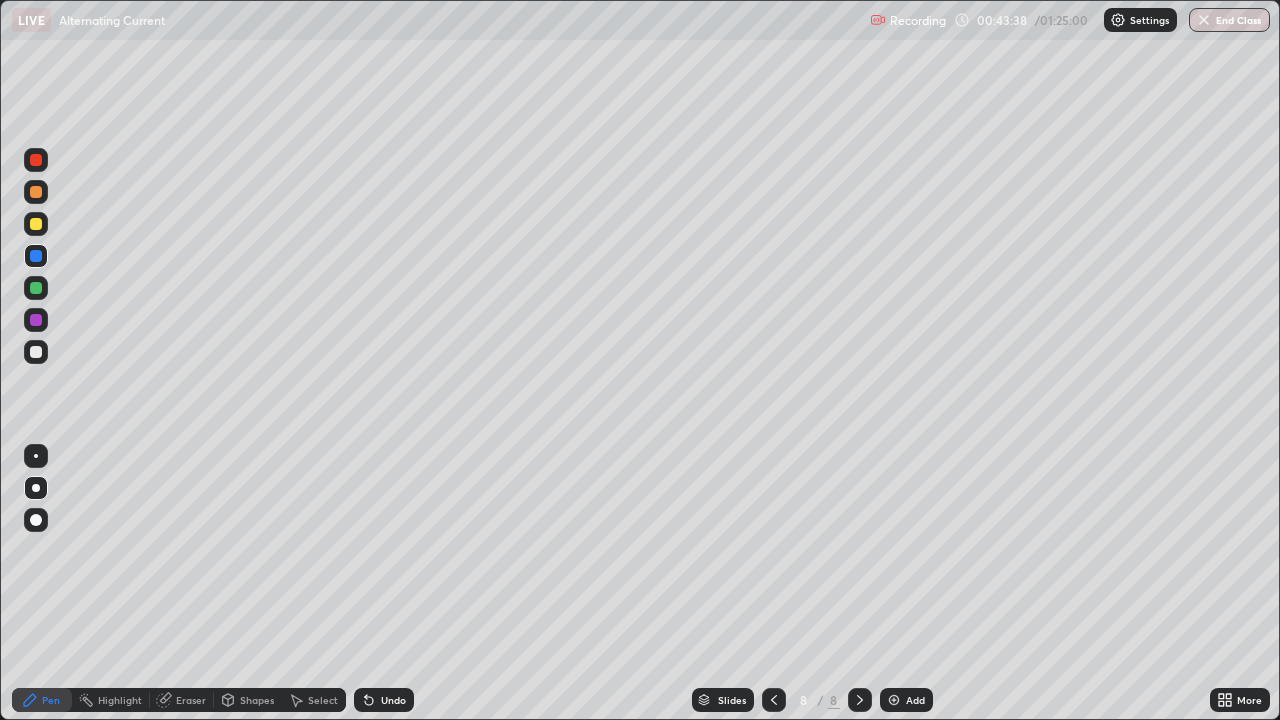 click at bounding box center [36, 352] 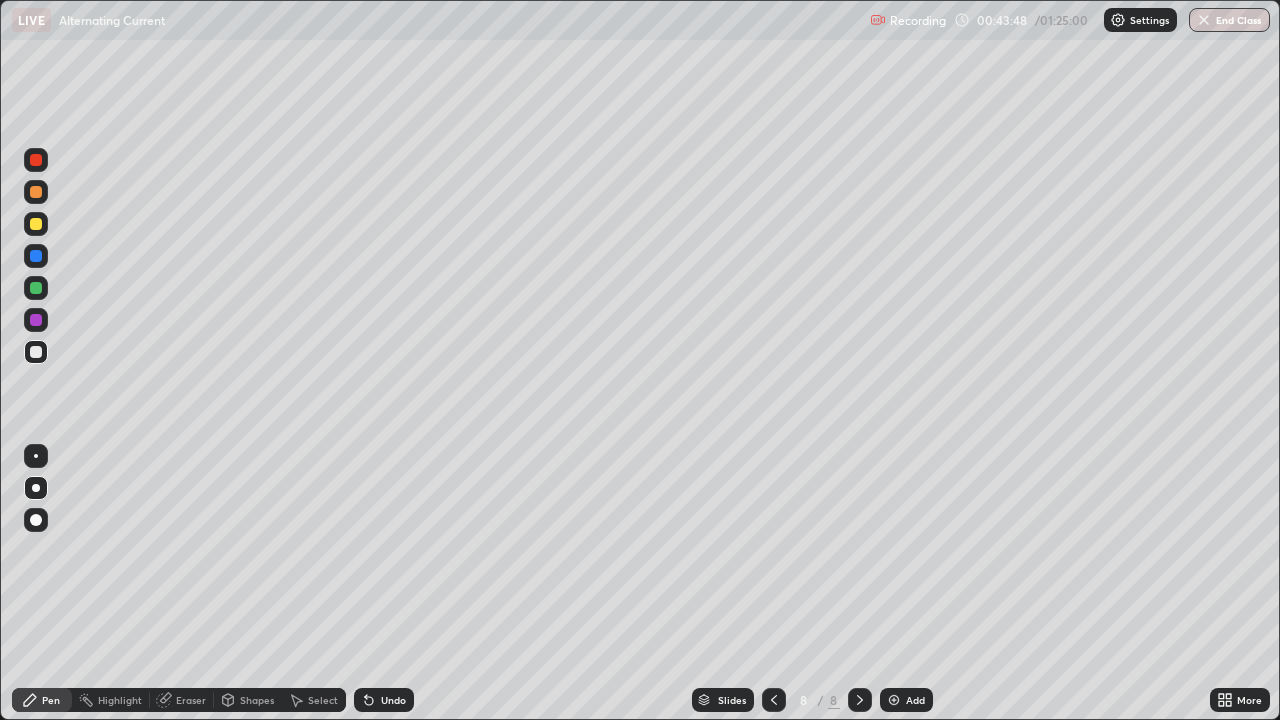click on "Undo" at bounding box center (393, 700) 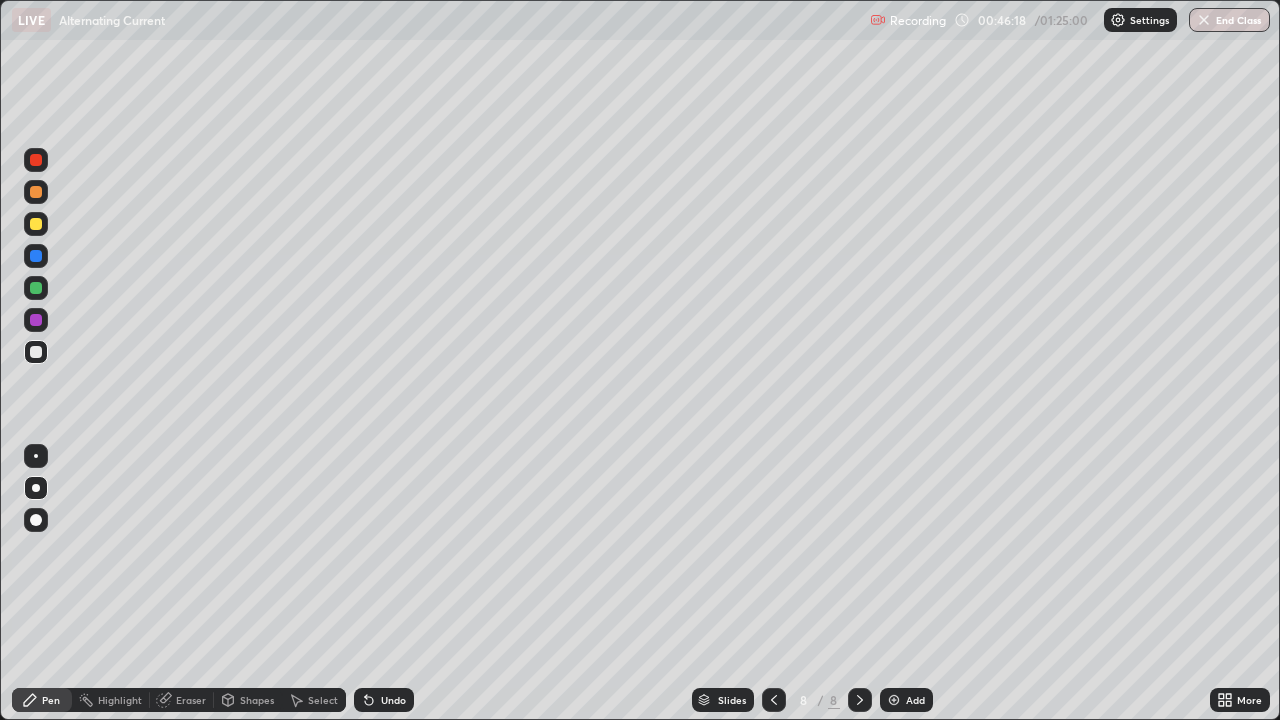 click on "Add" at bounding box center (915, 700) 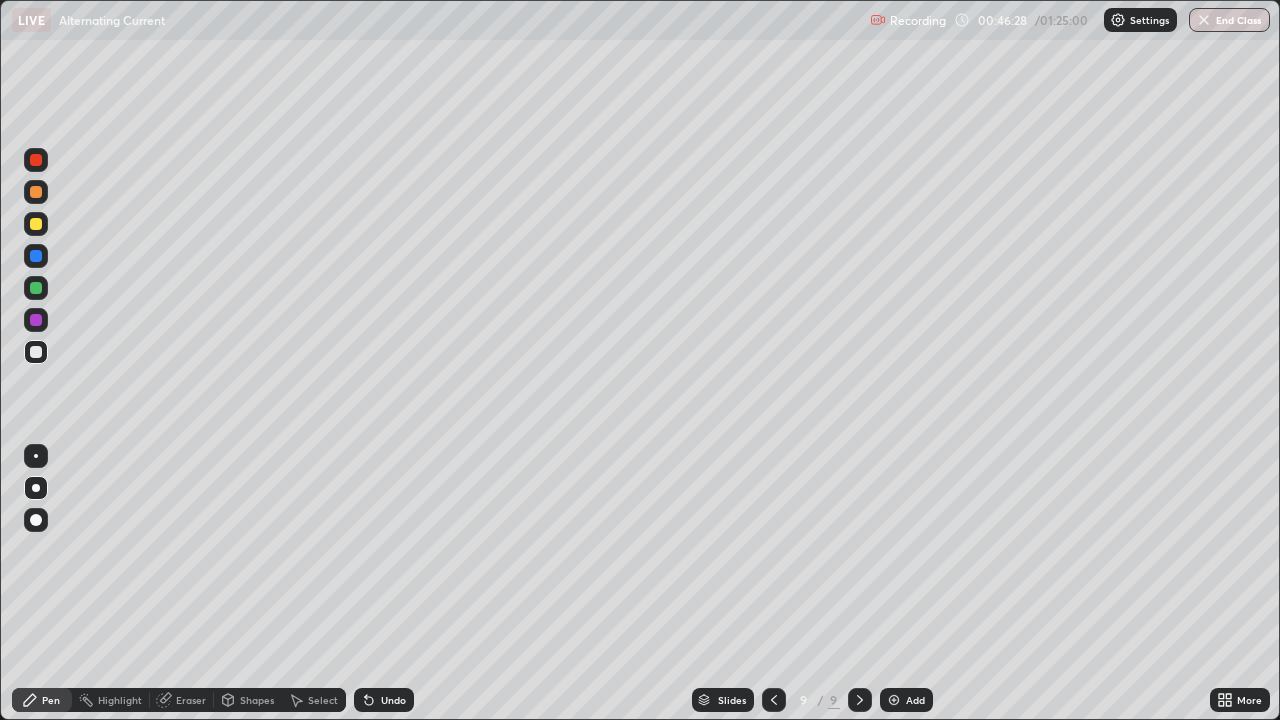 click at bounding box center [36, 224] 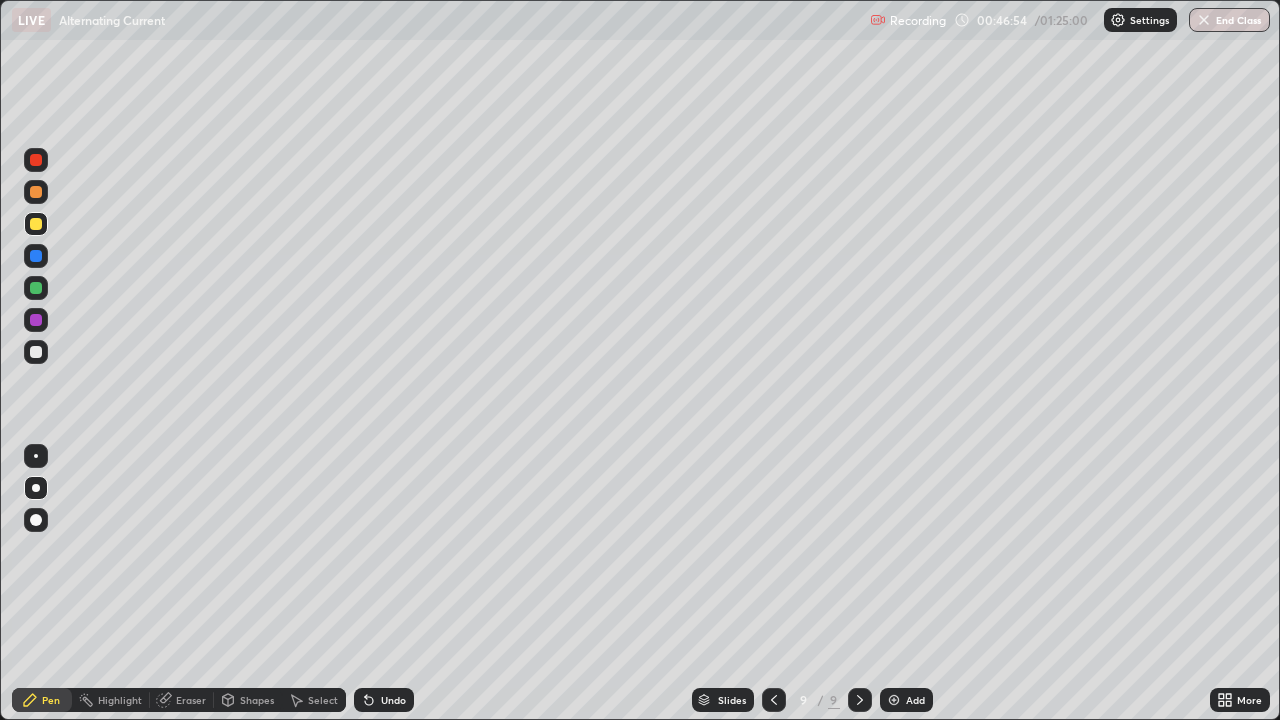 click at bounding box center [36, 352] 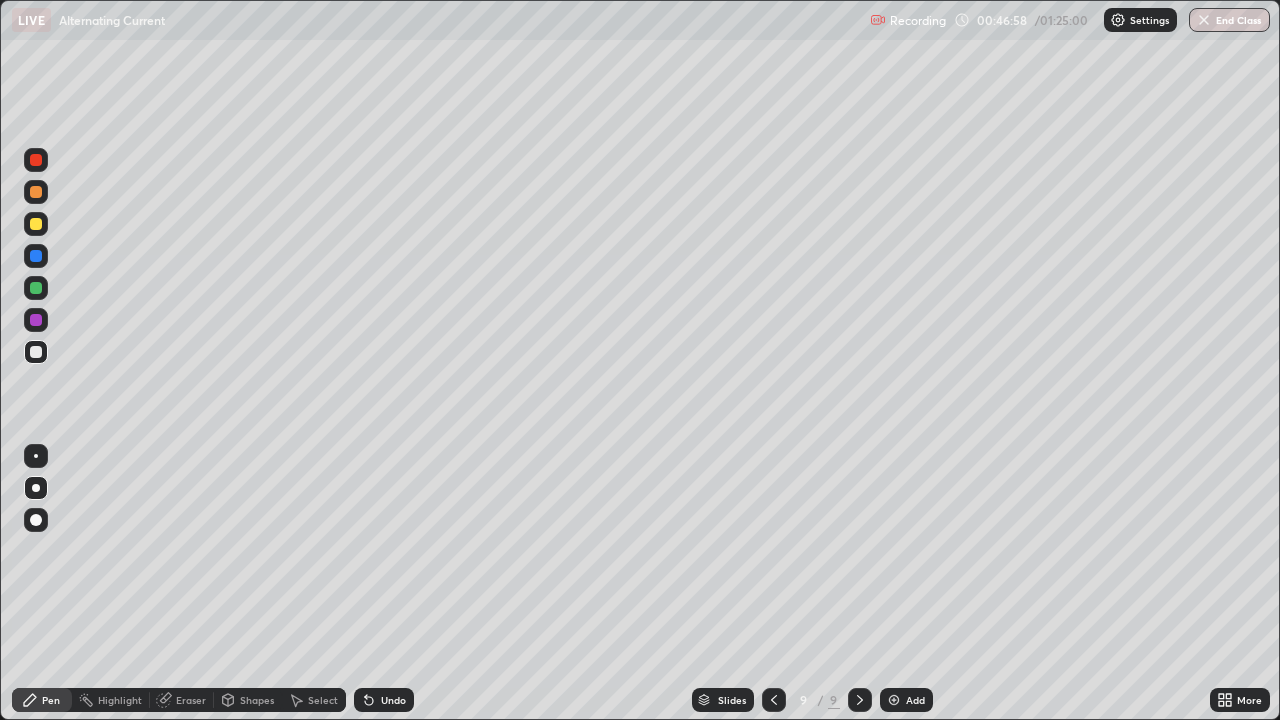 click on "Undo" at bounding box center [384, 700] 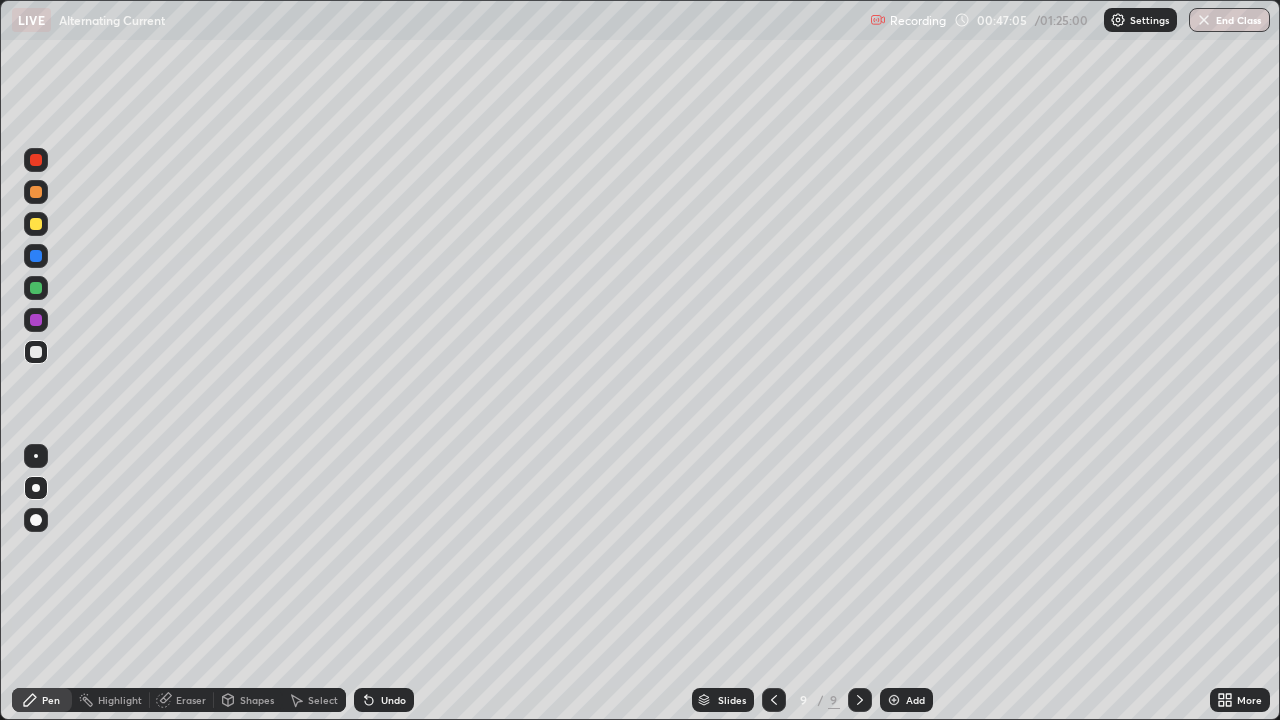 click at bounding box center [36, 256] 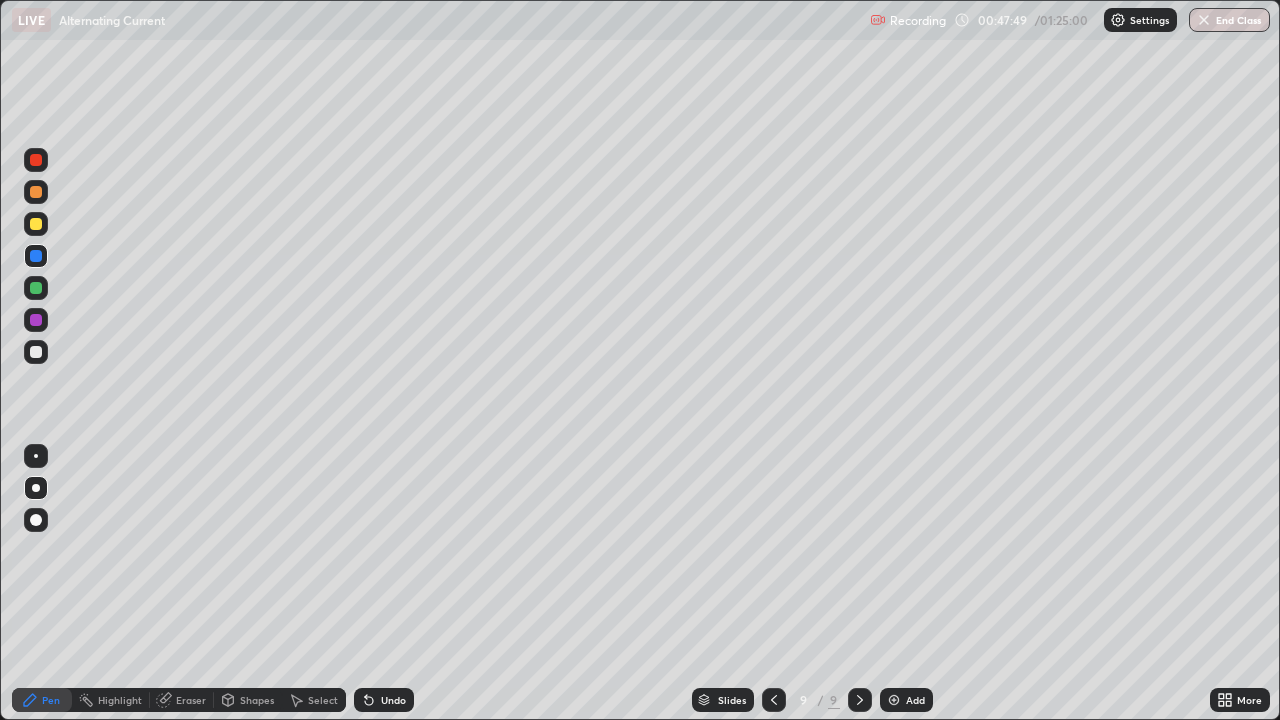 click at bounding box center (36, 224) 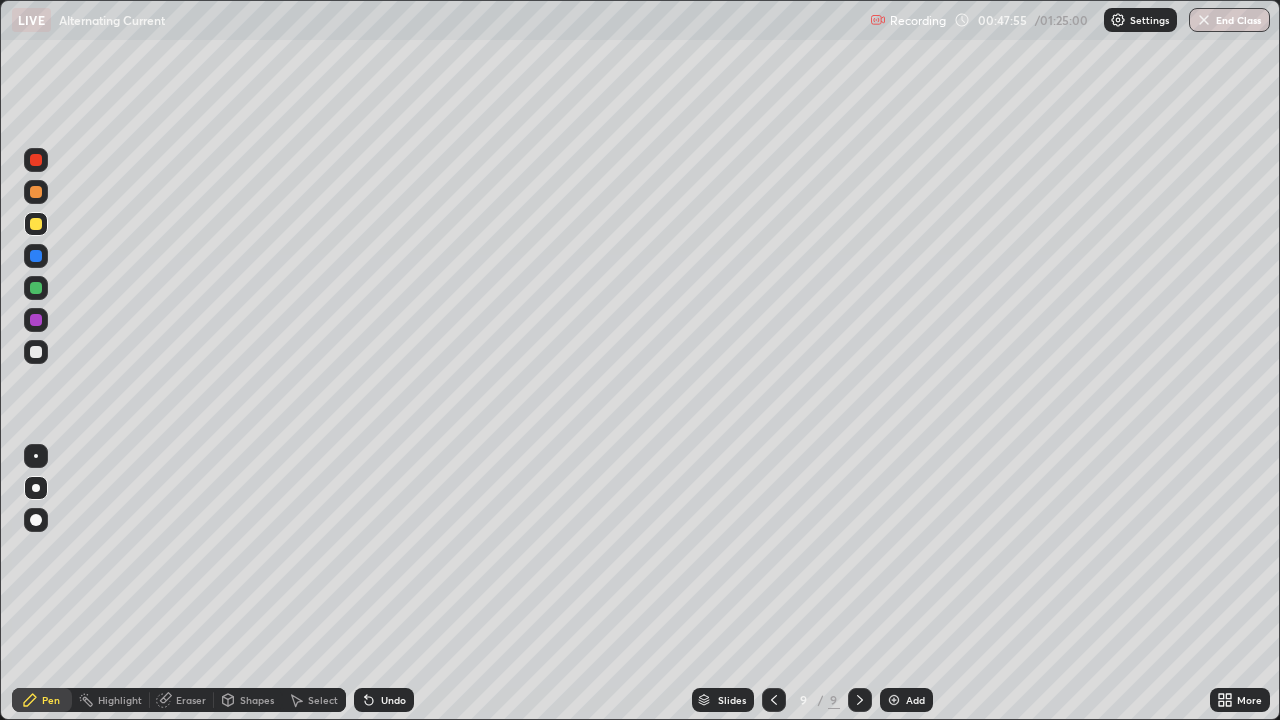 click on "Undo" at bounding box center (384, 700) 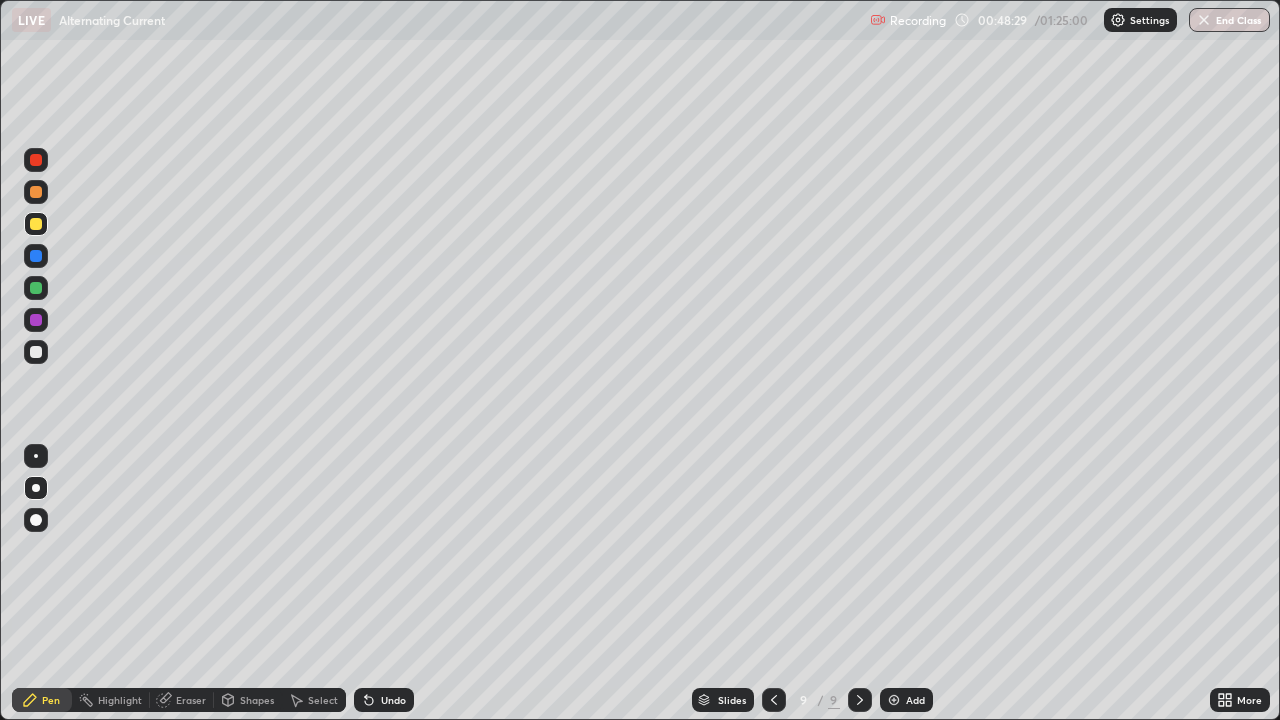 click at bounding box center [36, 288] 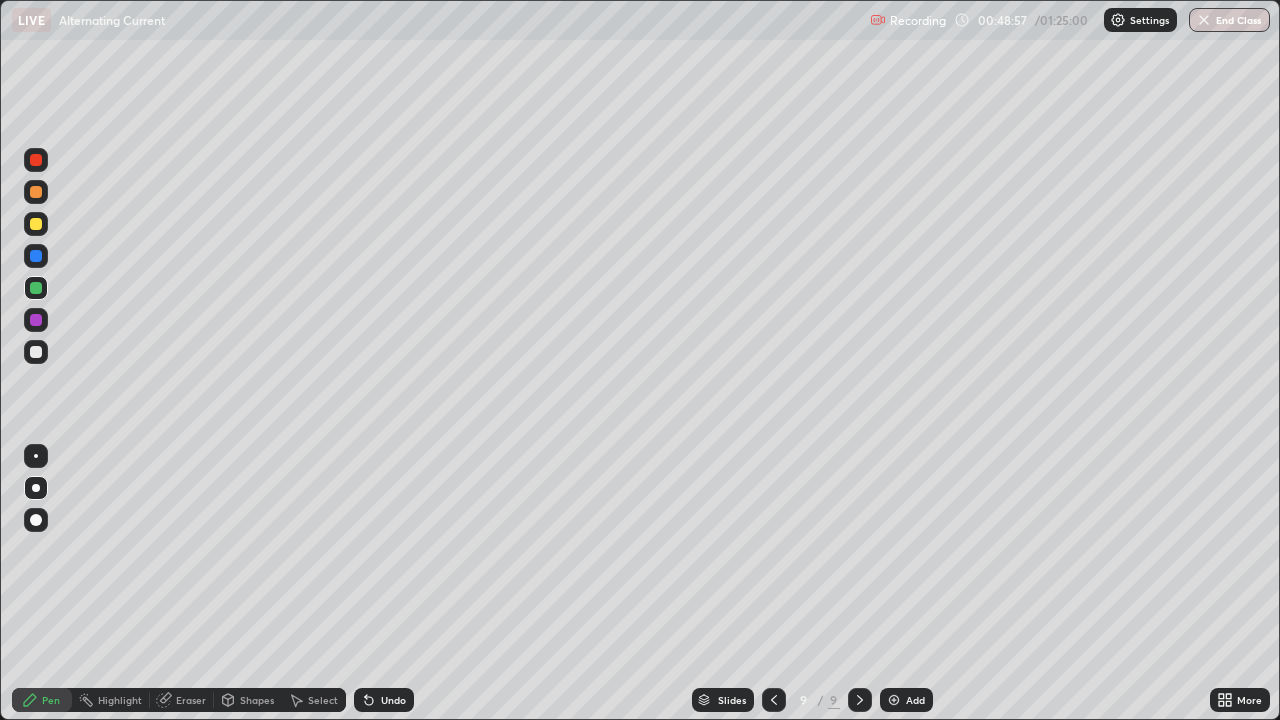click on "Undo" at bounding box center (384, 700) 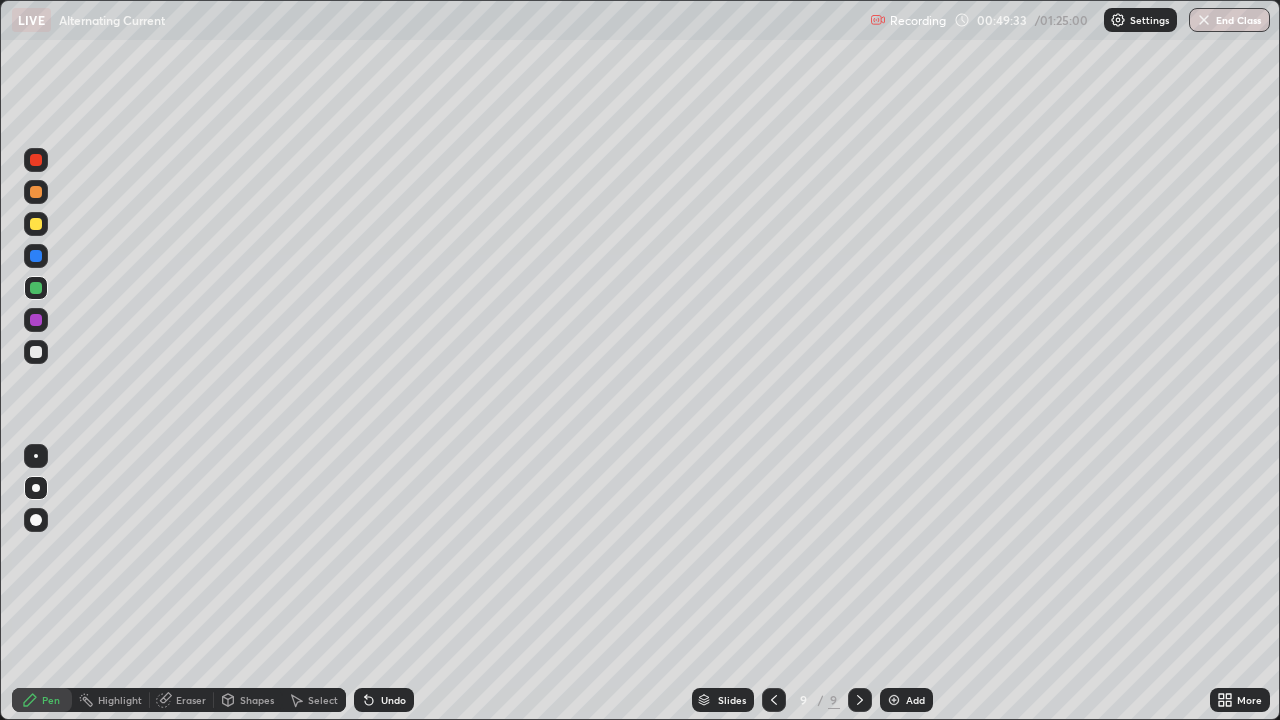 click at bounding box center (36, 224) 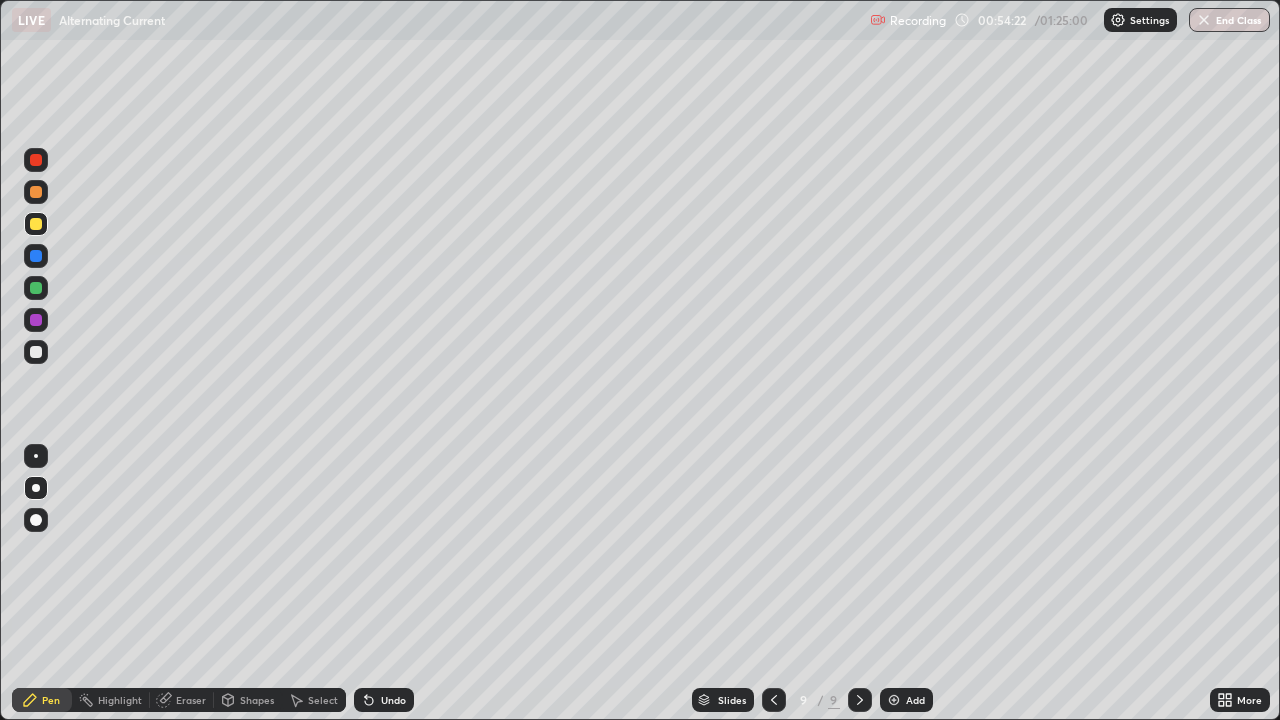 click on "Add" at bounding box center (906, 700) 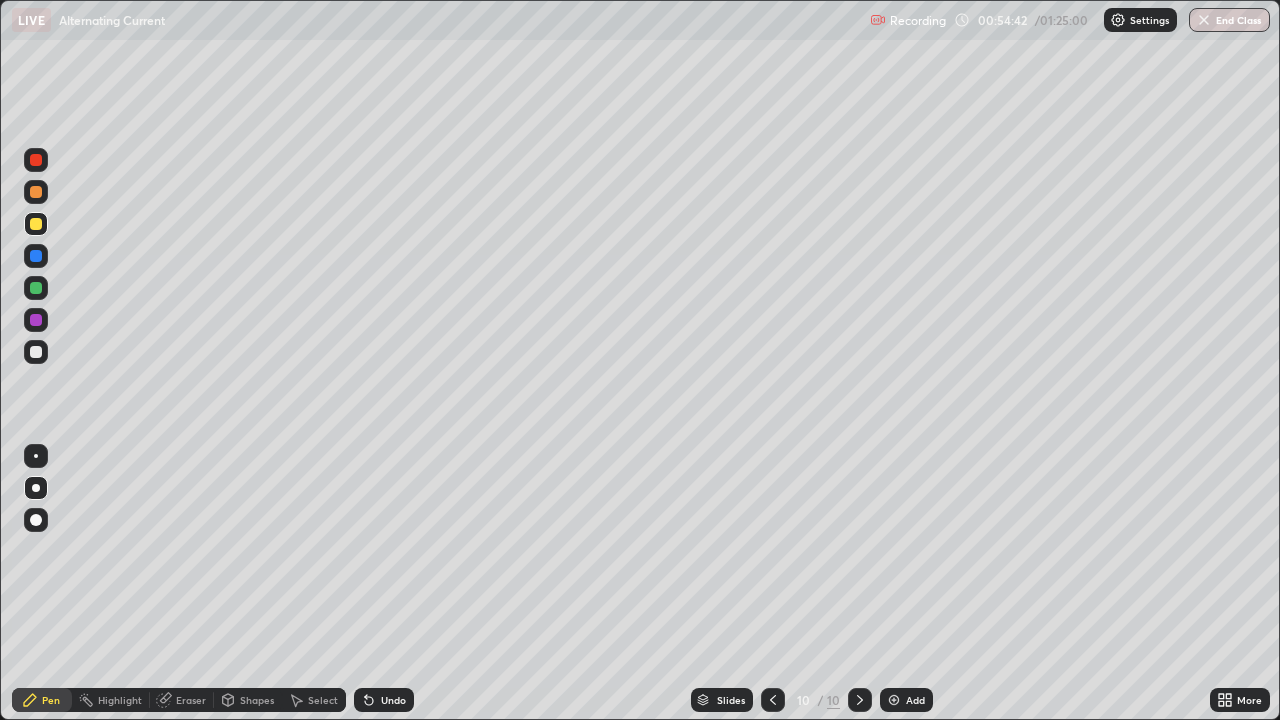 click on "Undo" at bounding box center [384, 700] 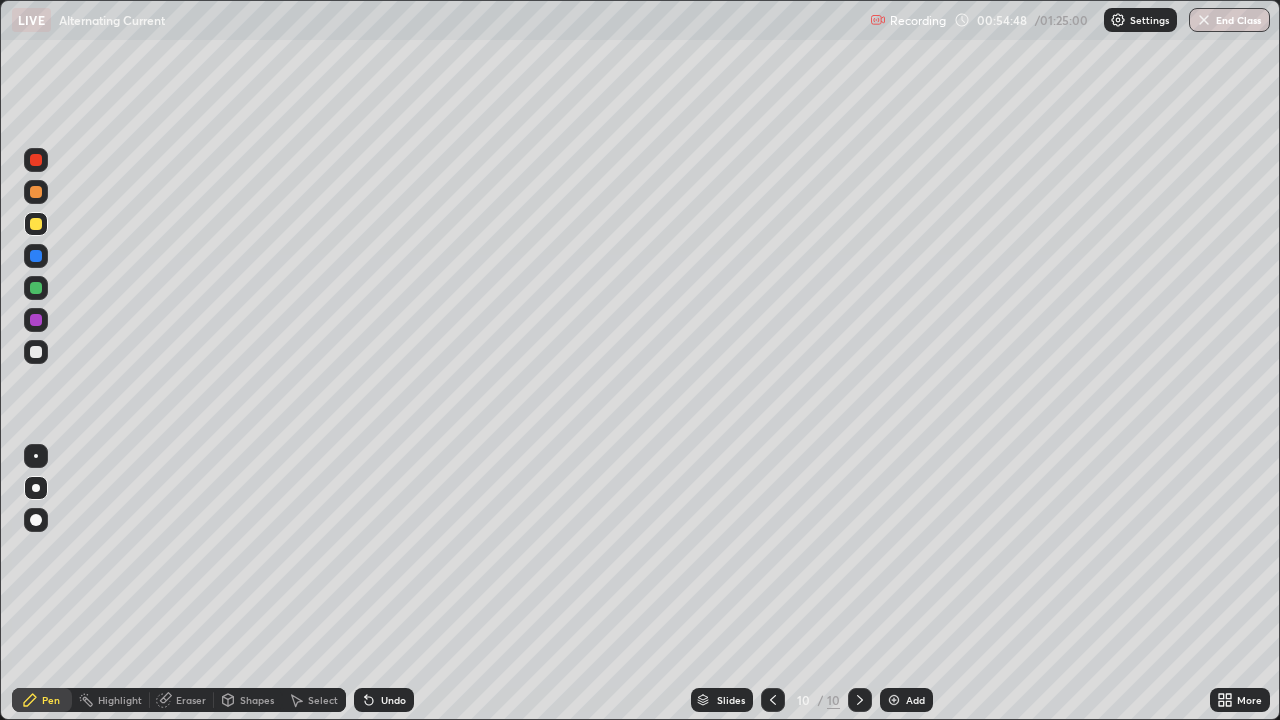 click at bounding box center [36, 256] 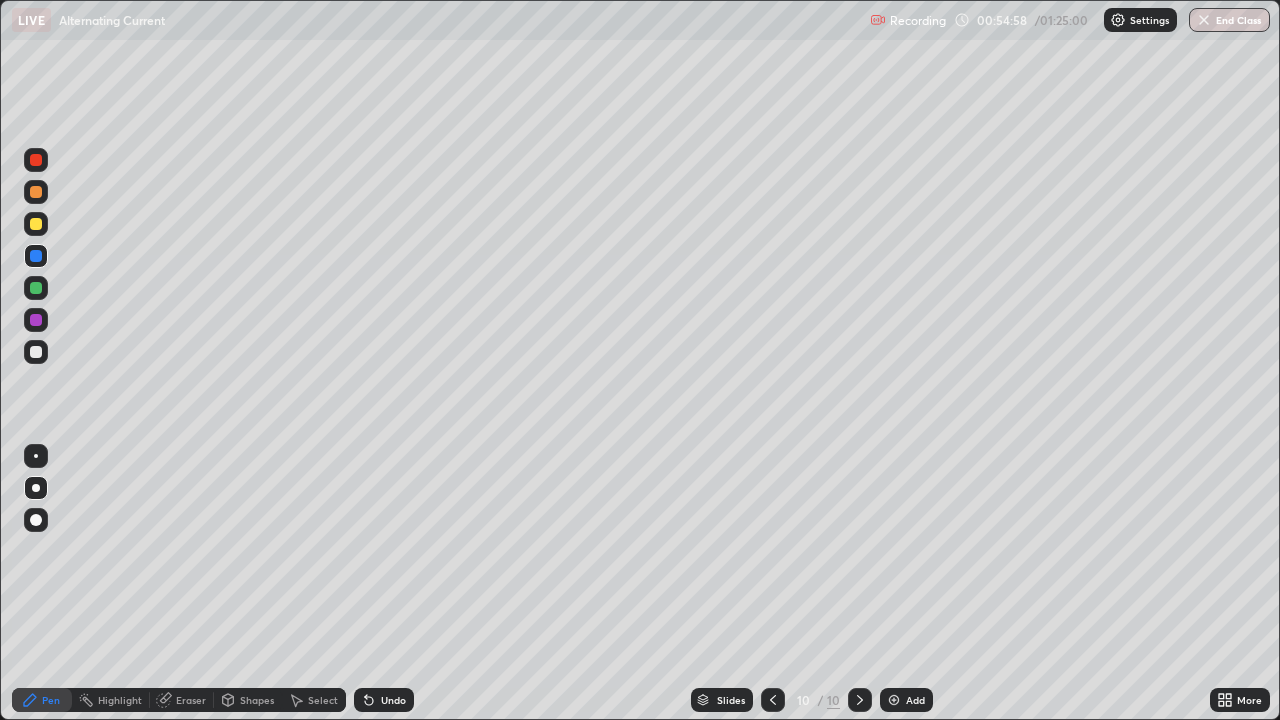 click on "Undo" at bounding box center (393, 700) 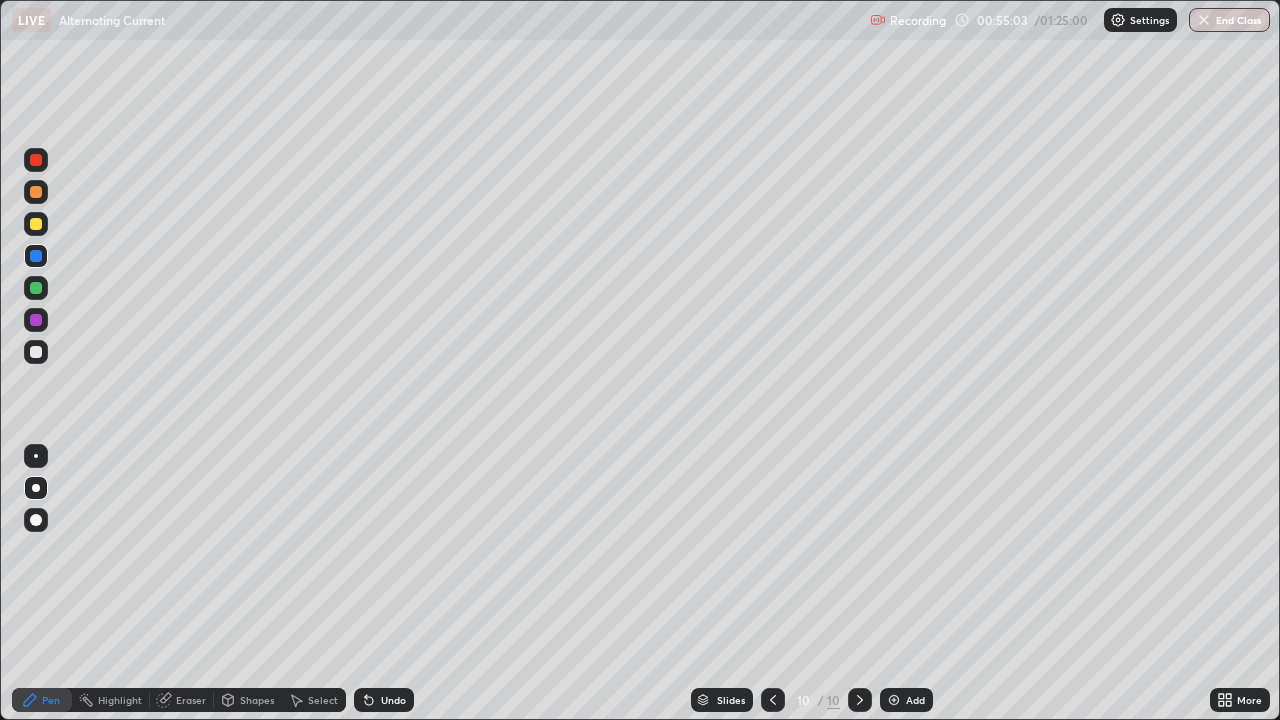 click on "Undo" at bounding box center [393, 700] 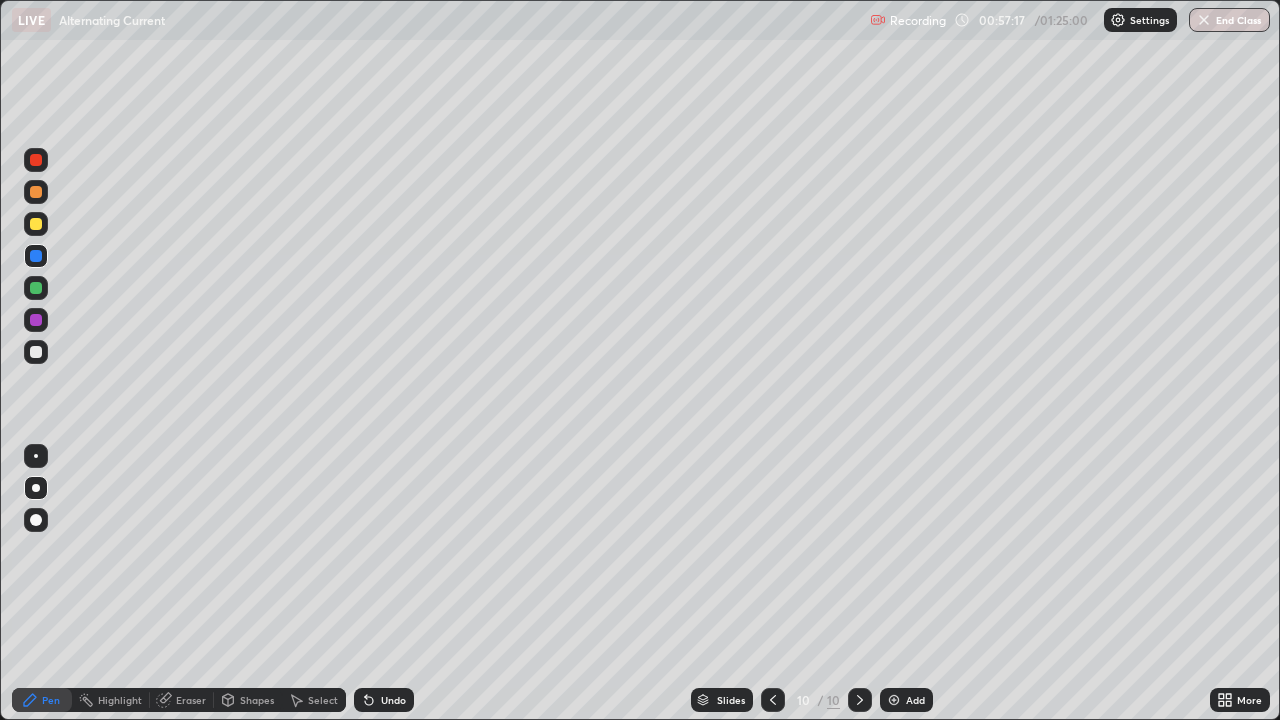 click on "Undo" at bounding box center [393, 700] 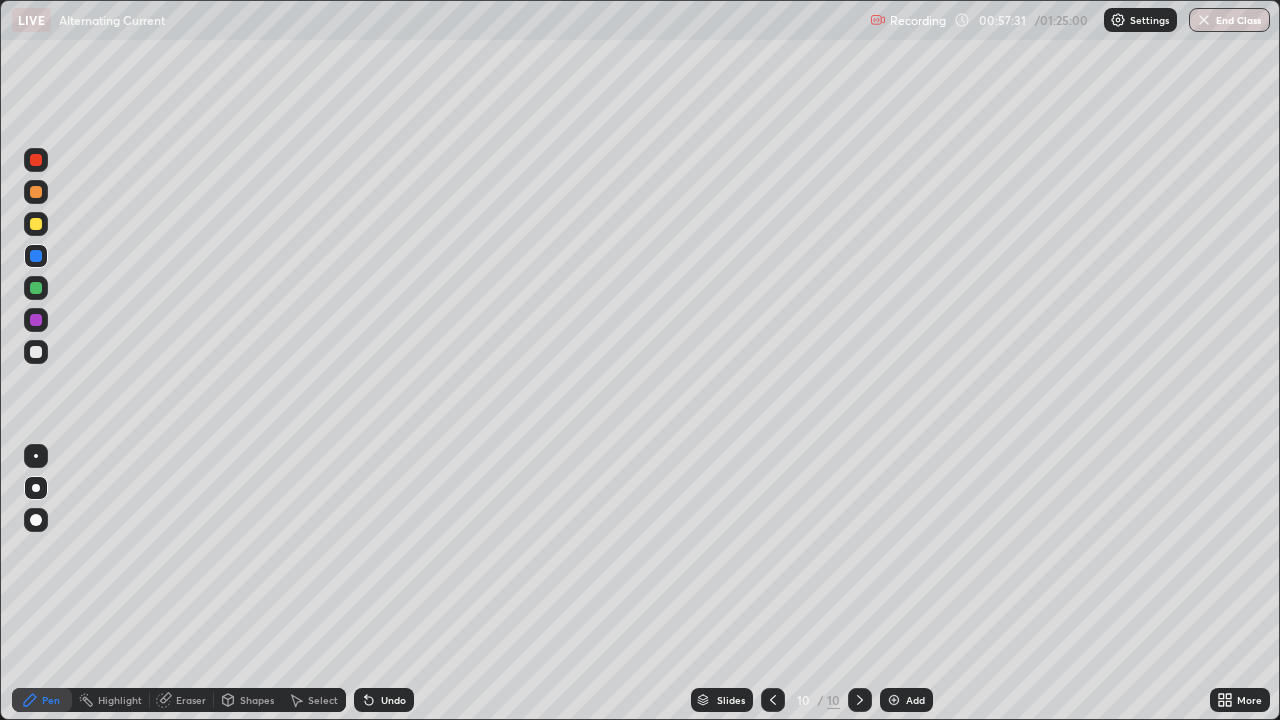click 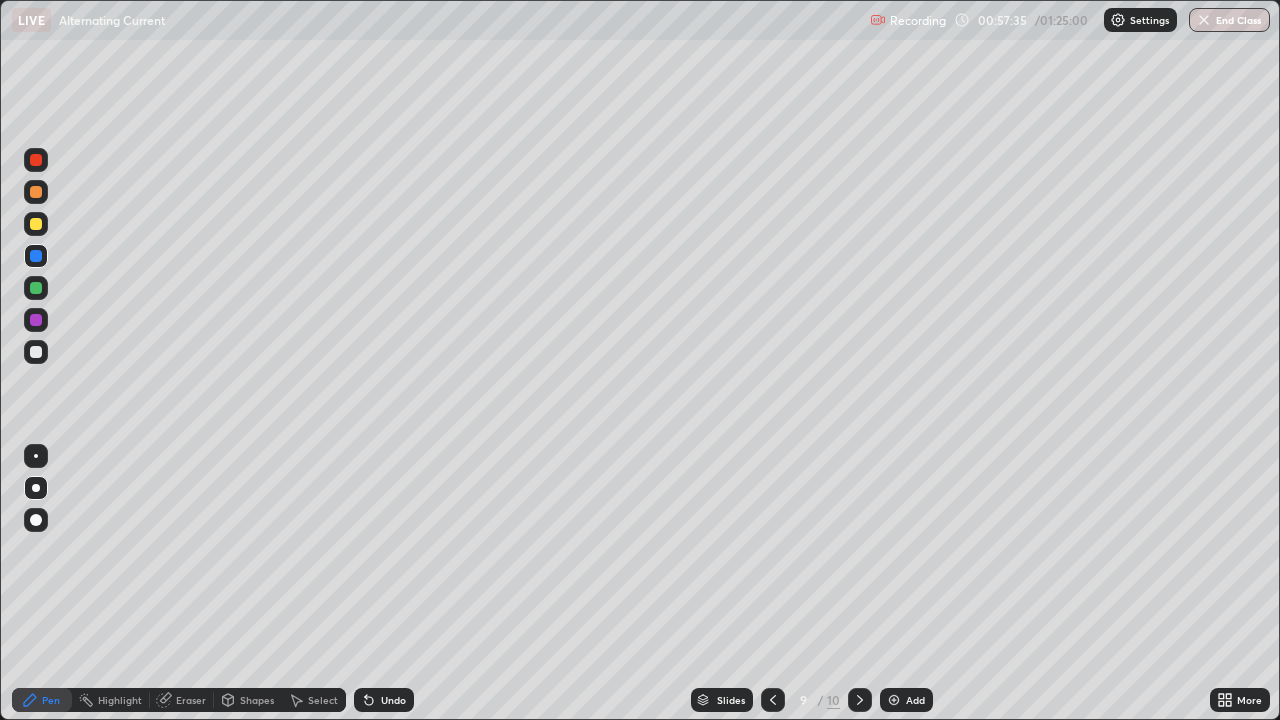 click 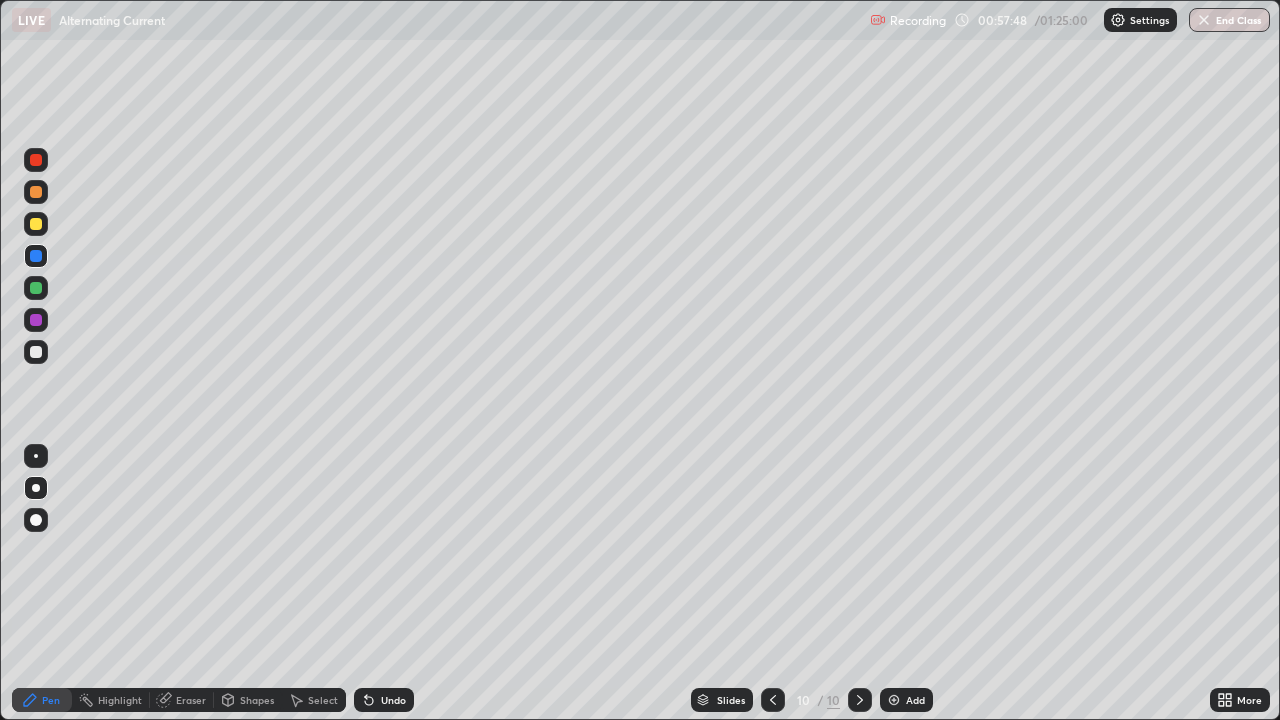 click 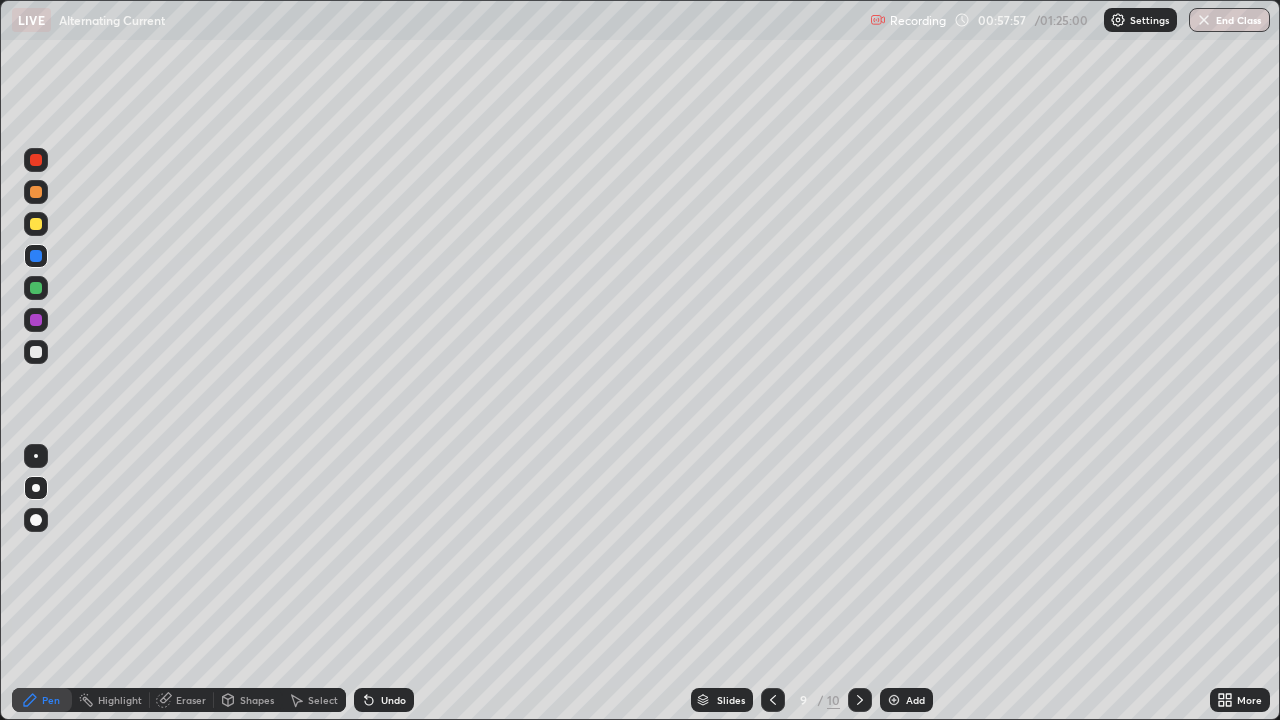 click at bounding box center (860, 700) 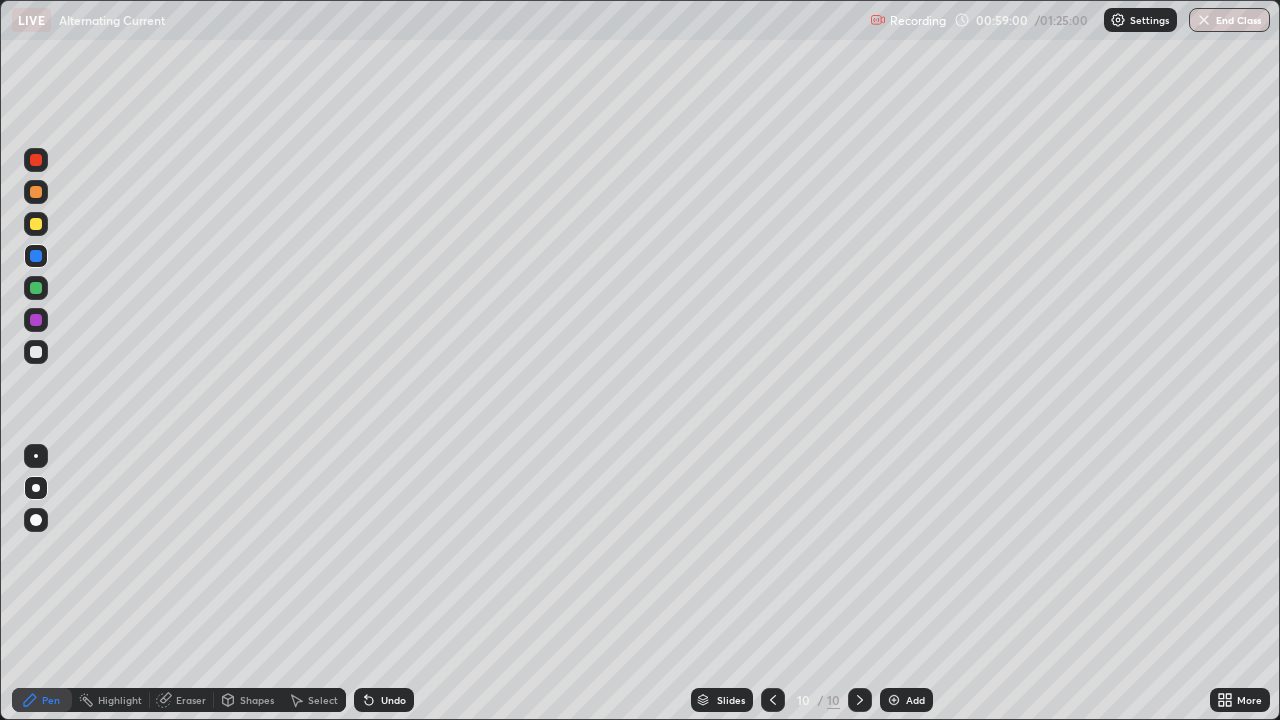 click at bounding box center [36, 224] 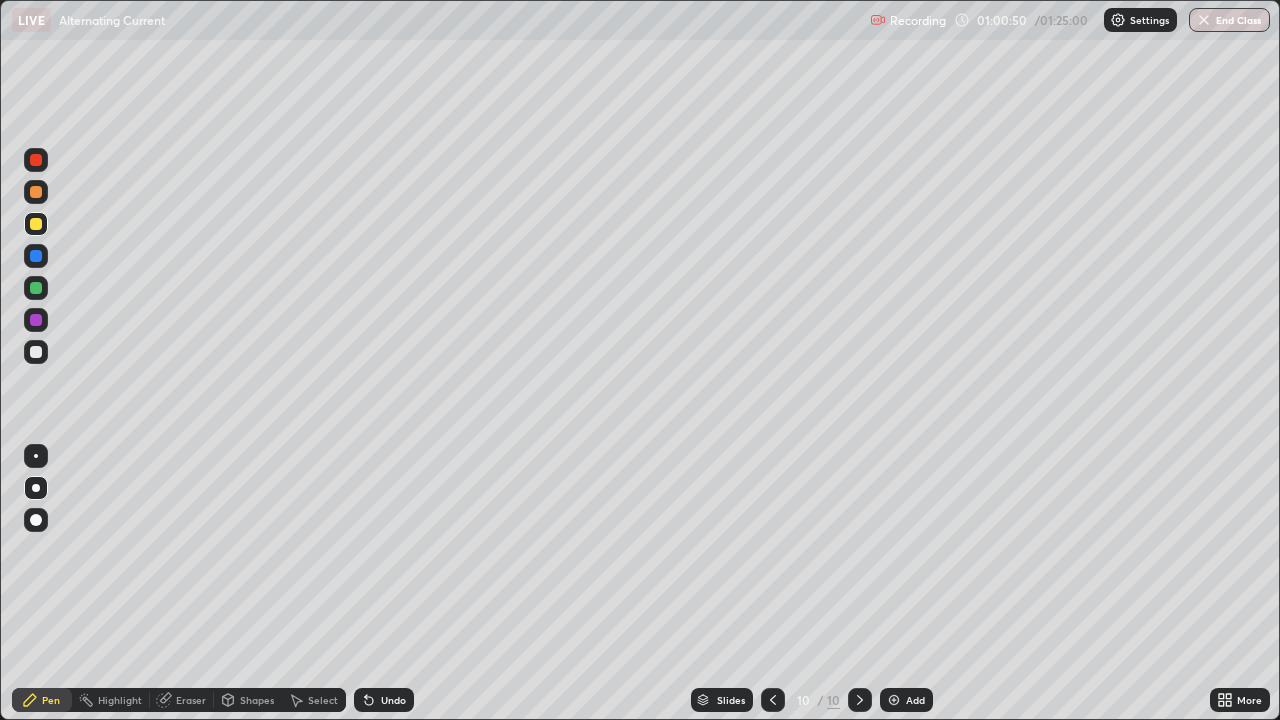 click on "Add" at bounding box center [906, 700] 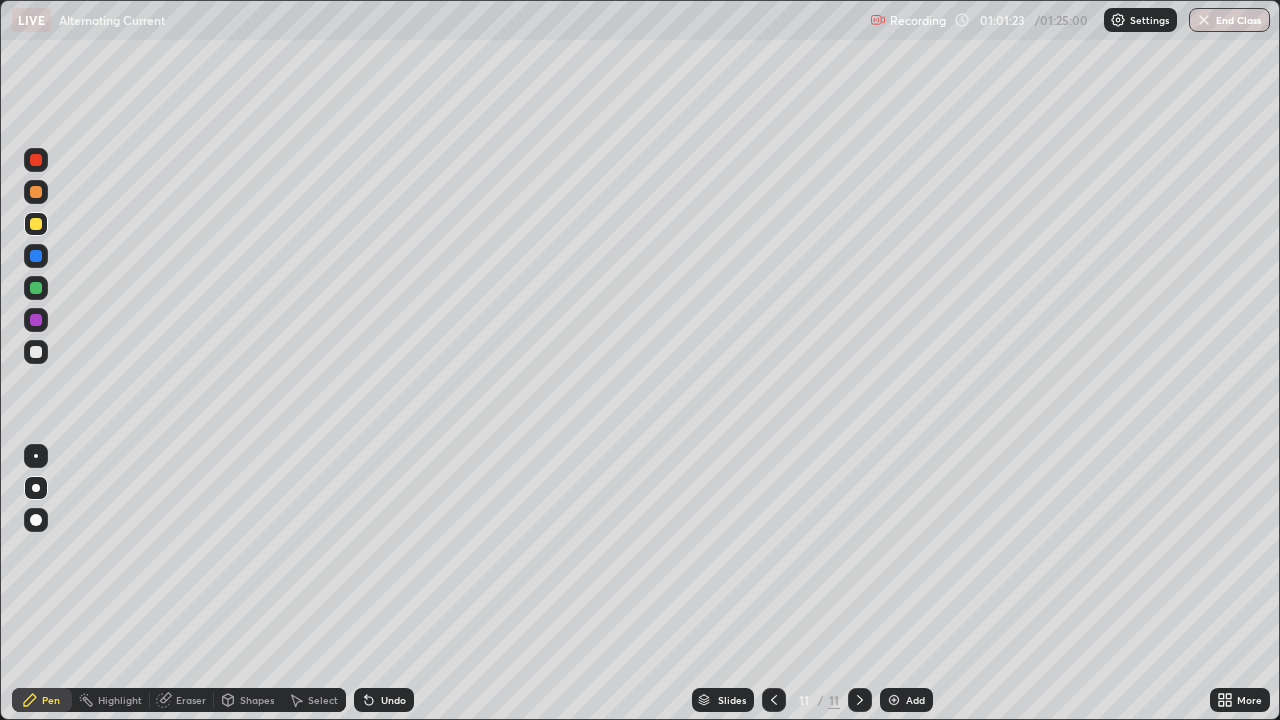 click on "Undo" at bounding box center (384, 700) 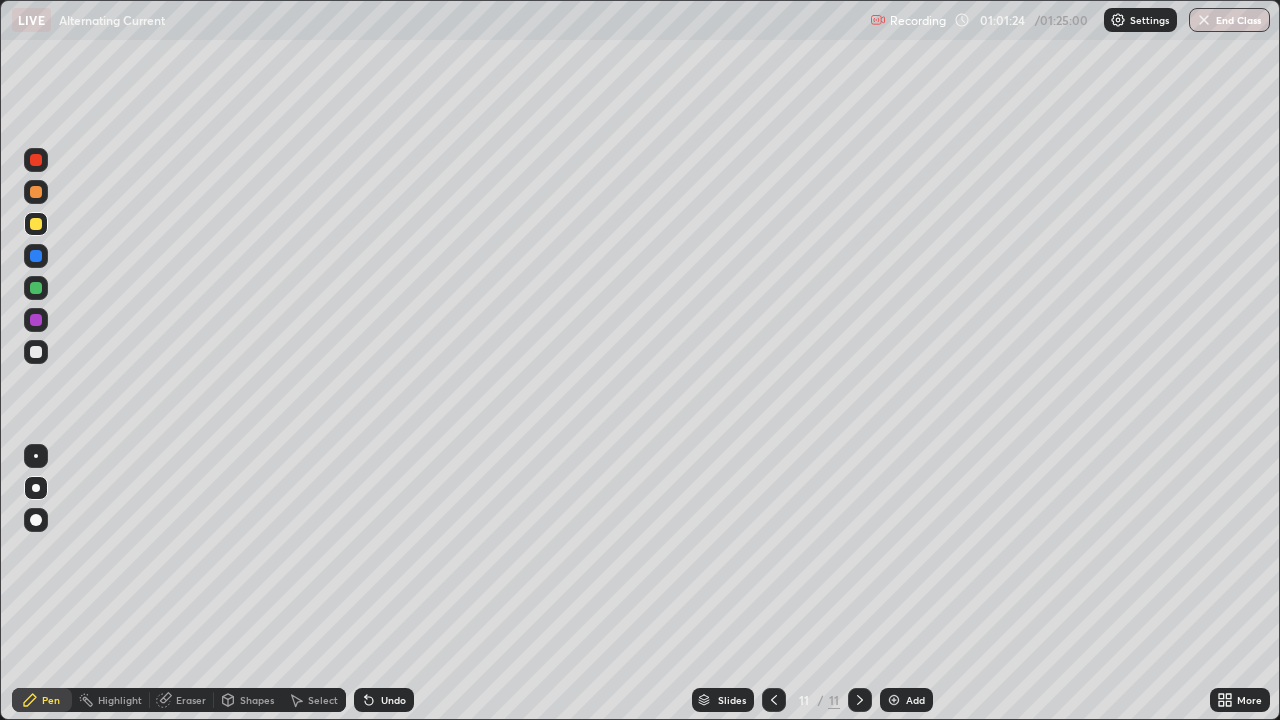 click on "Undo" at bounding box center (393, 700) 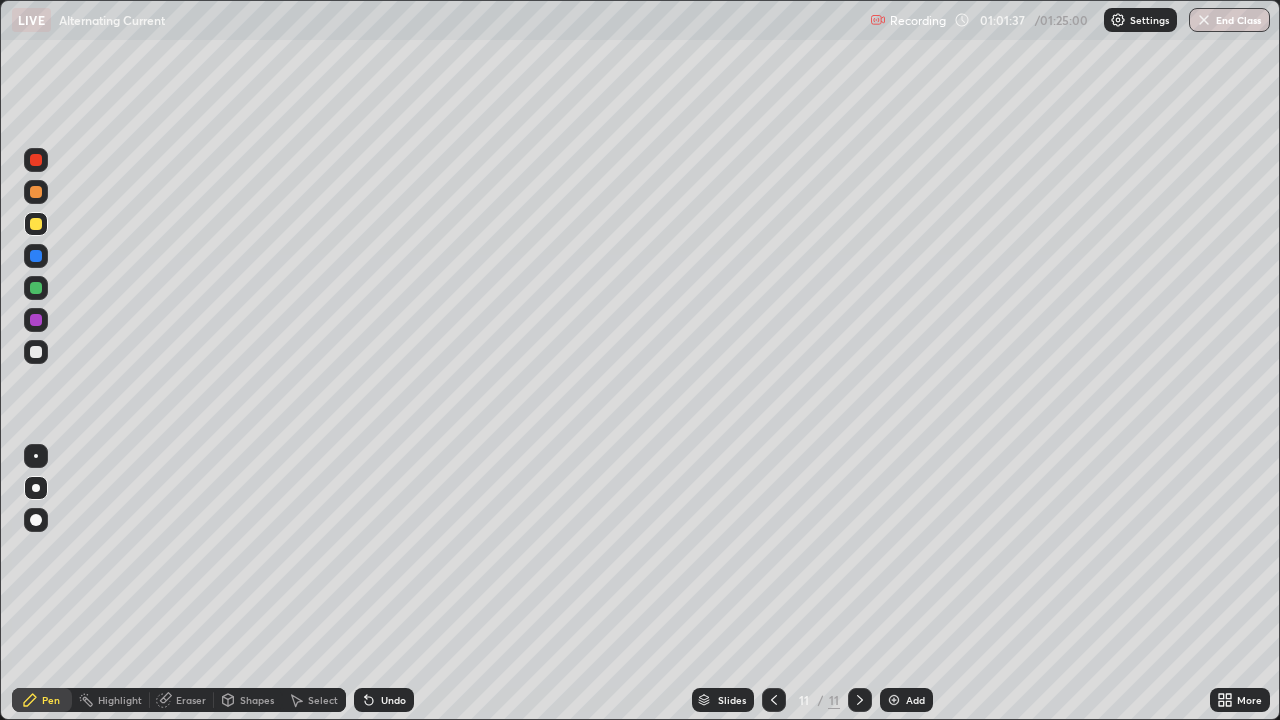 click at bounding box center (36, 256) 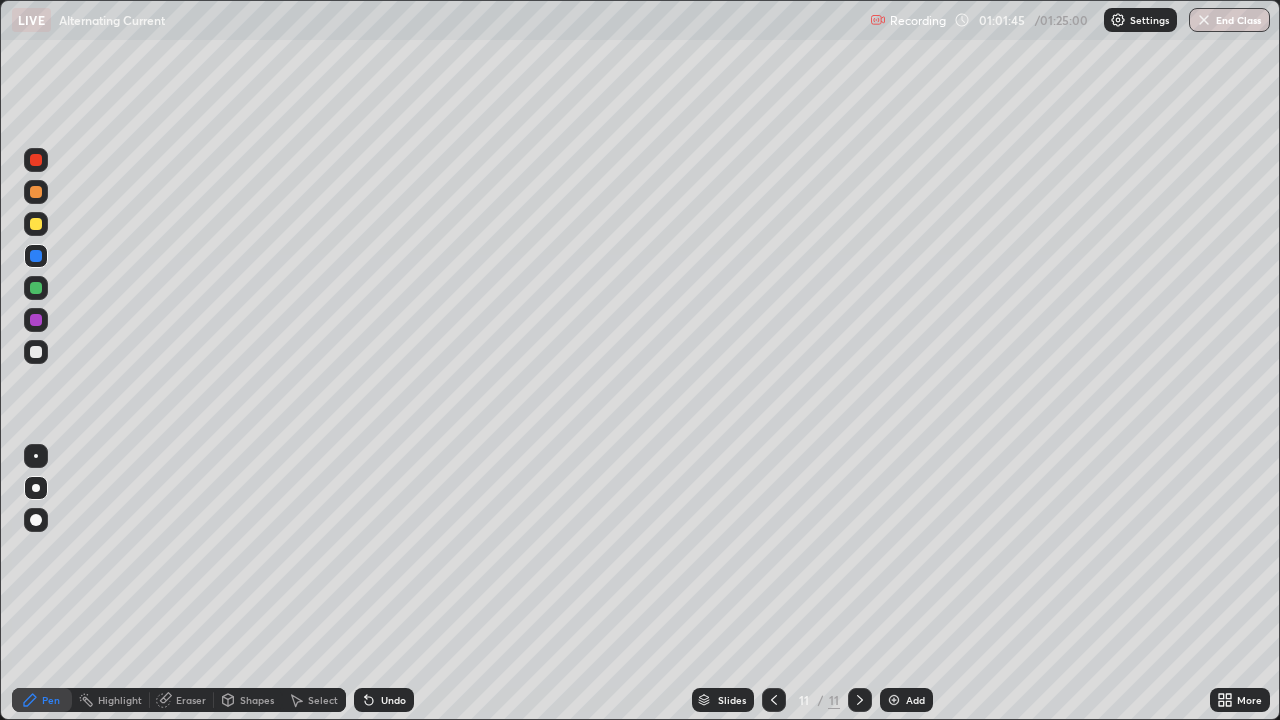 click at bounding box center [36, 224] 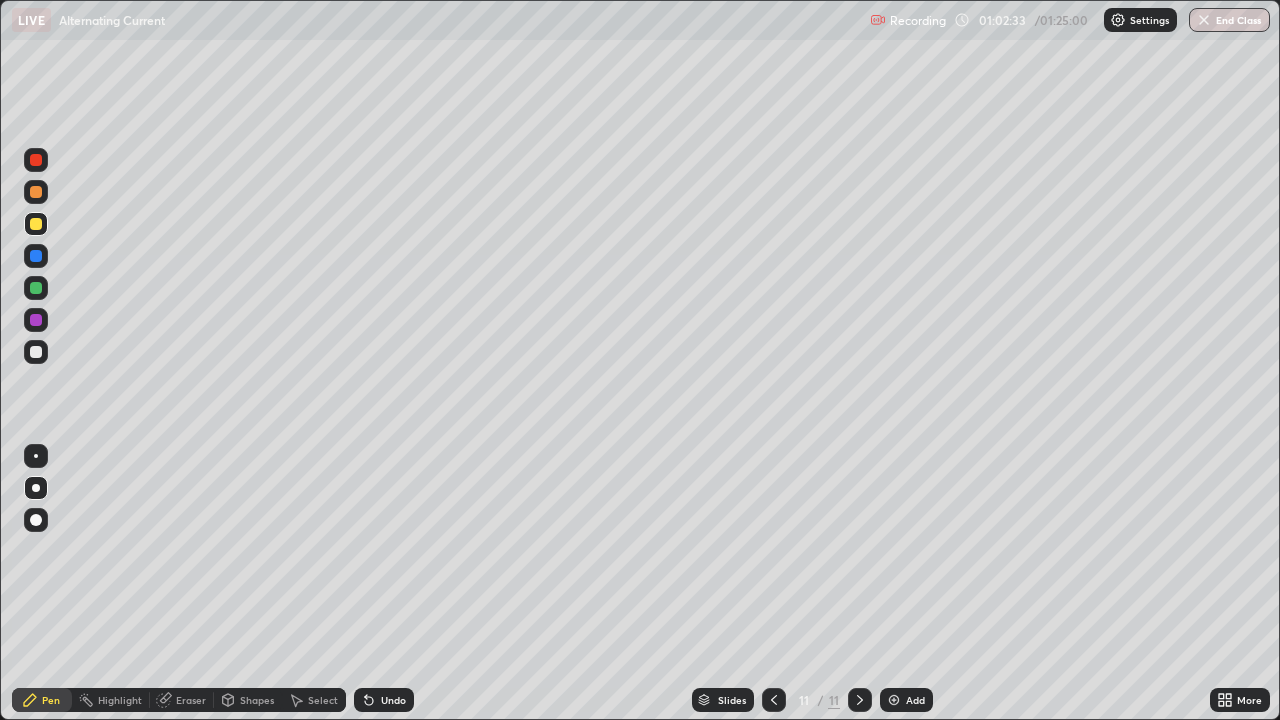 click at bounding box center (36, 288) 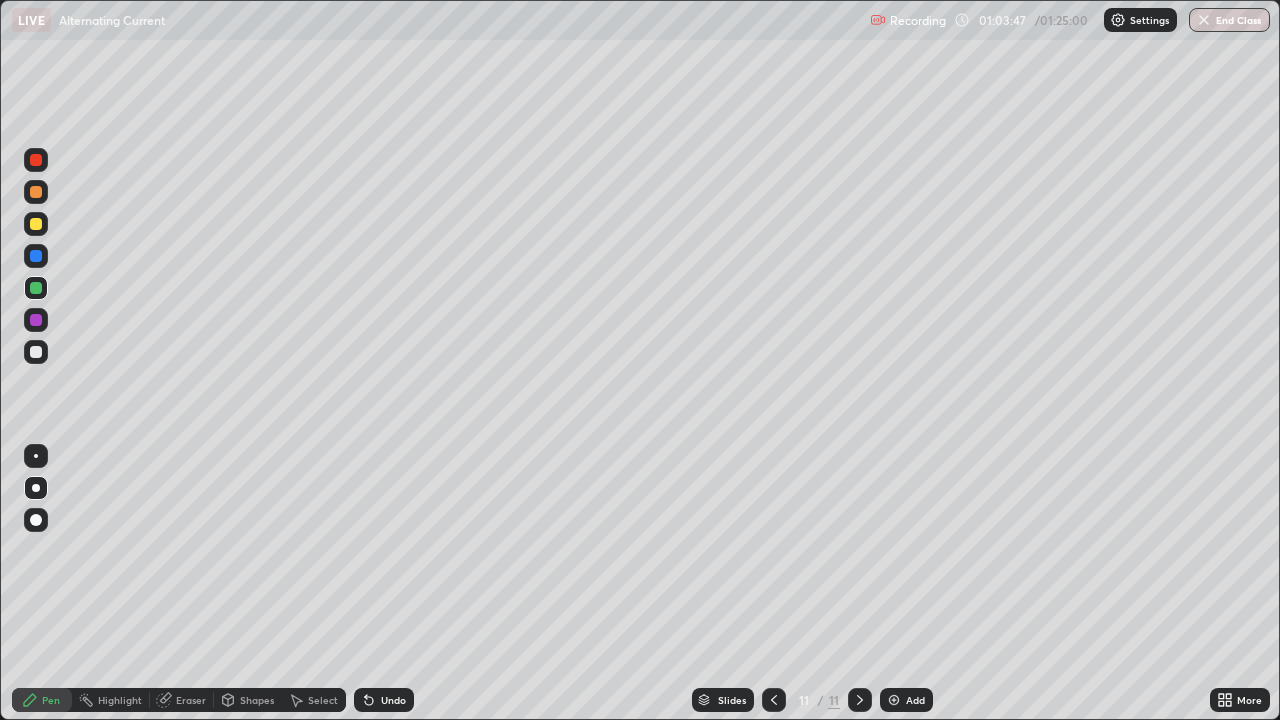 click at bounding box center (36, 352) 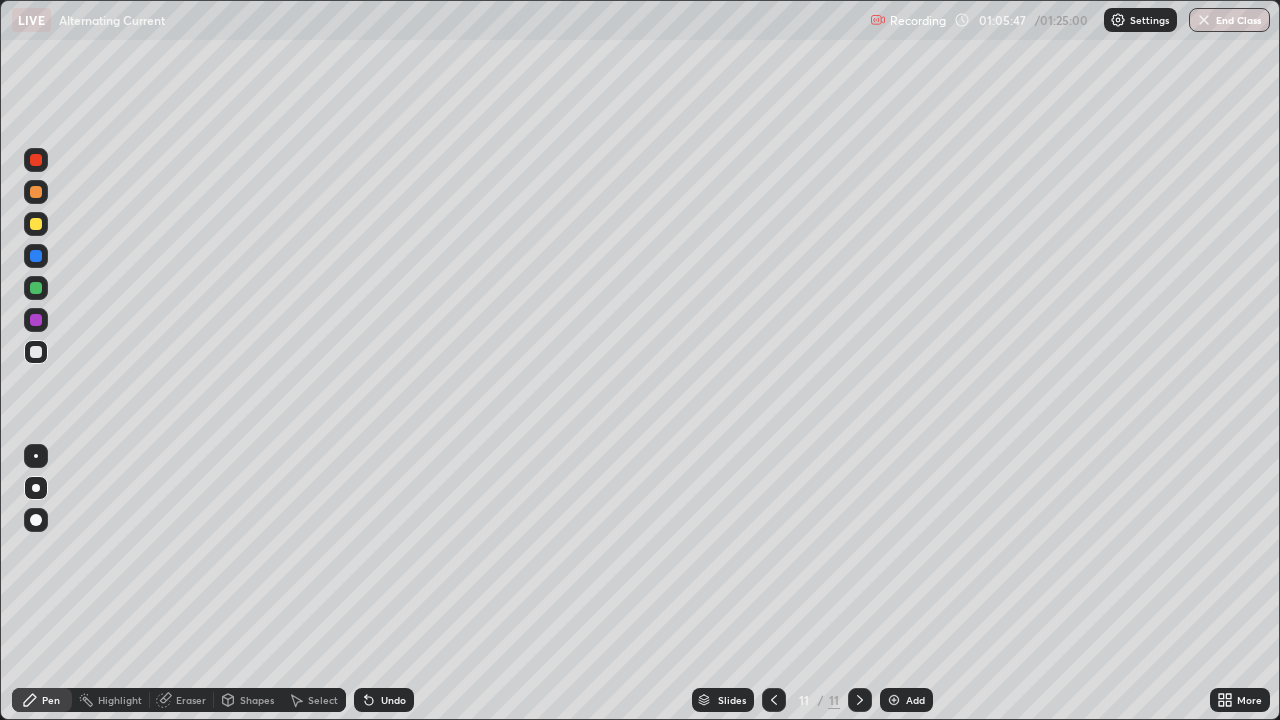 click at bounding box center [36, 288] 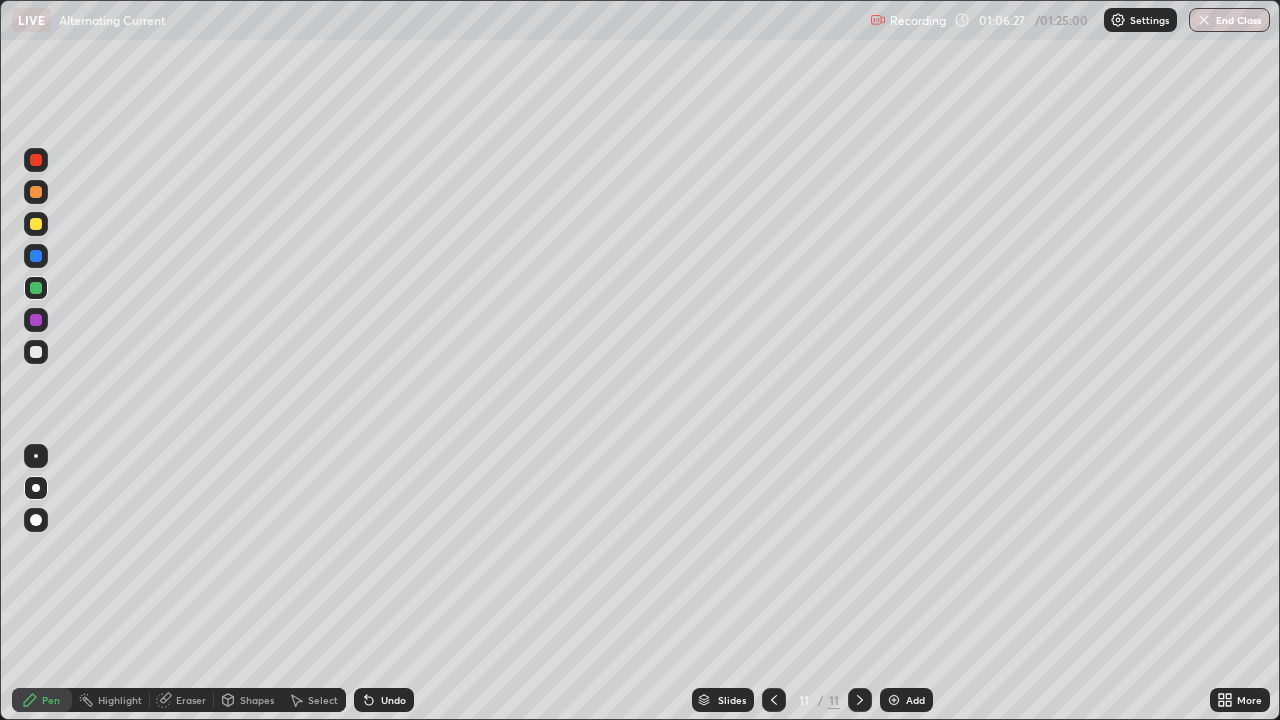 click at bounding box center [36, 224] 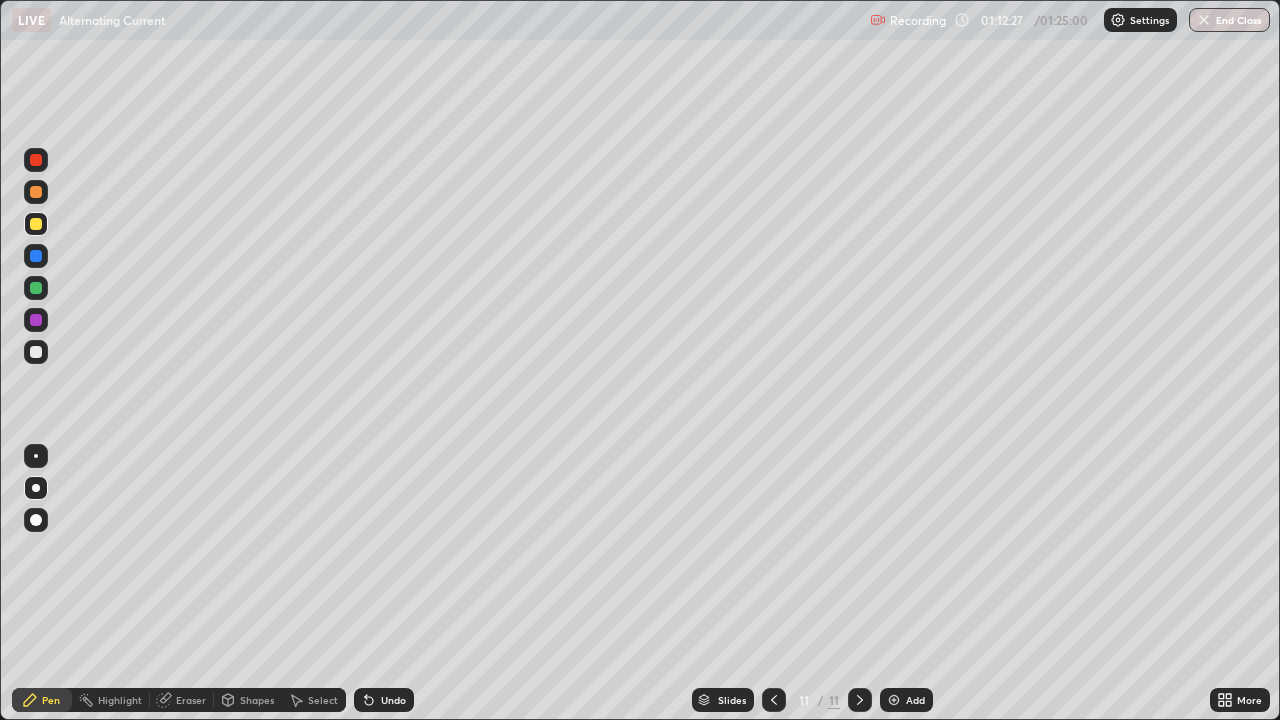 click on "Add" at bounding box center [915, 700] 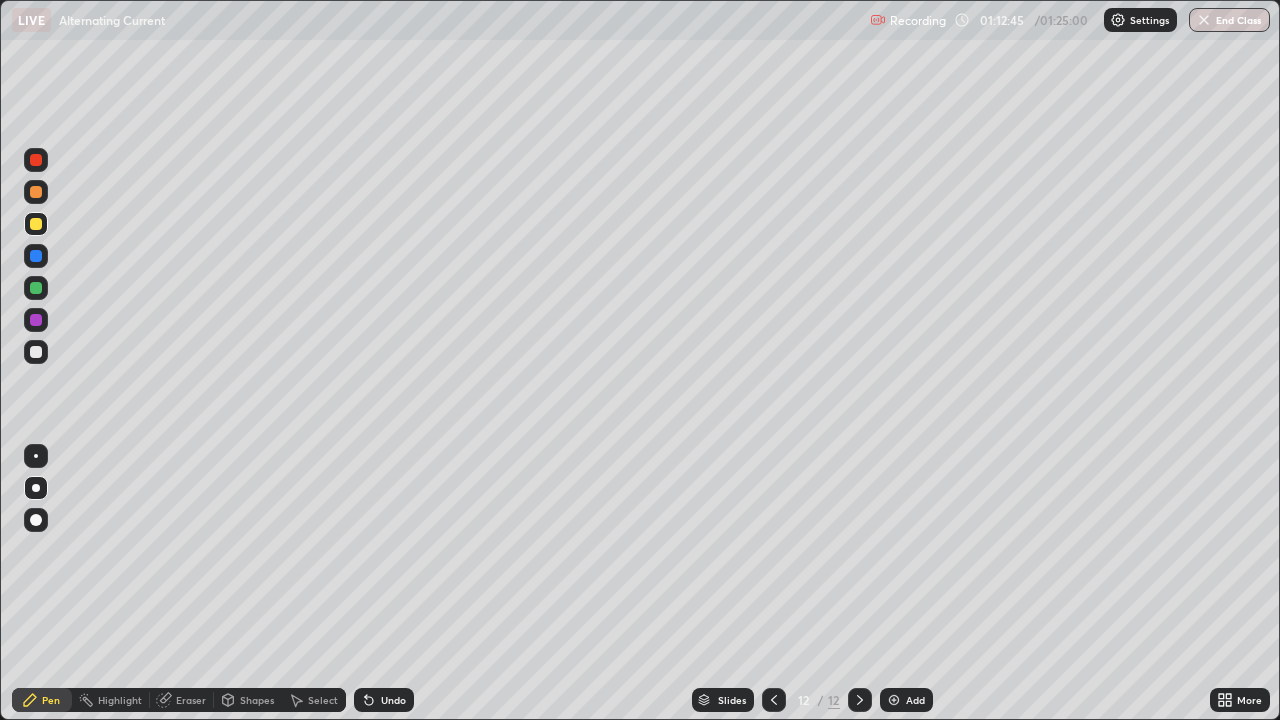 click at bounding box center [36, 288] 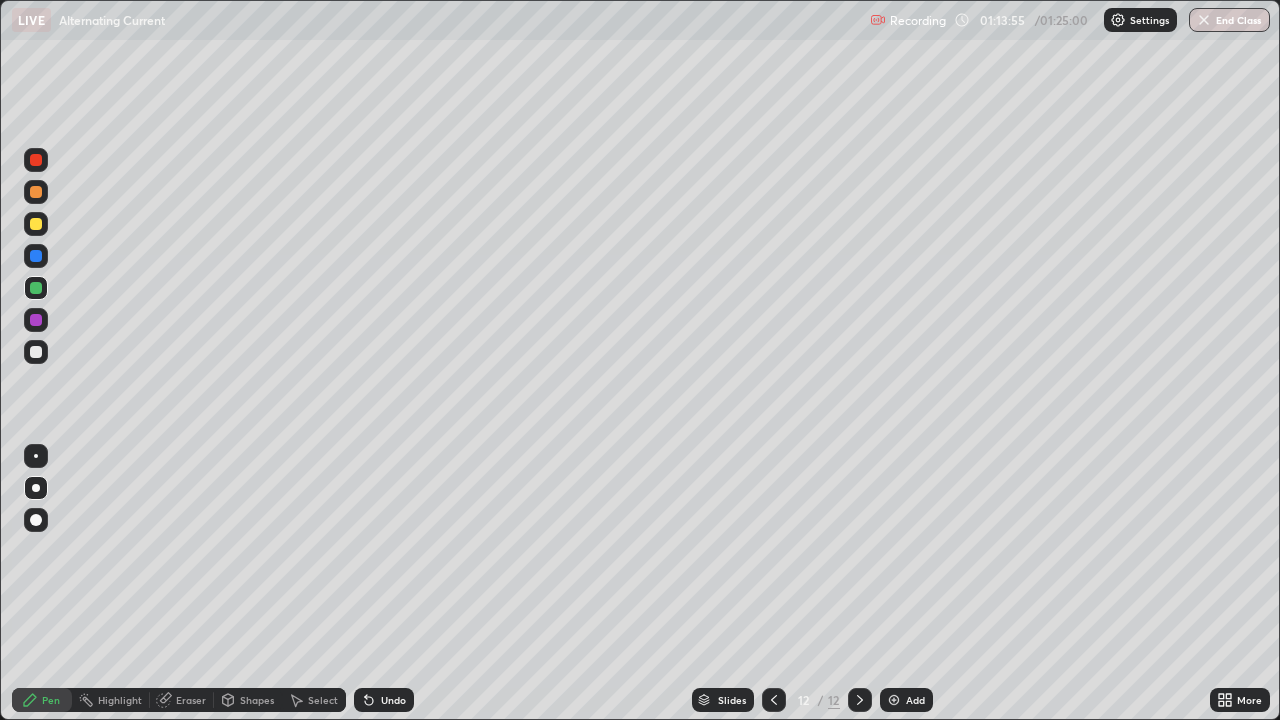 click at bounding box center [36, 224] 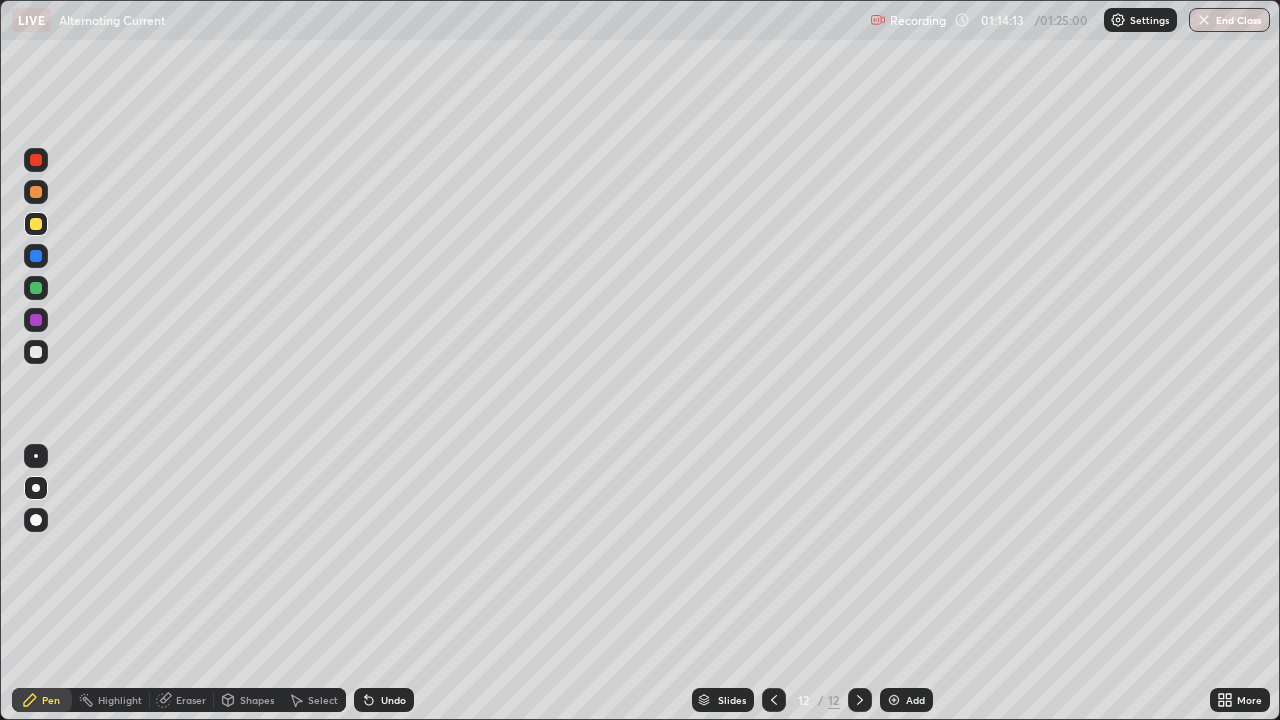 click at bounding box center (36, 224) 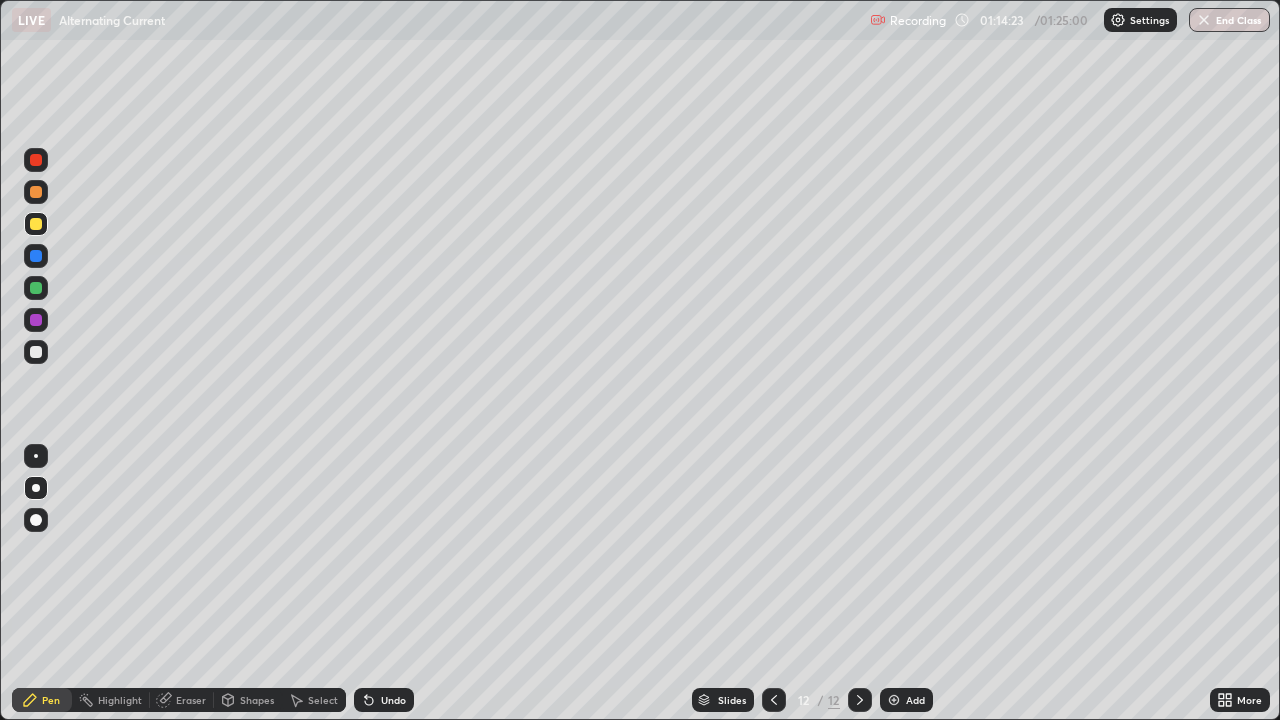 click at bounding box center [36, 352] 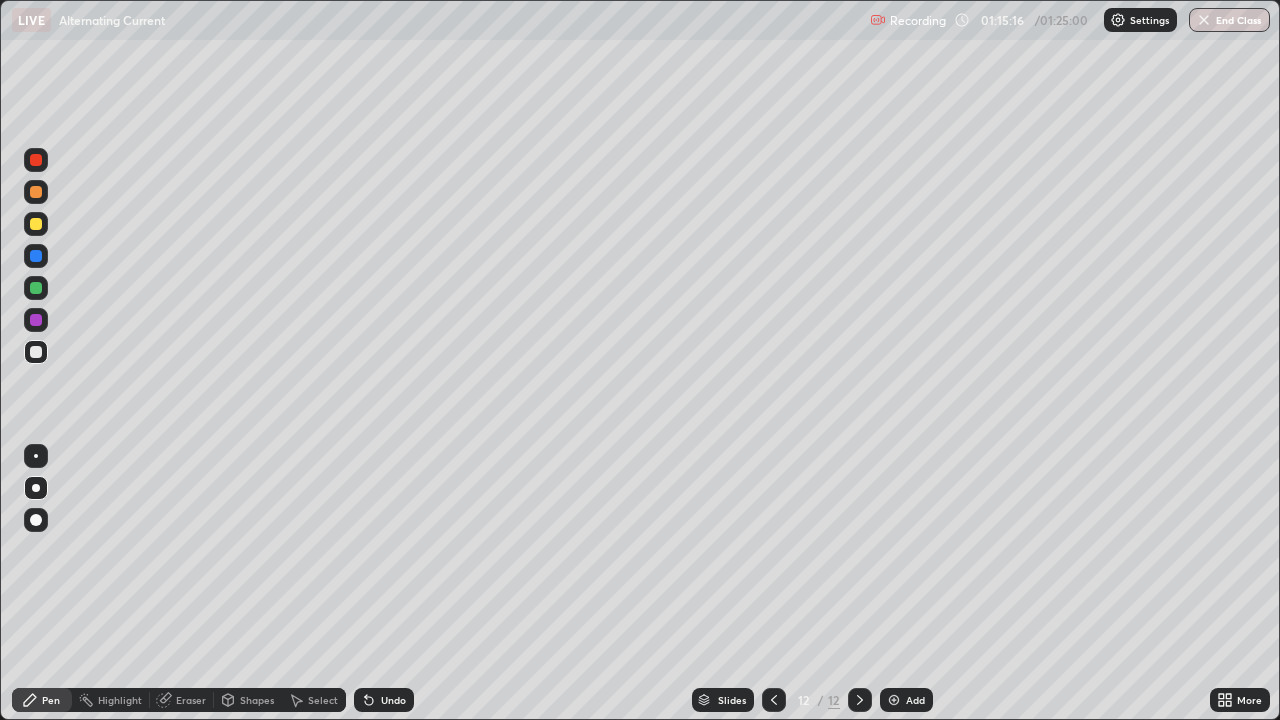 click on "Undo" at bounding box center [384, 700] 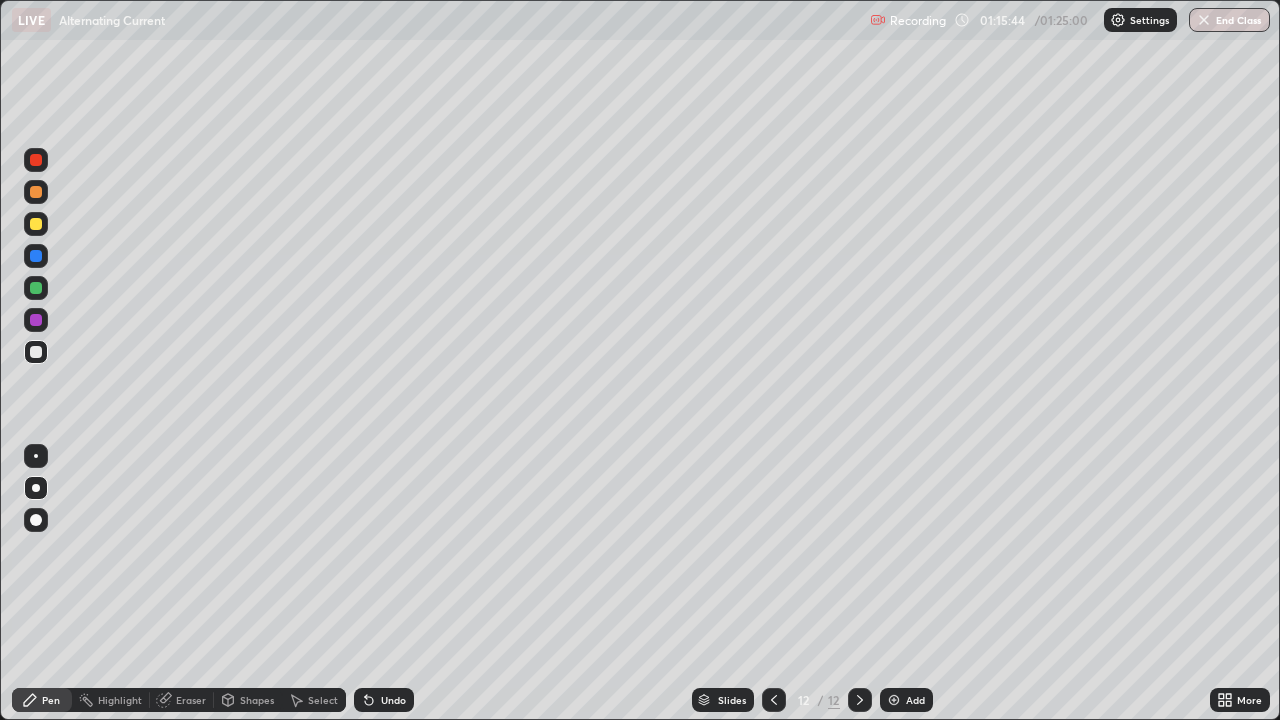 click at bounding box center [36, 224] 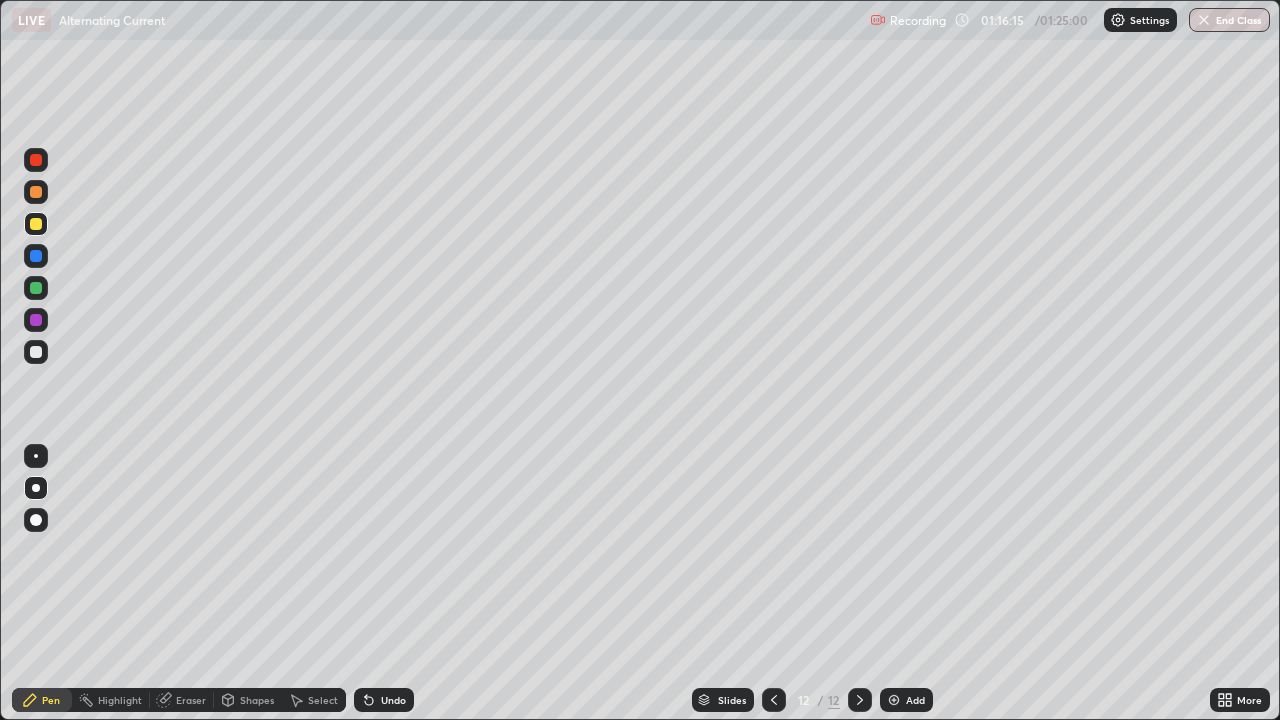 click at bounding box center (36, 288) 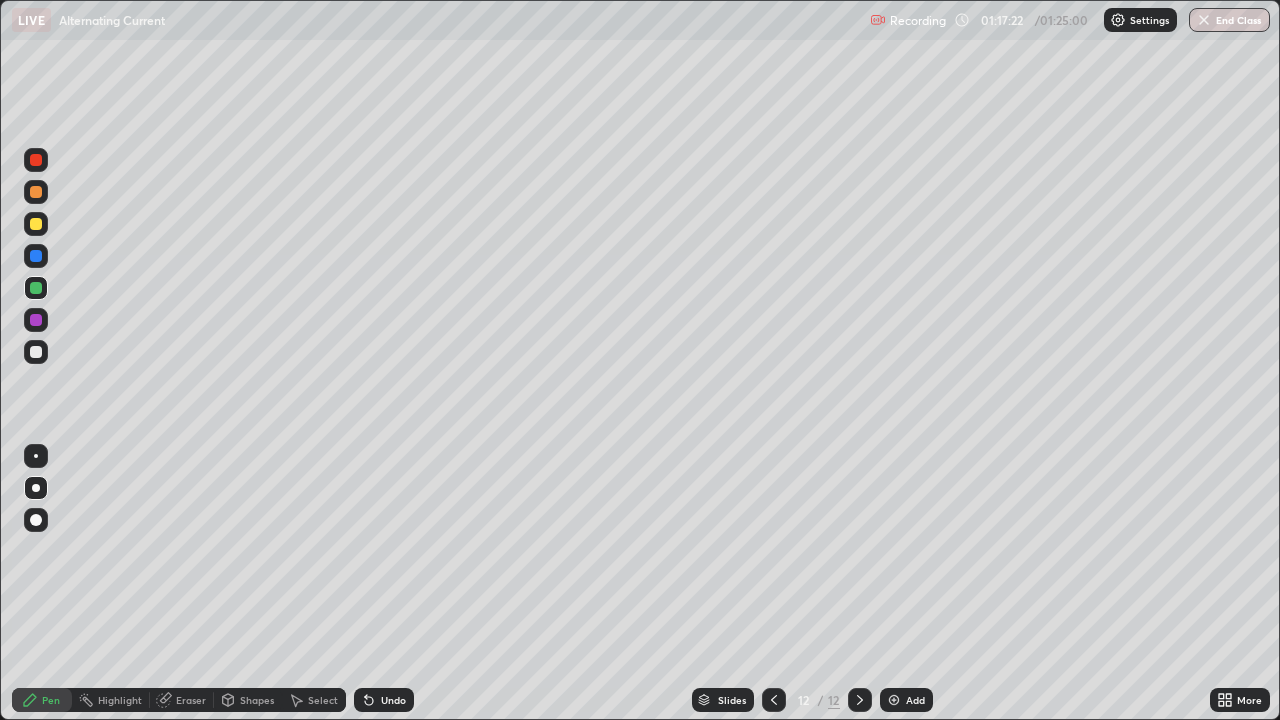 click on "Undo" at bounding box center (393, 700) 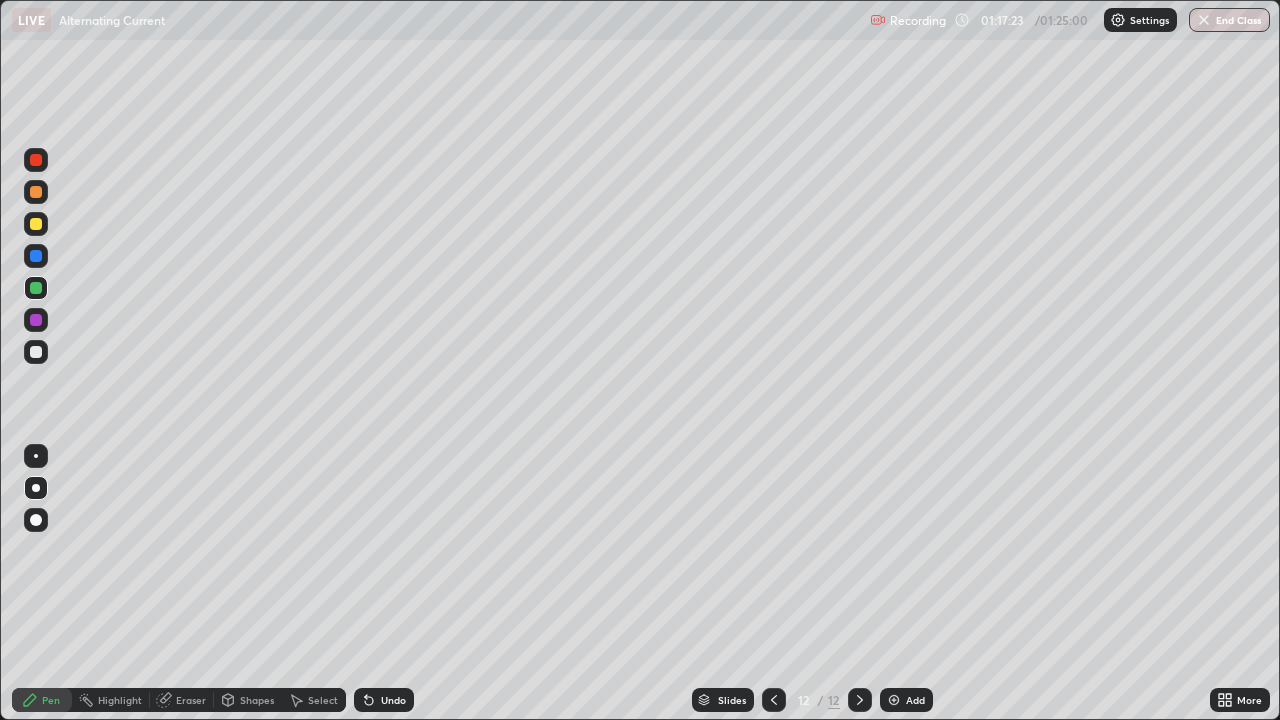 click on "Undo" at bounding box center [384, 700] 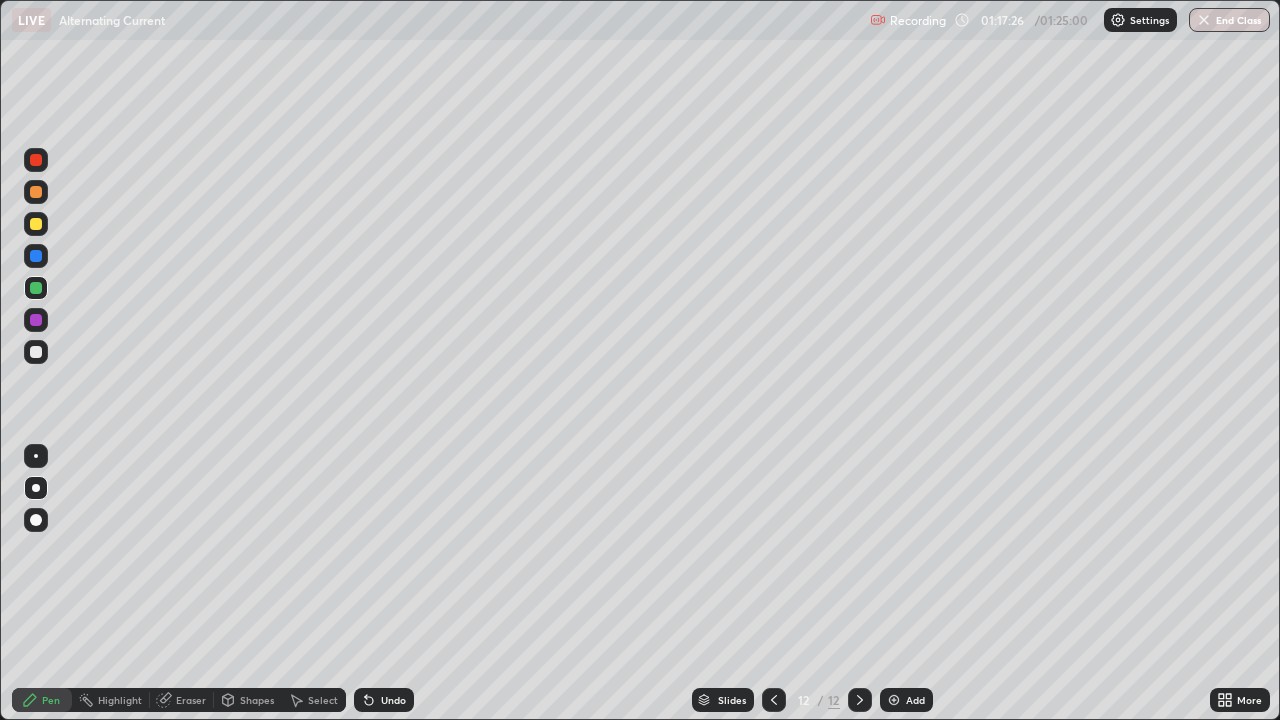 click on "Eraser" at bounding box center [191, 700] 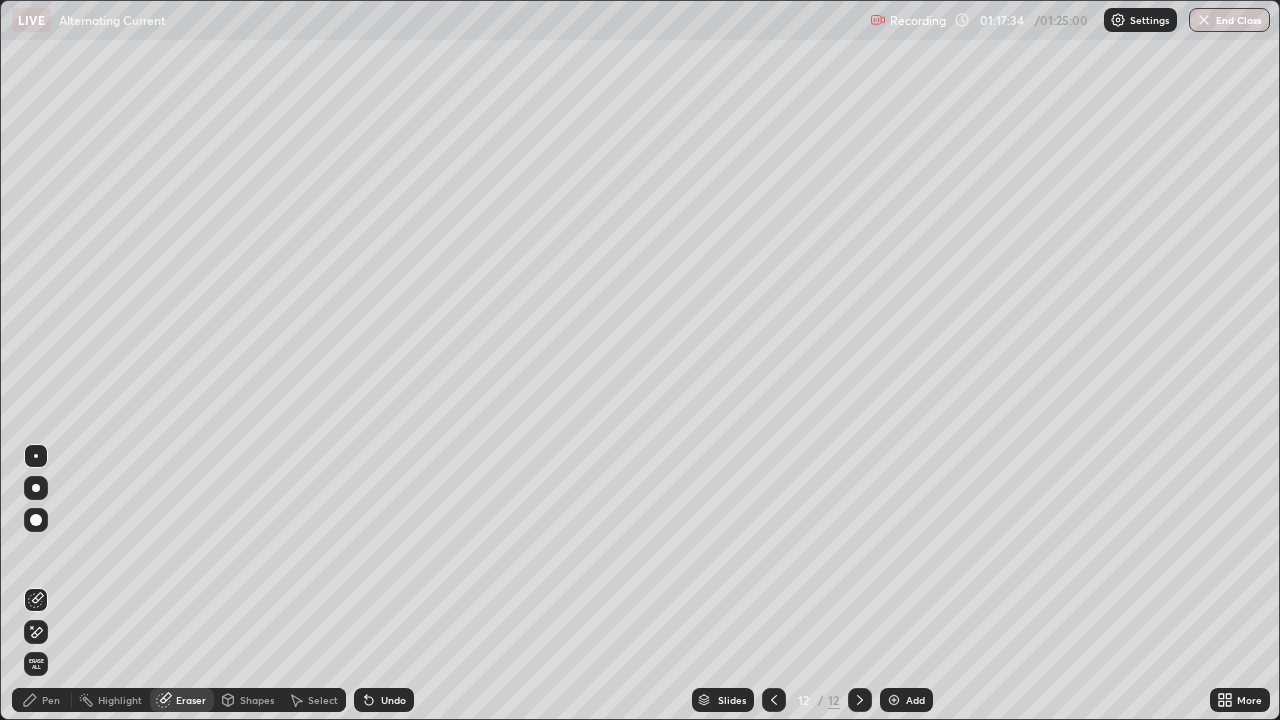 click 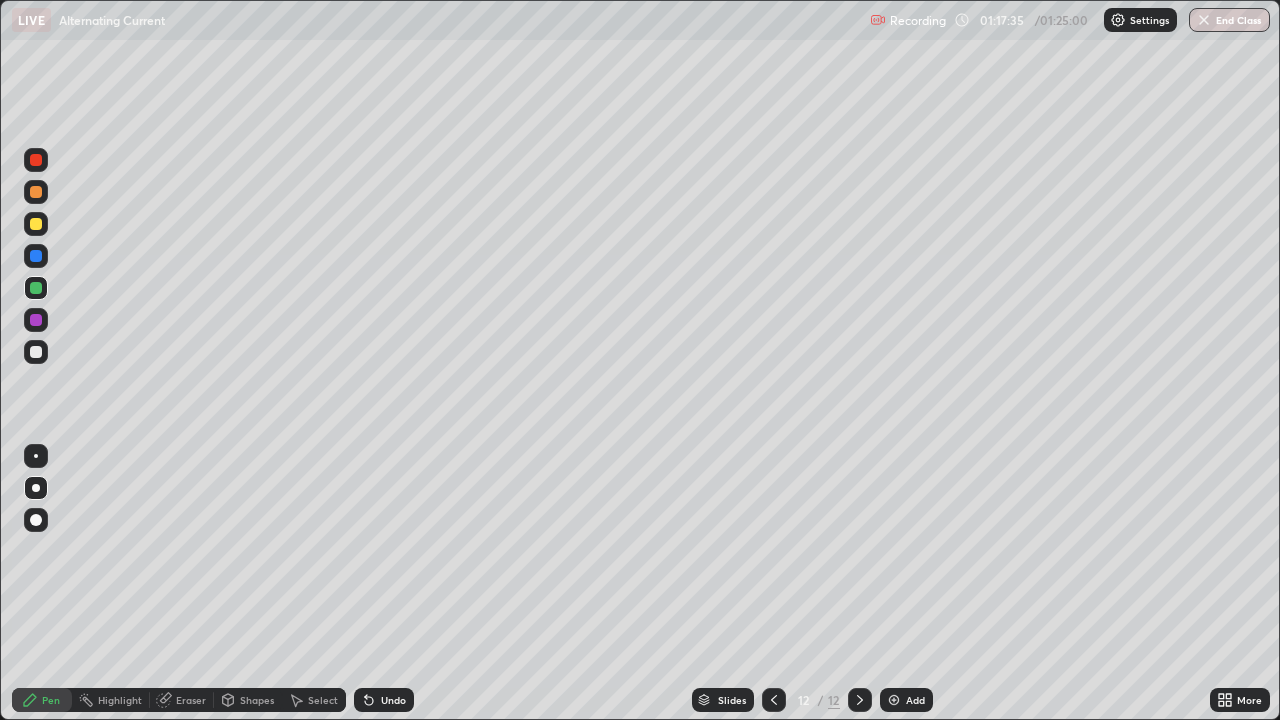 click at bounding box center (36, 256) 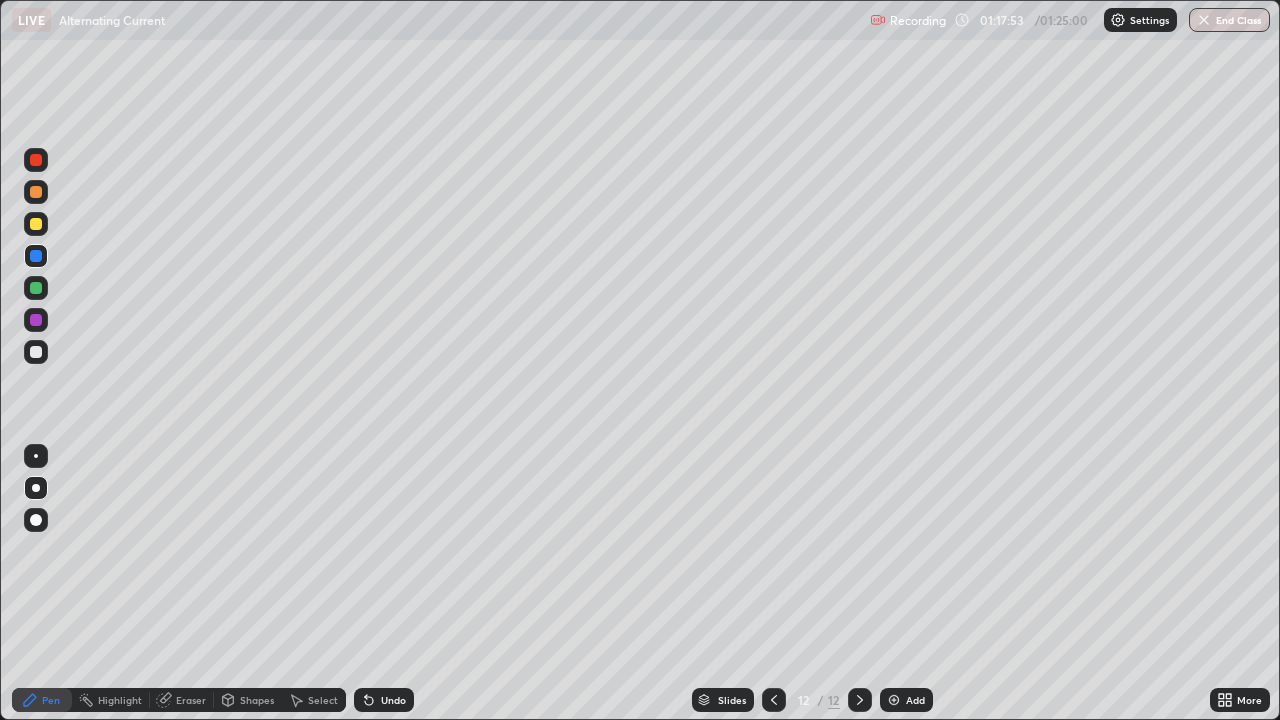 click on "Eraser" at bounding box center [182, 700] 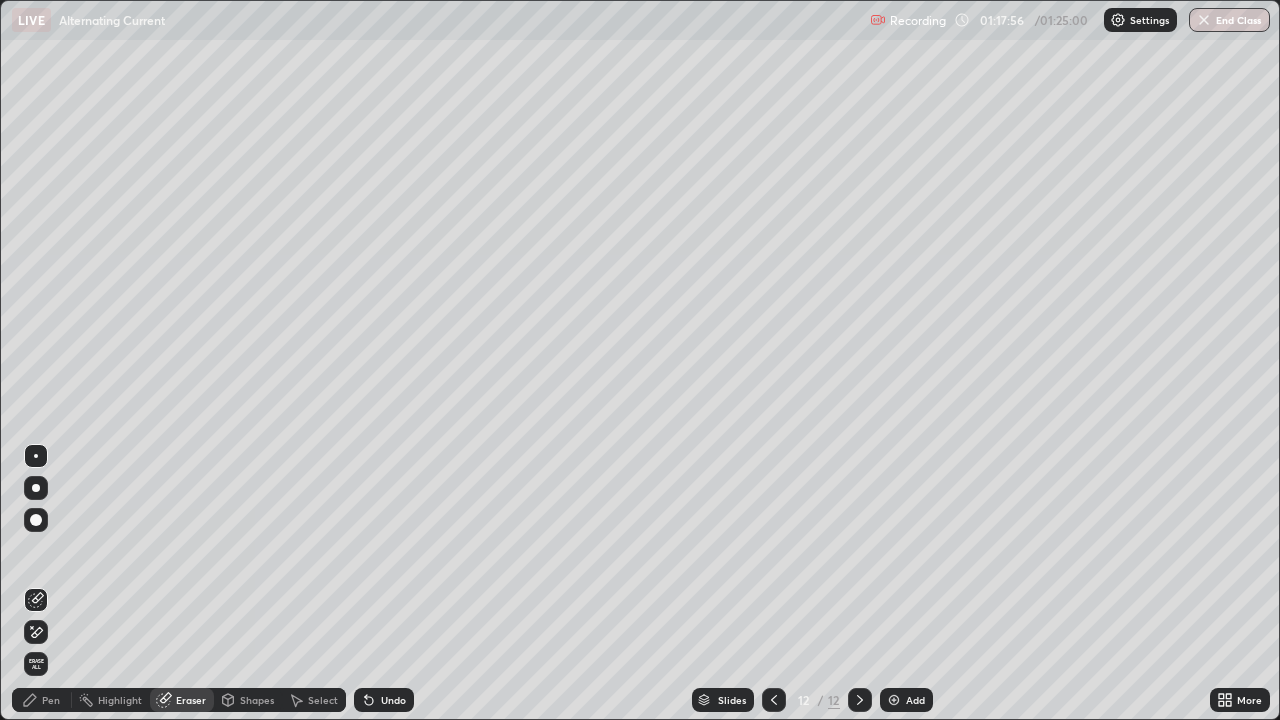 click on "Pen" at bounding box center [42, 700] 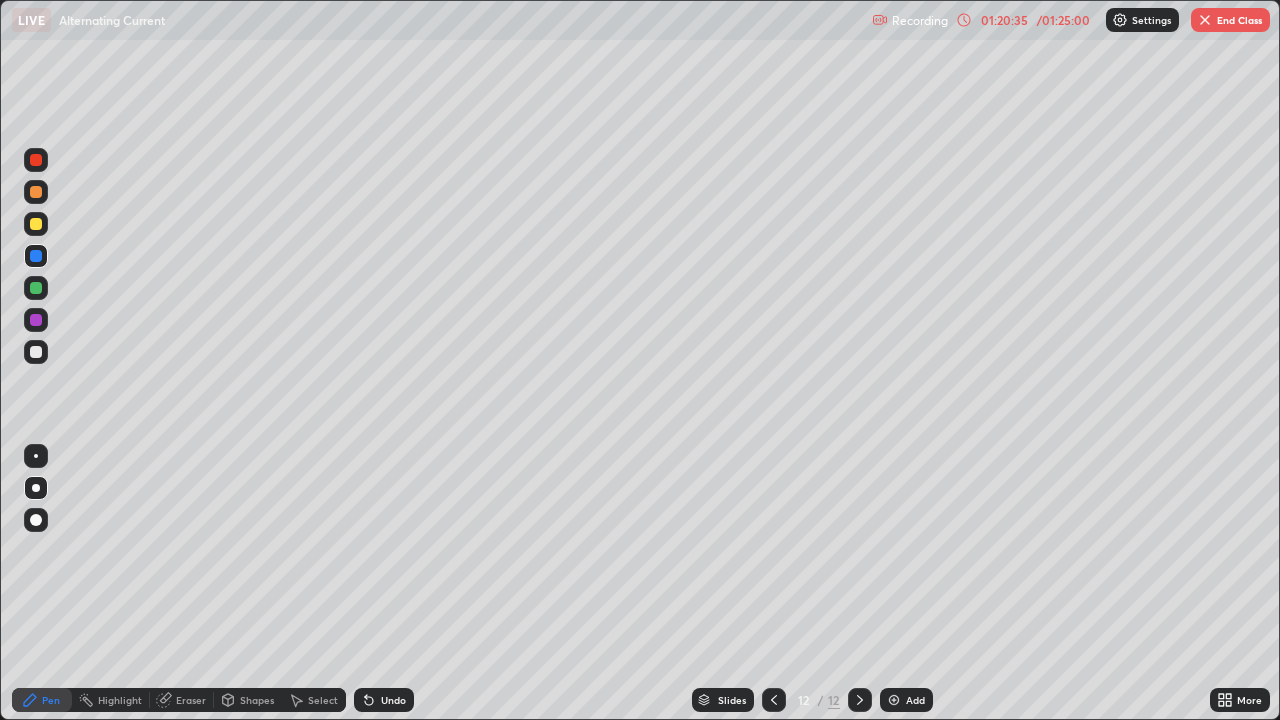 click at bounding box center (894, 700) 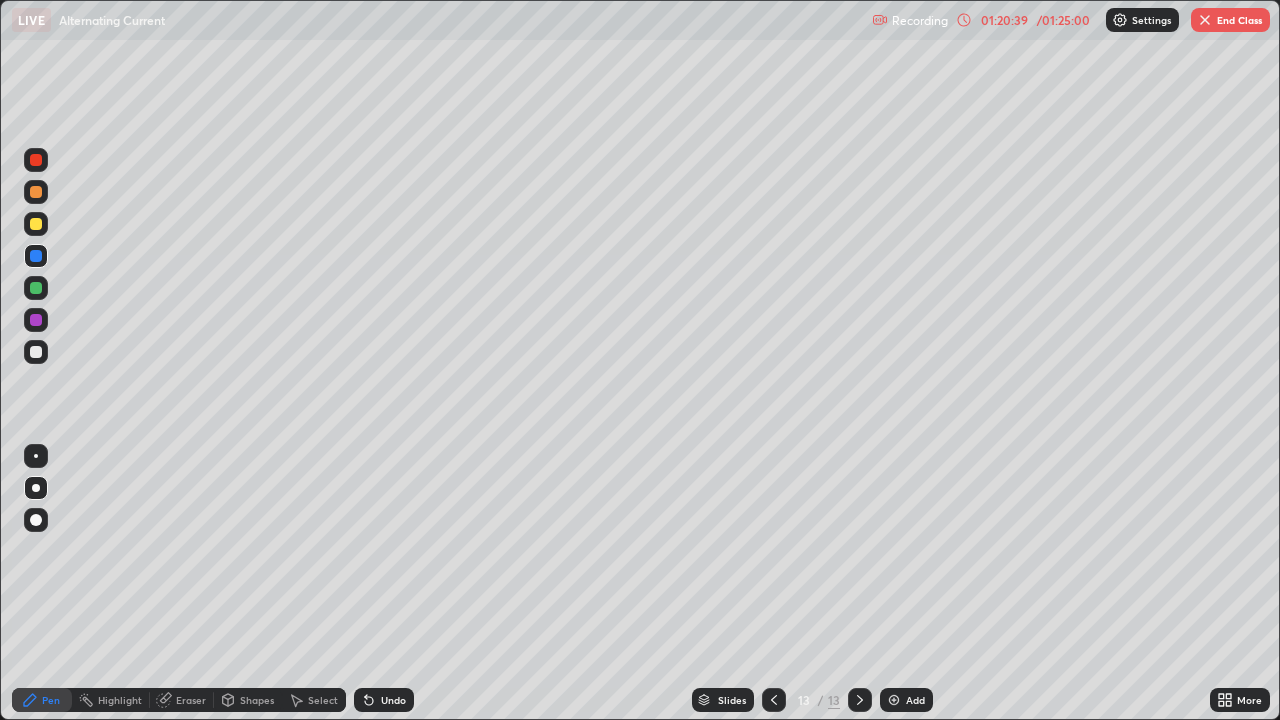click at bounding box center (36, 192) 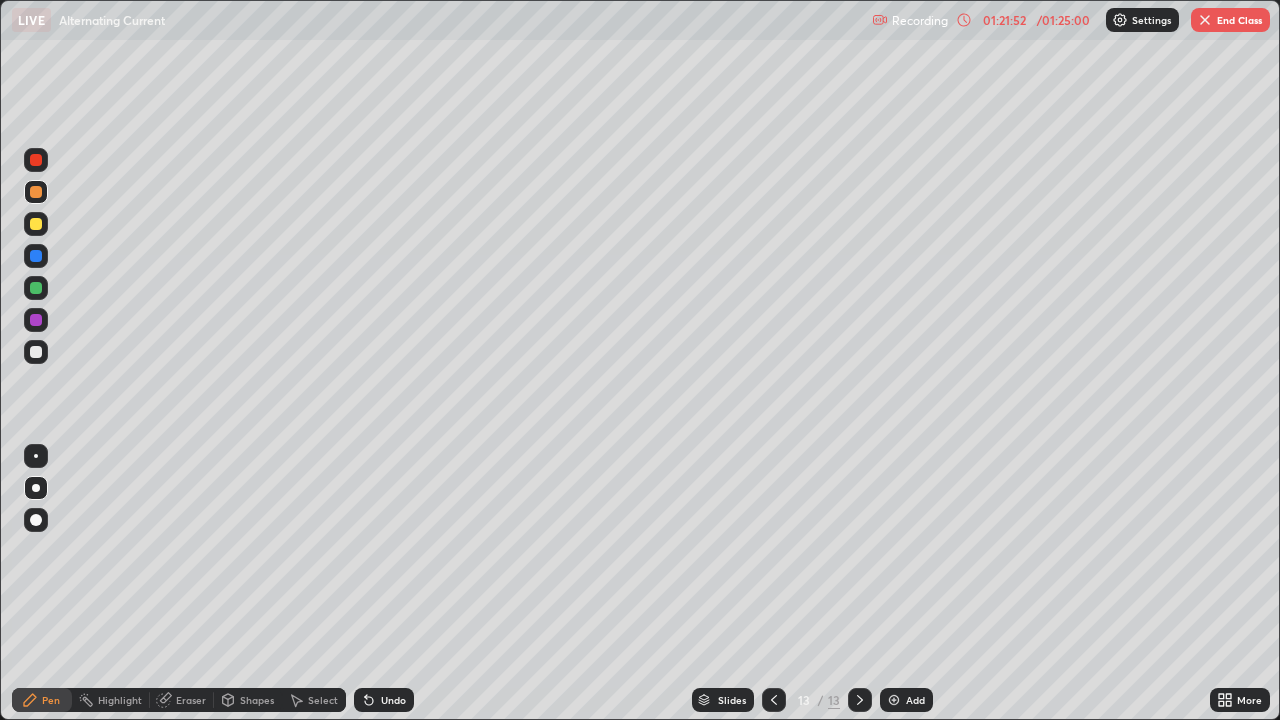 click on "End Class" at bounding box center (1230, 20) 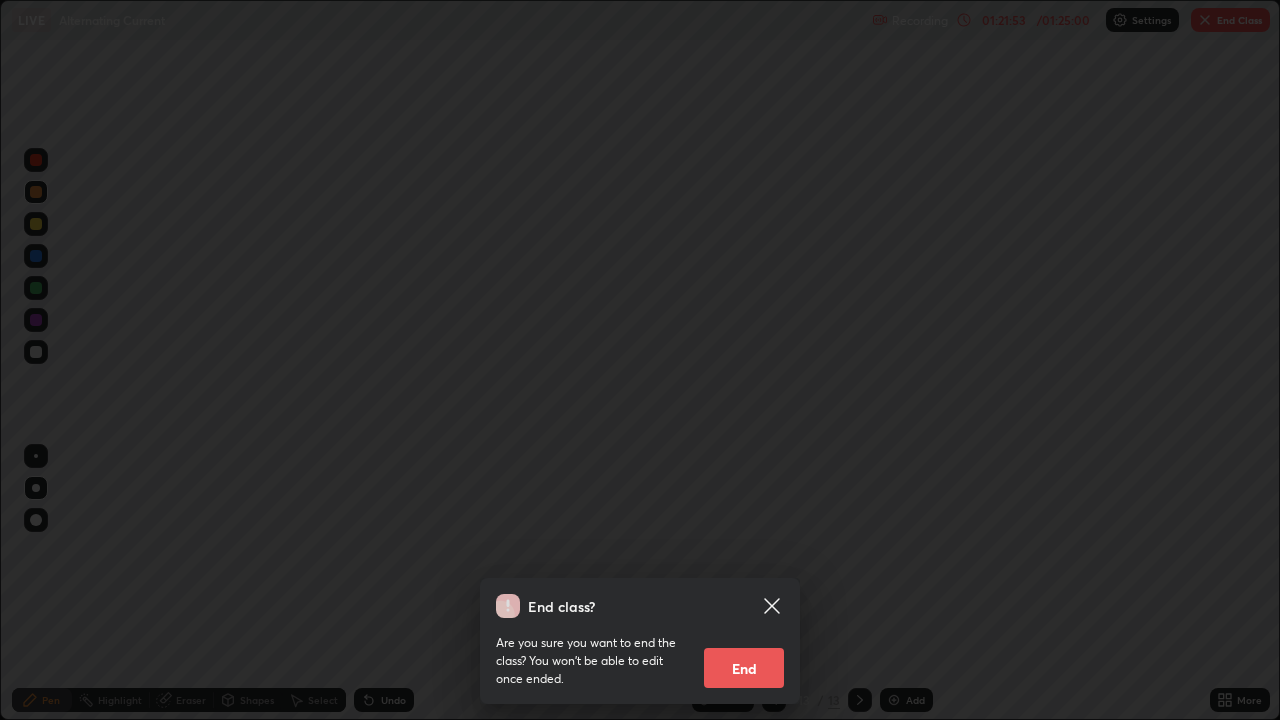 click on "End" at bounding box center (744, 668) 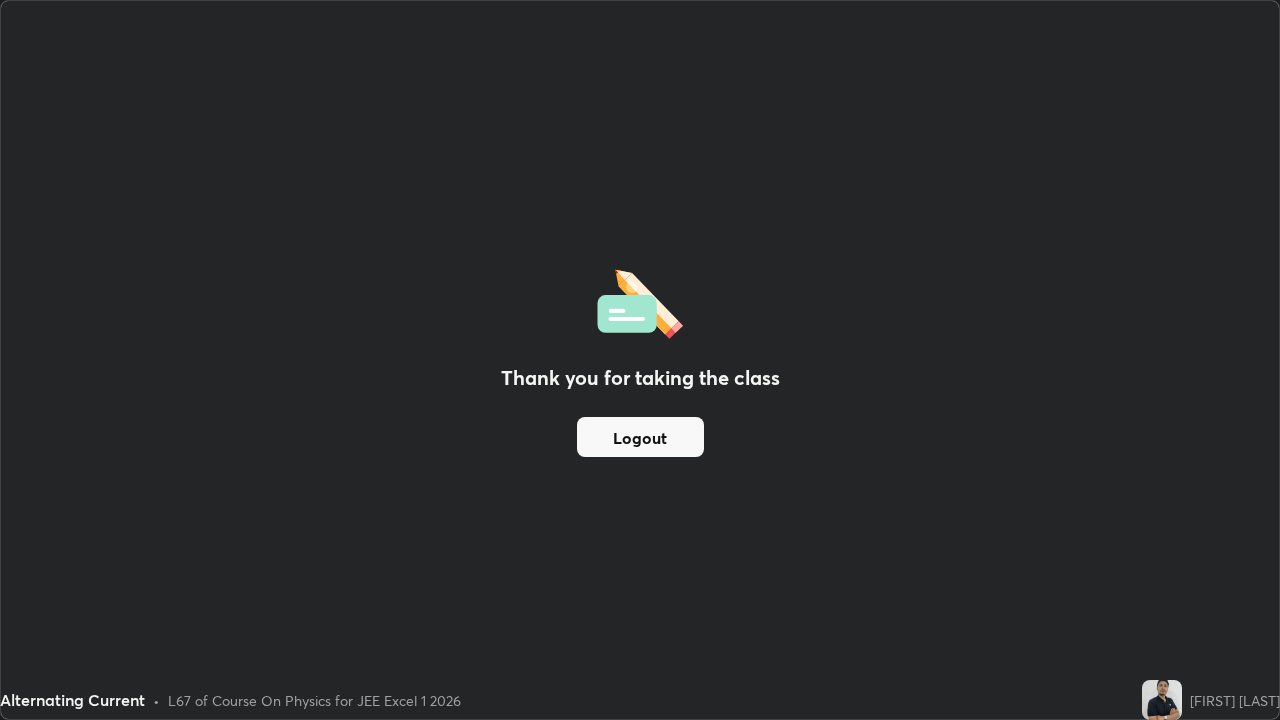 click on "Logout" at bounding box center (640, 437) 